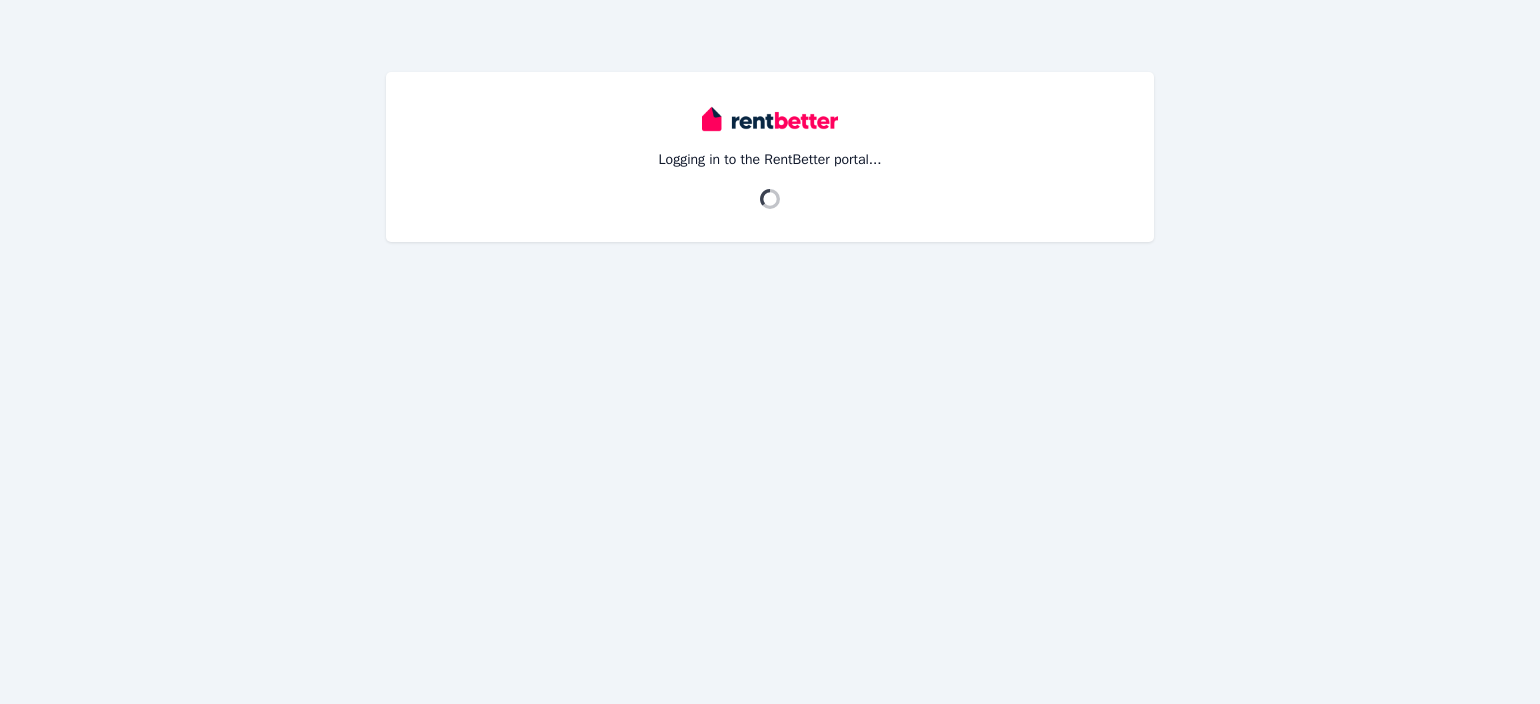 scroll, scrollTop: 0, scrollLeft: 0, axis: both 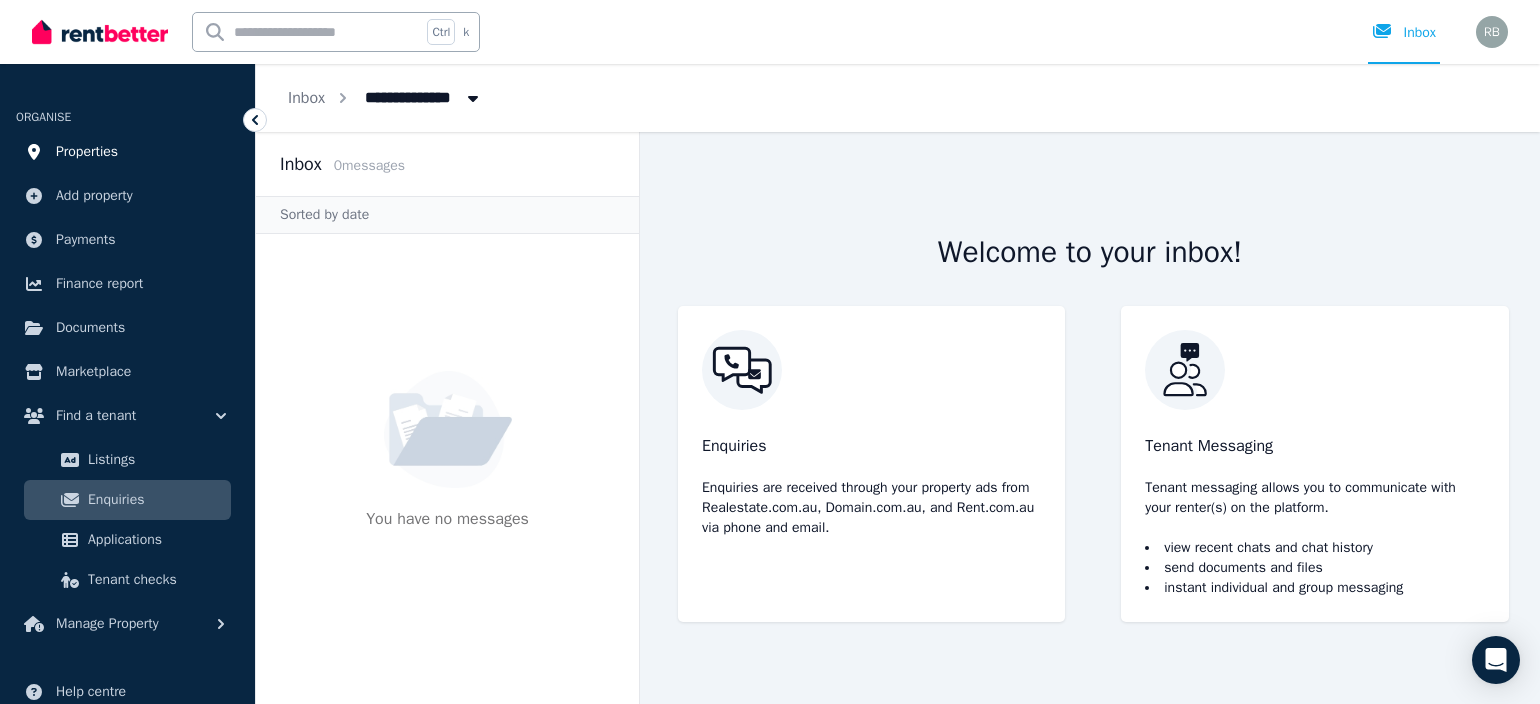 click on "Properties" at bounding box center (87, 152) 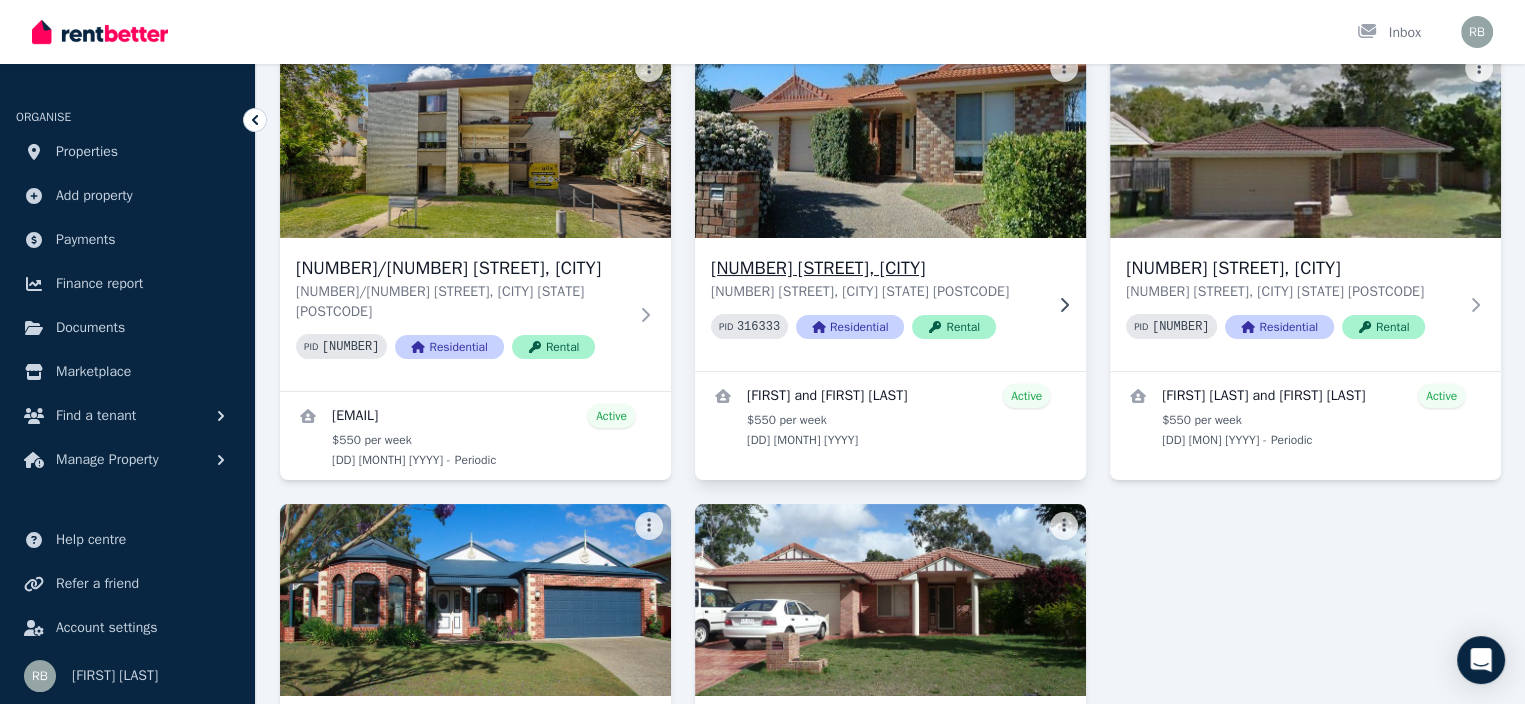 scroll, scrollTop: 200, scrollLeft: 0, axis: vertical 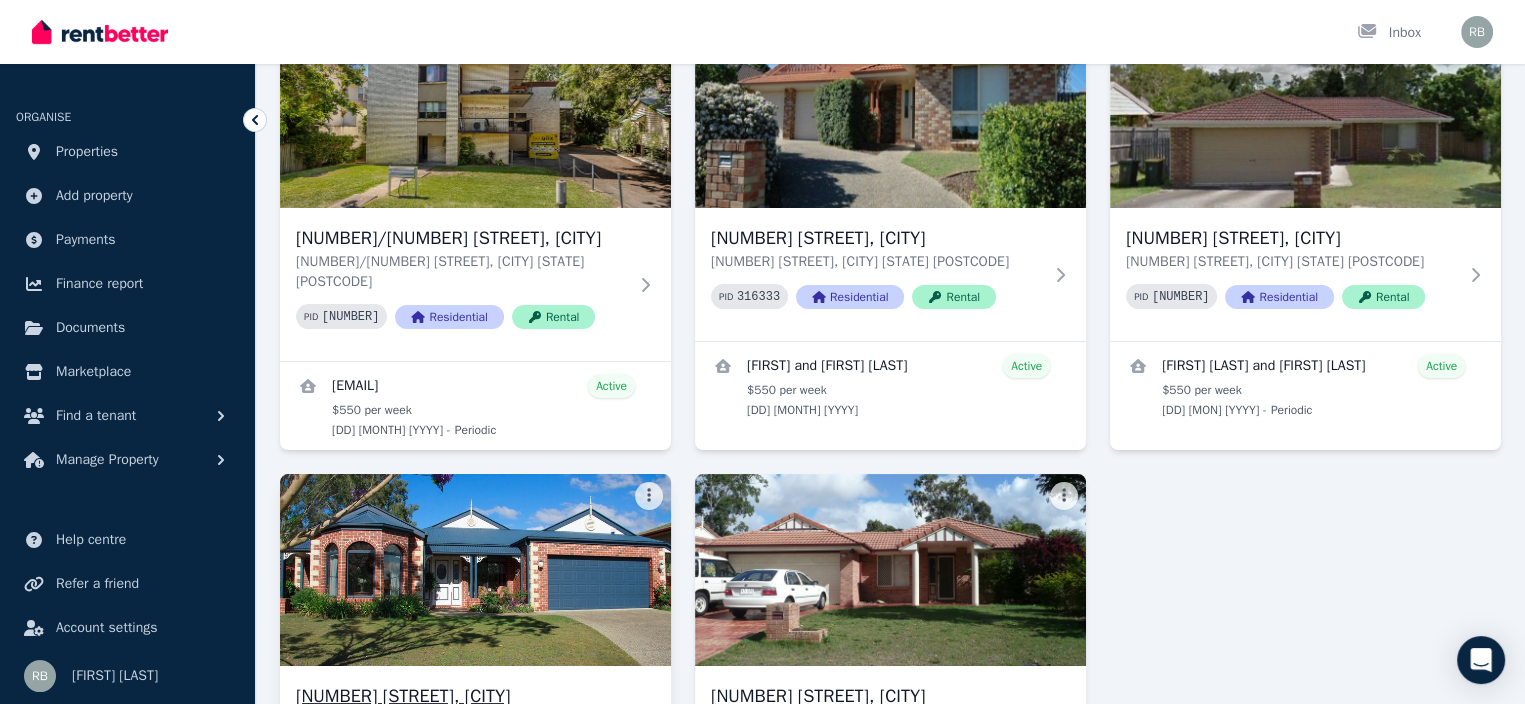click at bounding box center (475, 570) 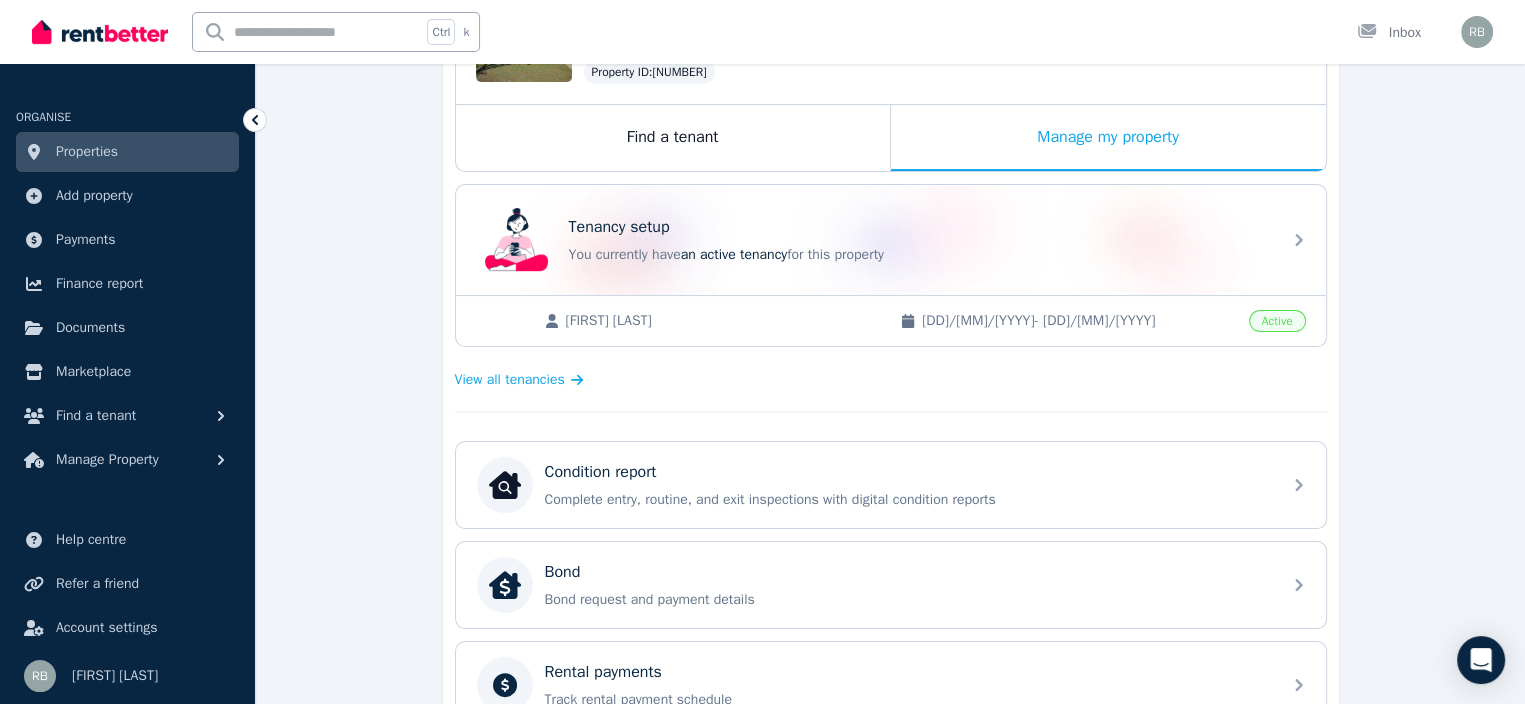 scroll, scrollTop: 500, scrollLeft: 0, axis: vertical 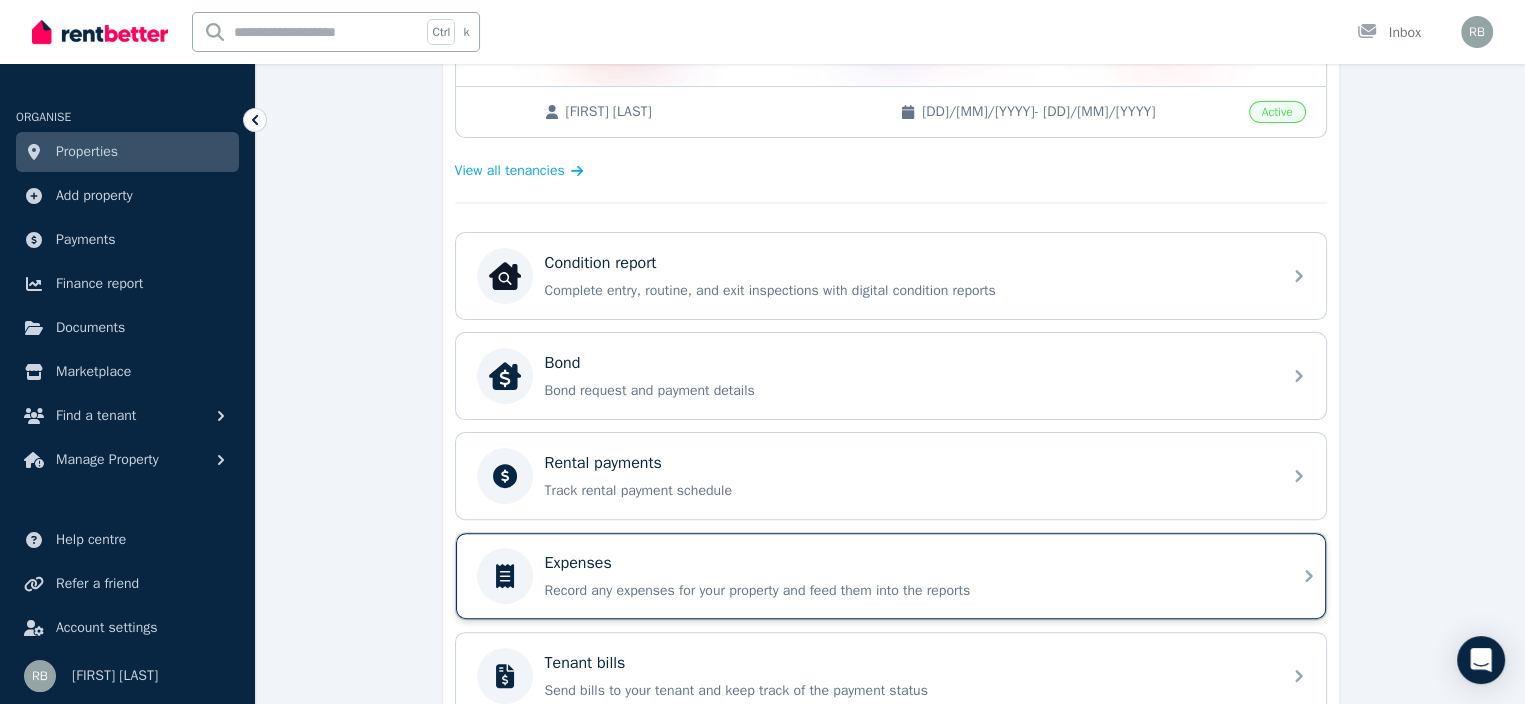 click on "Expenses" at bounding box center (578, 563) 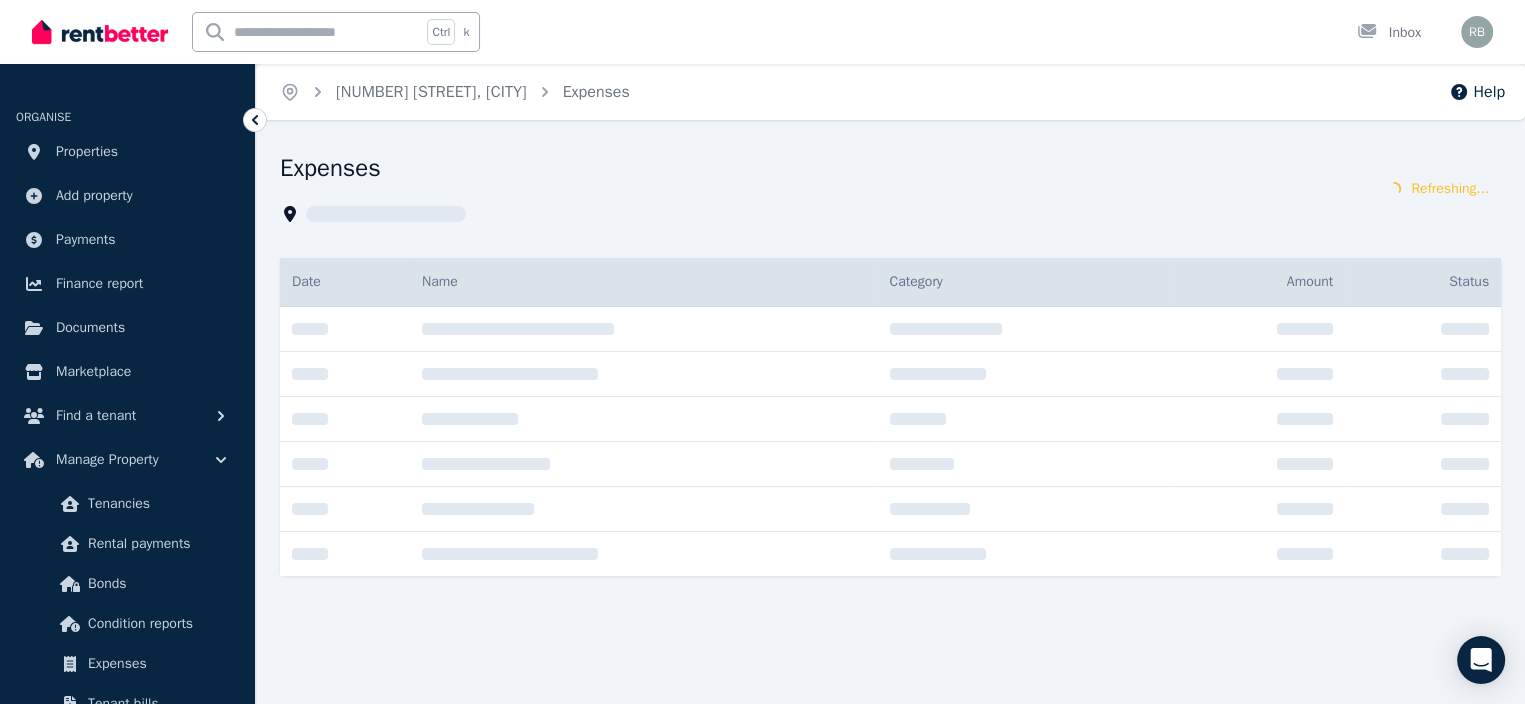 scroll, scrollTop: 0, scrollLeft: 0, axis: both 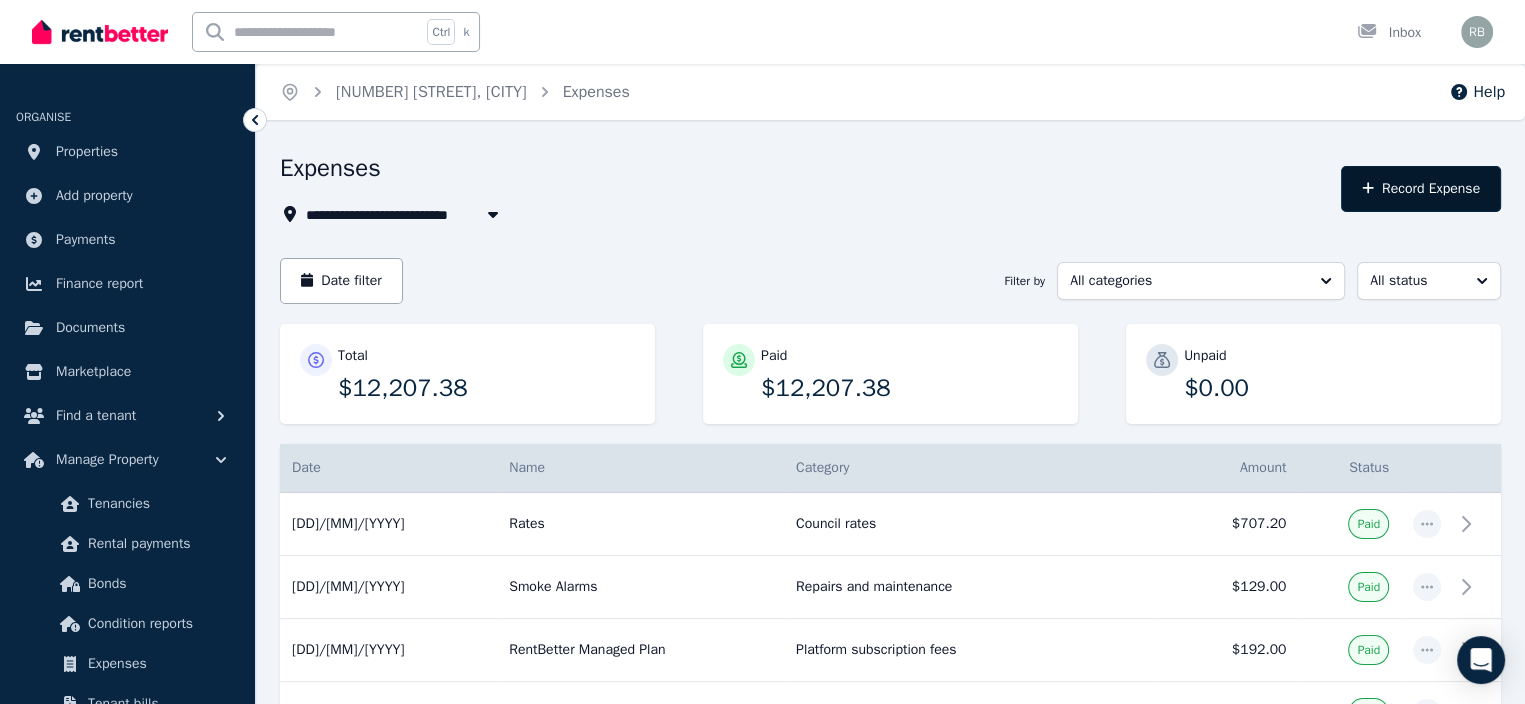 click on "Record Expense" at bounding box center [1421, 189] 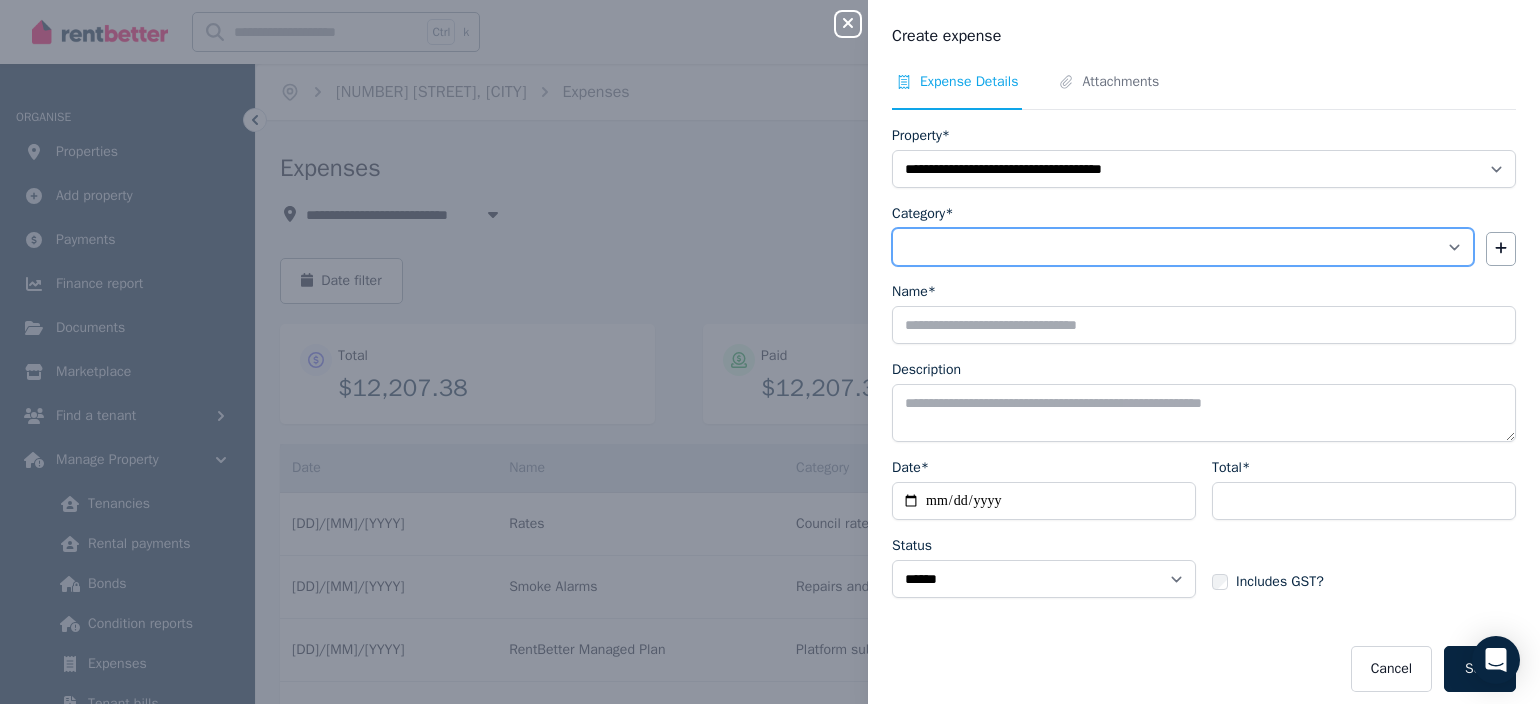 click on "**********" at bounding box center [1183, 247] 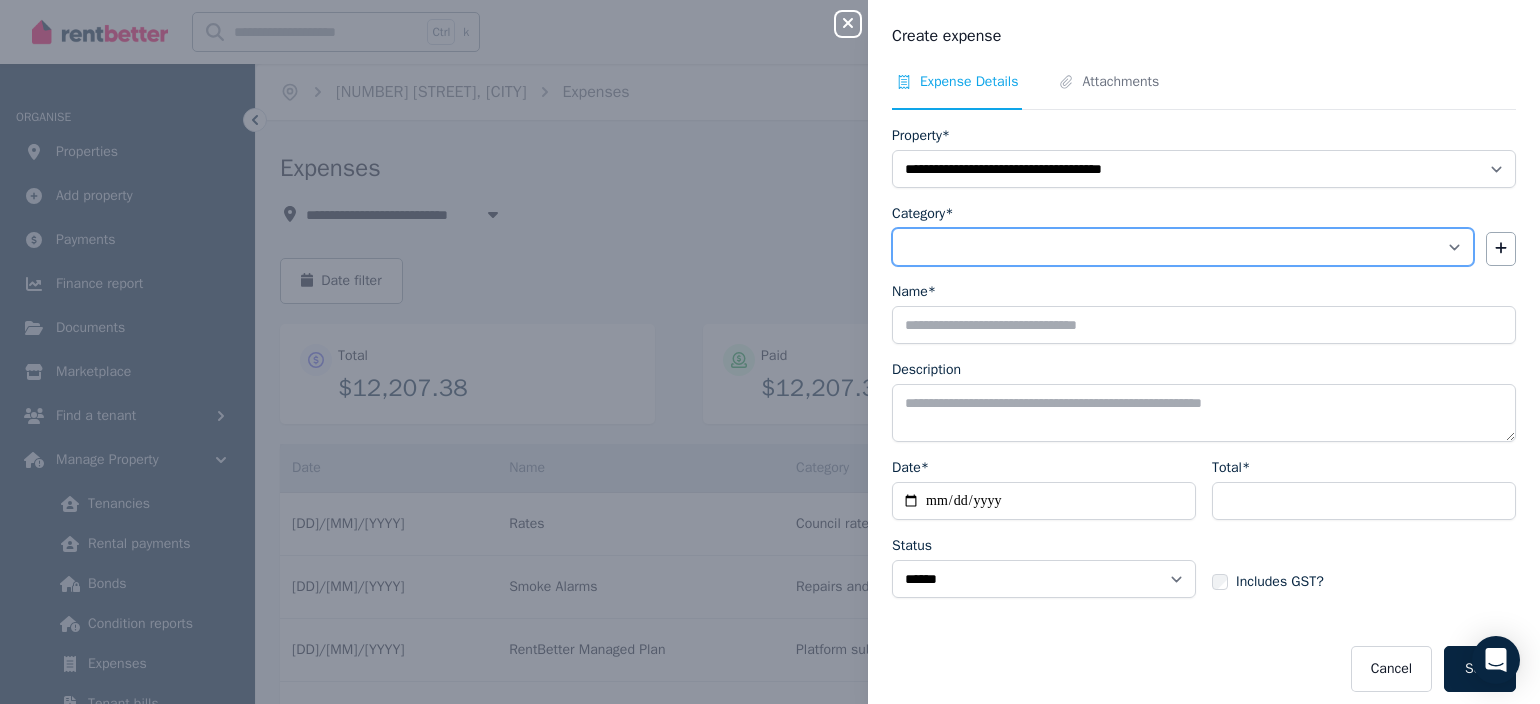 select on "**********" 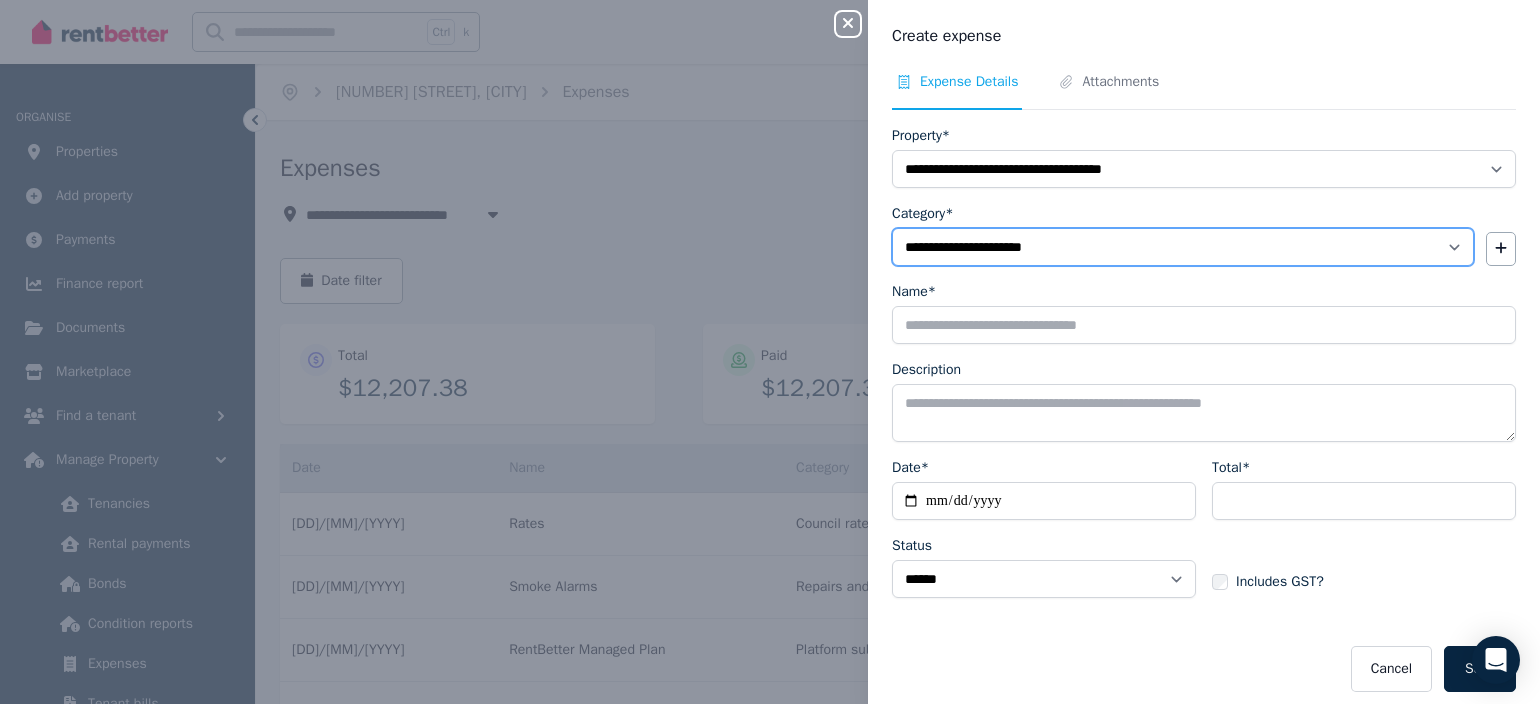 click on "**********" at bounding box center (1183, 247) 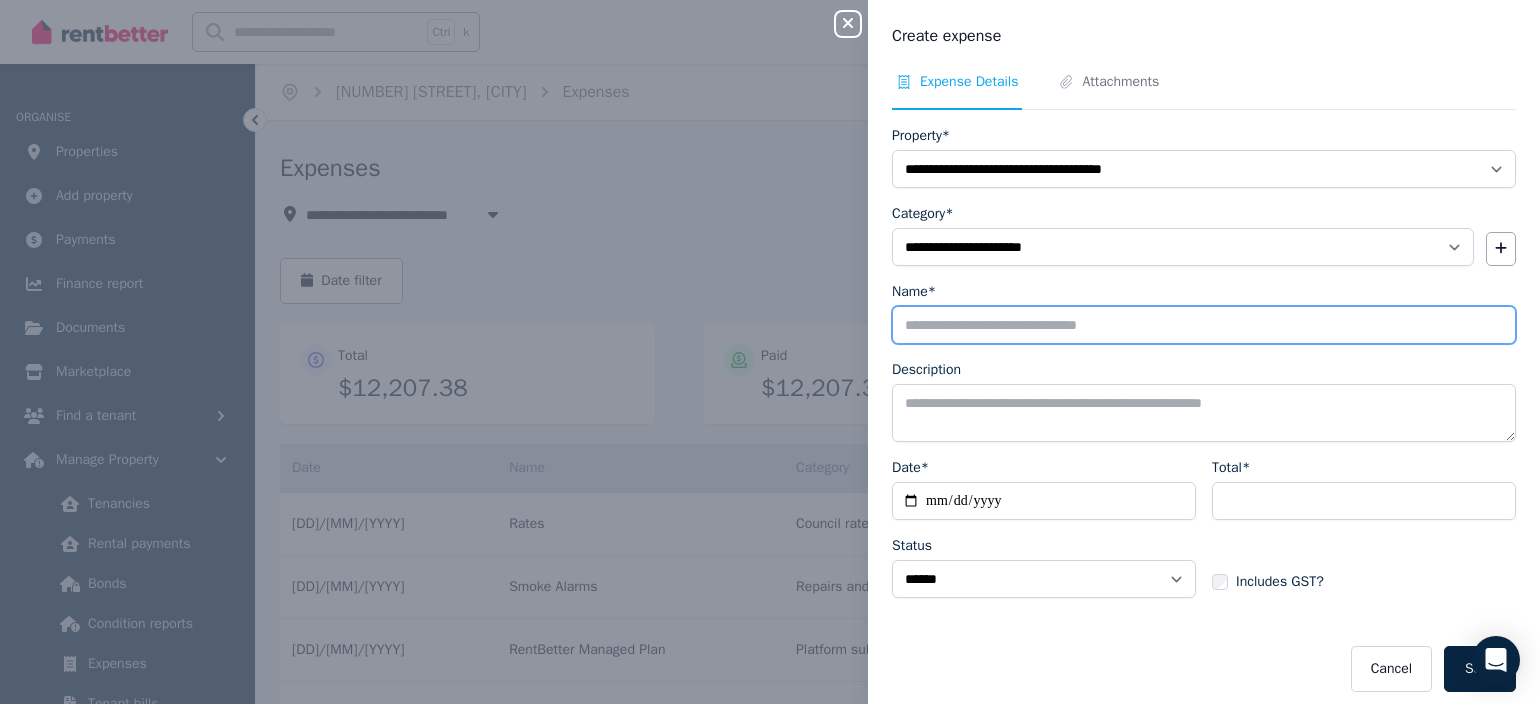 click on "Name*" at bounding box center [1204, 325] 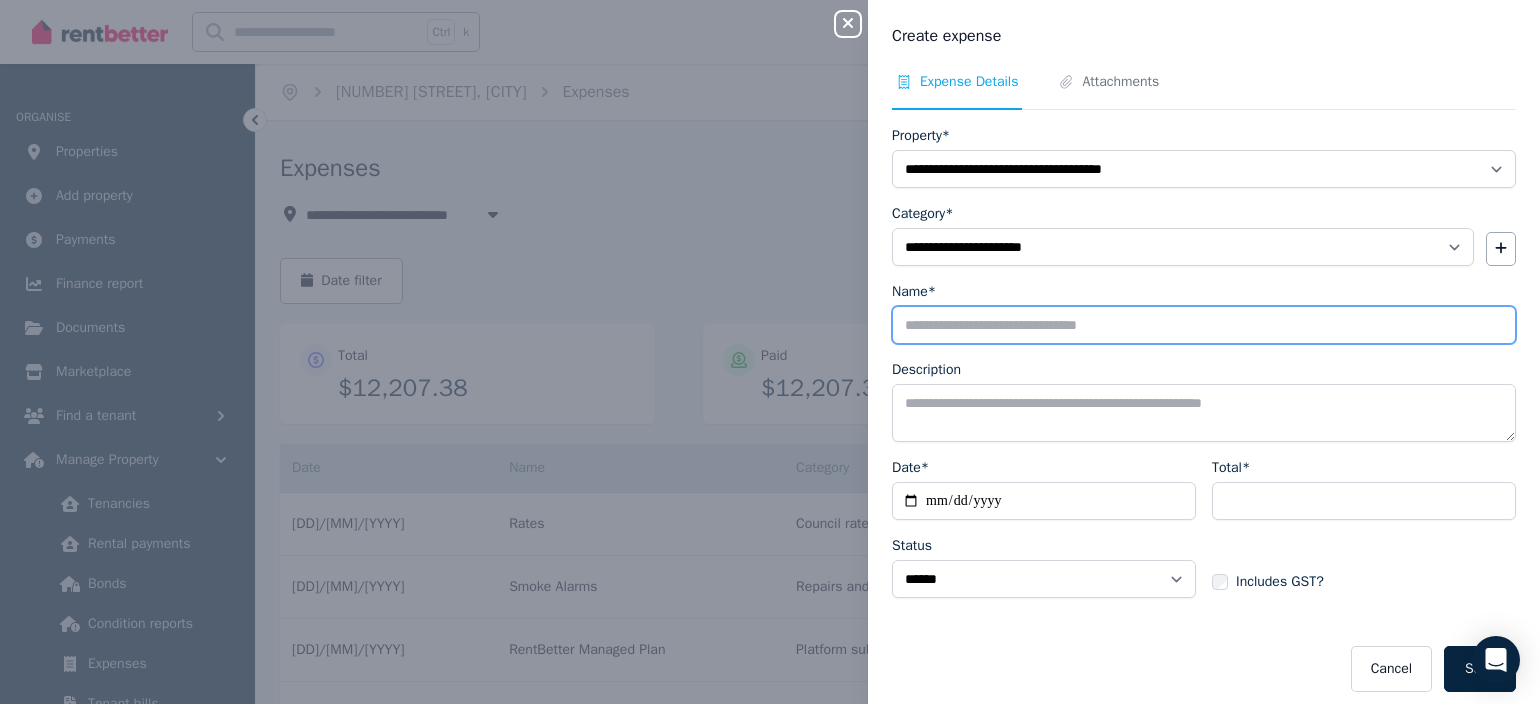 type on "**********" 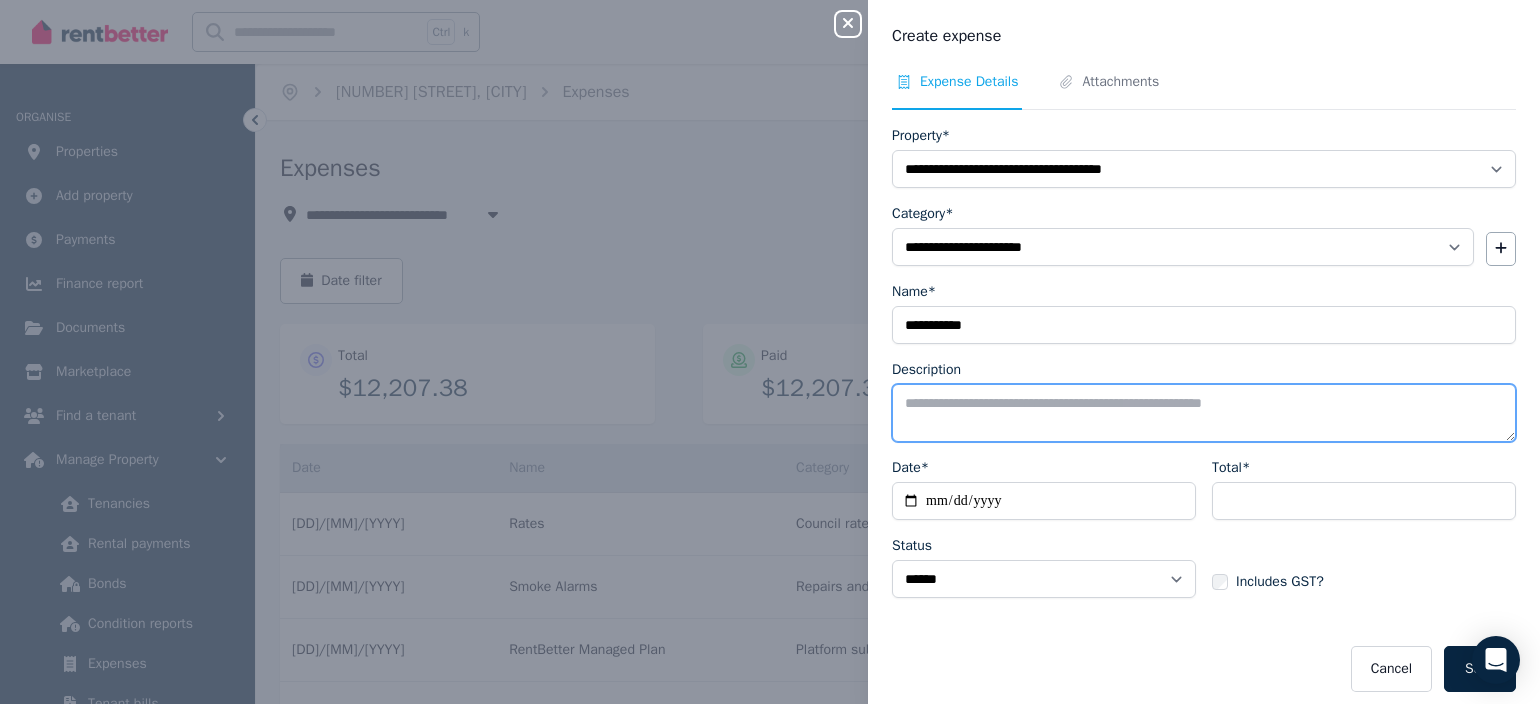 click on "Description" at bounding box center (1204, 413) 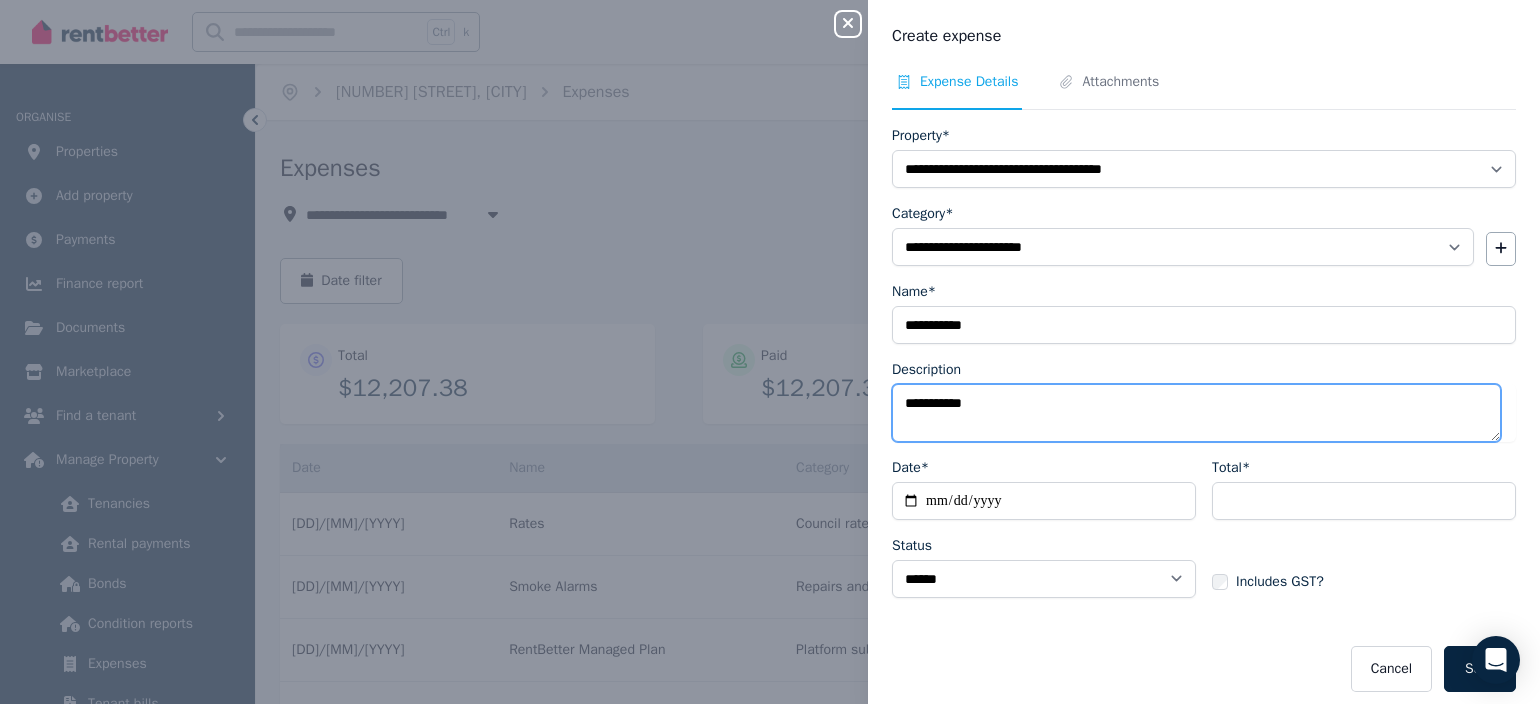 type on "**********" 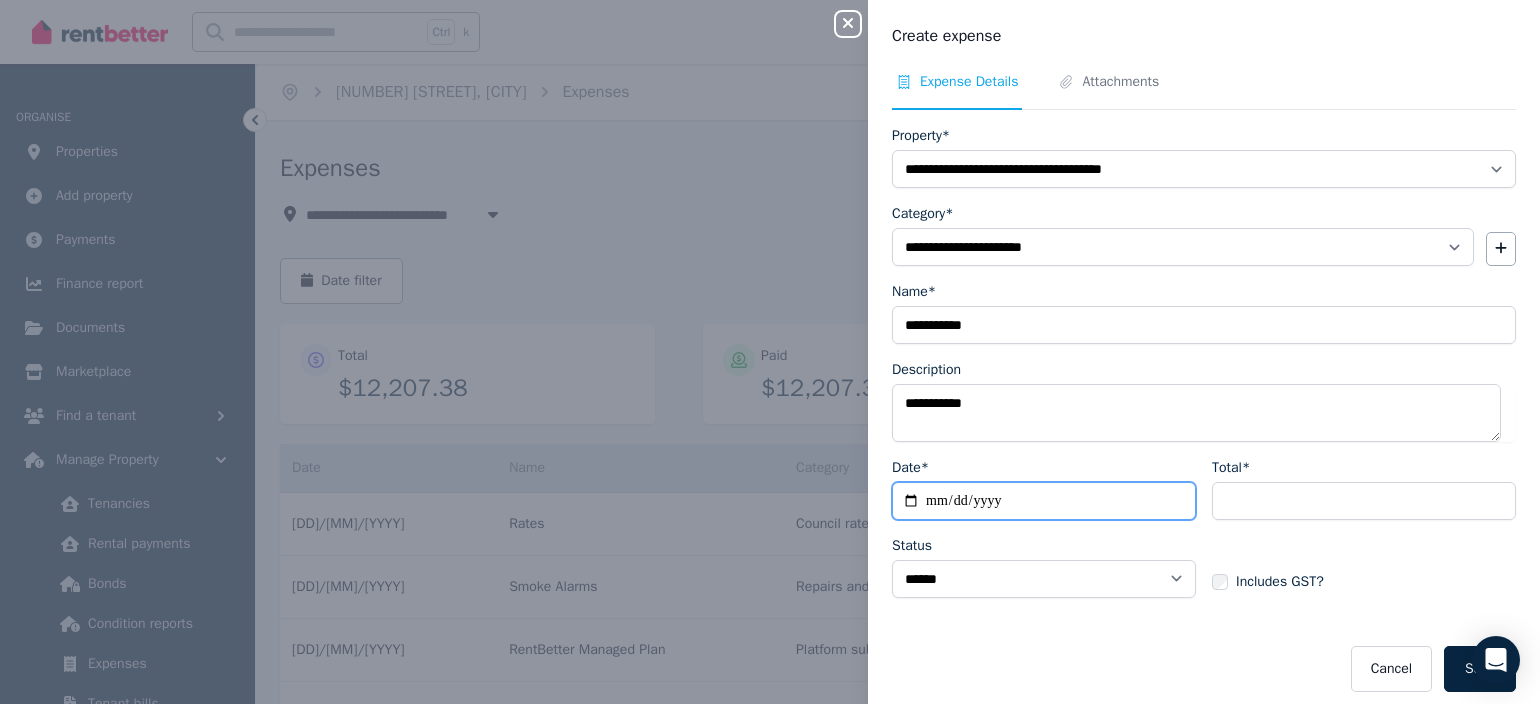 click on "Date*" at bounding box center (1044, 501) 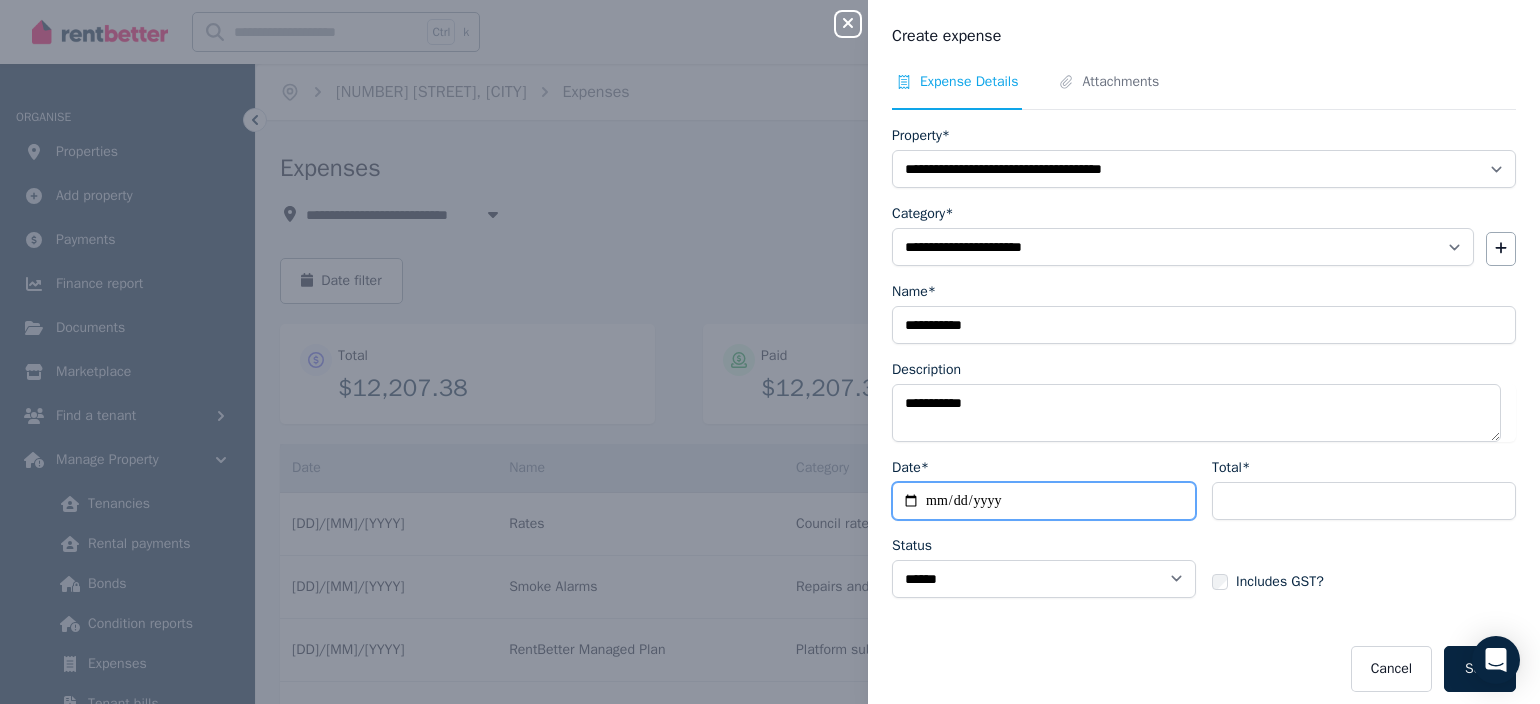 type on "**********" 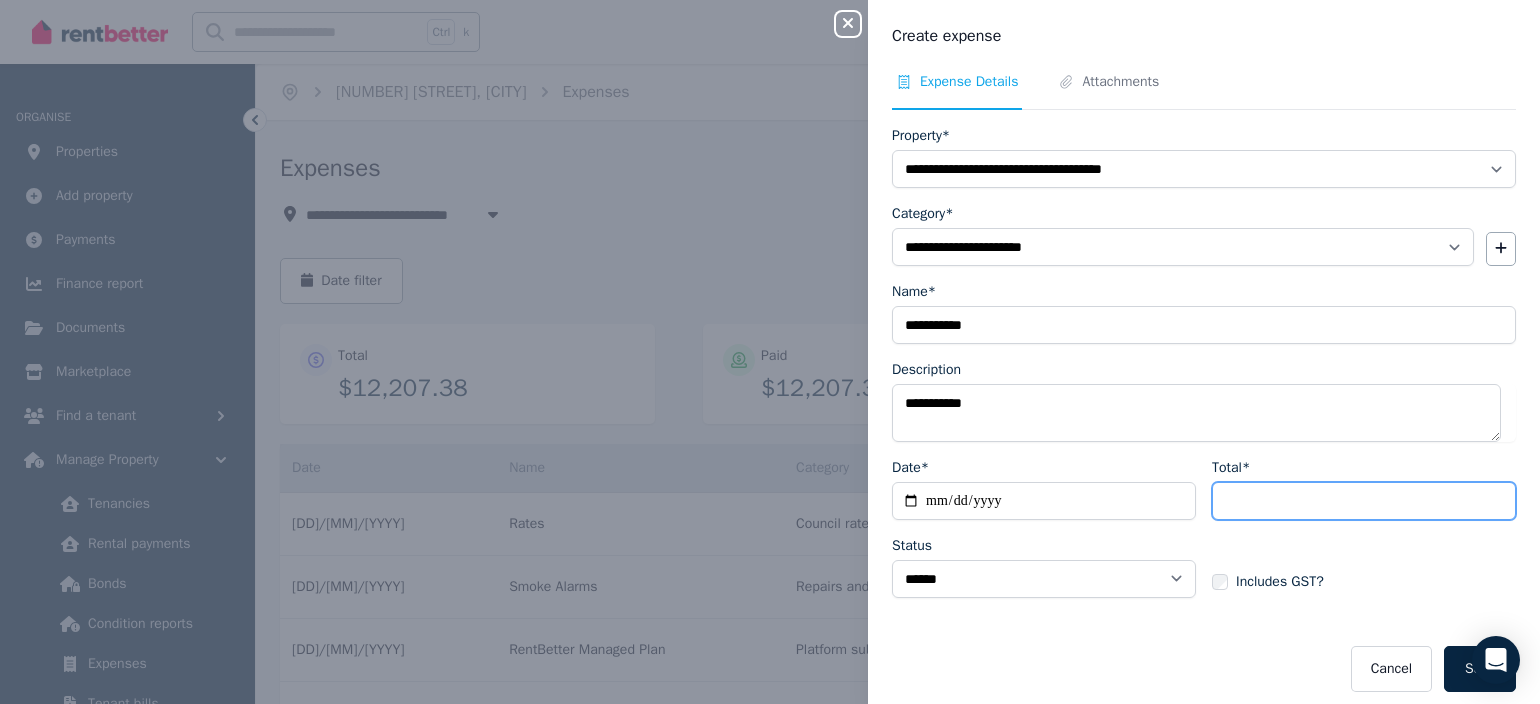click on "Total*" at bounding box center [1364, 501] 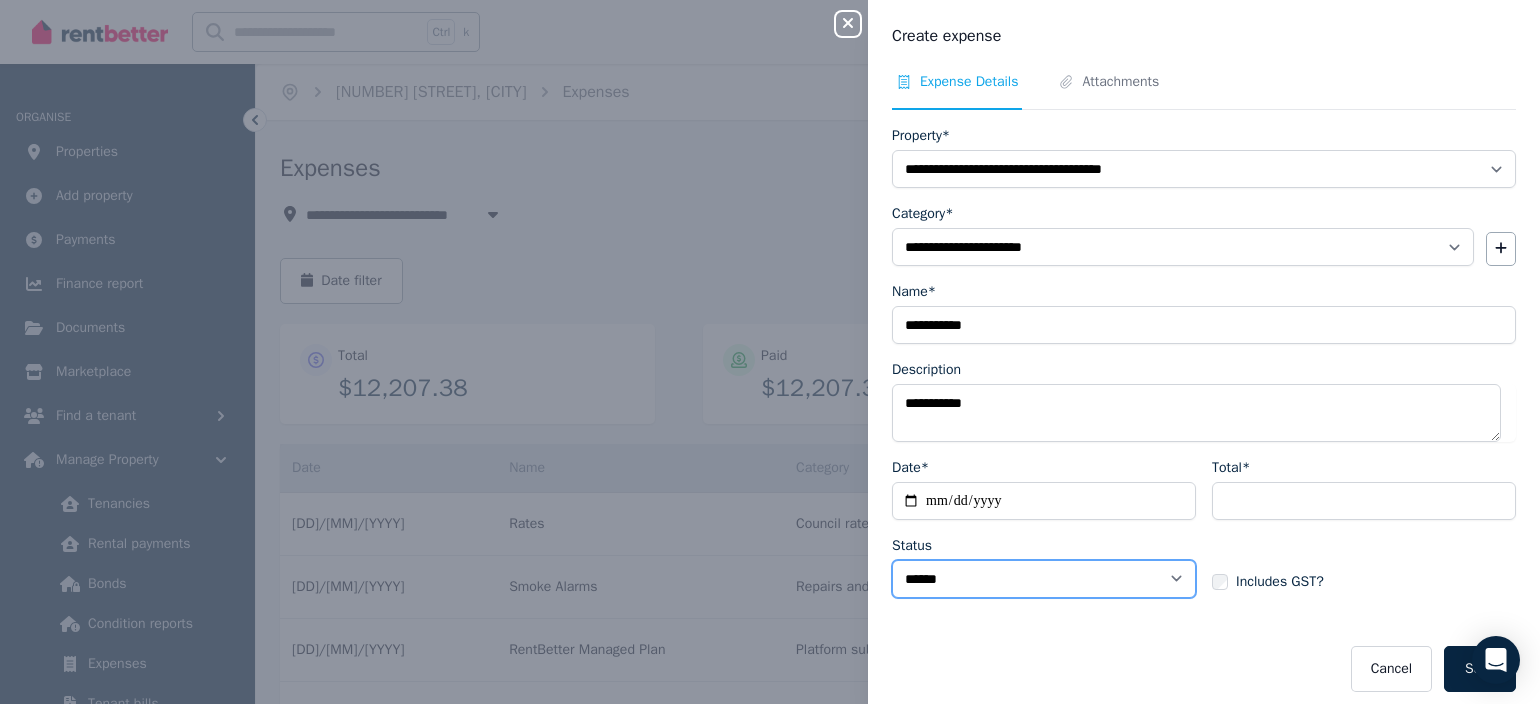 click on "****** ****" at bounding box center [1044, 579] 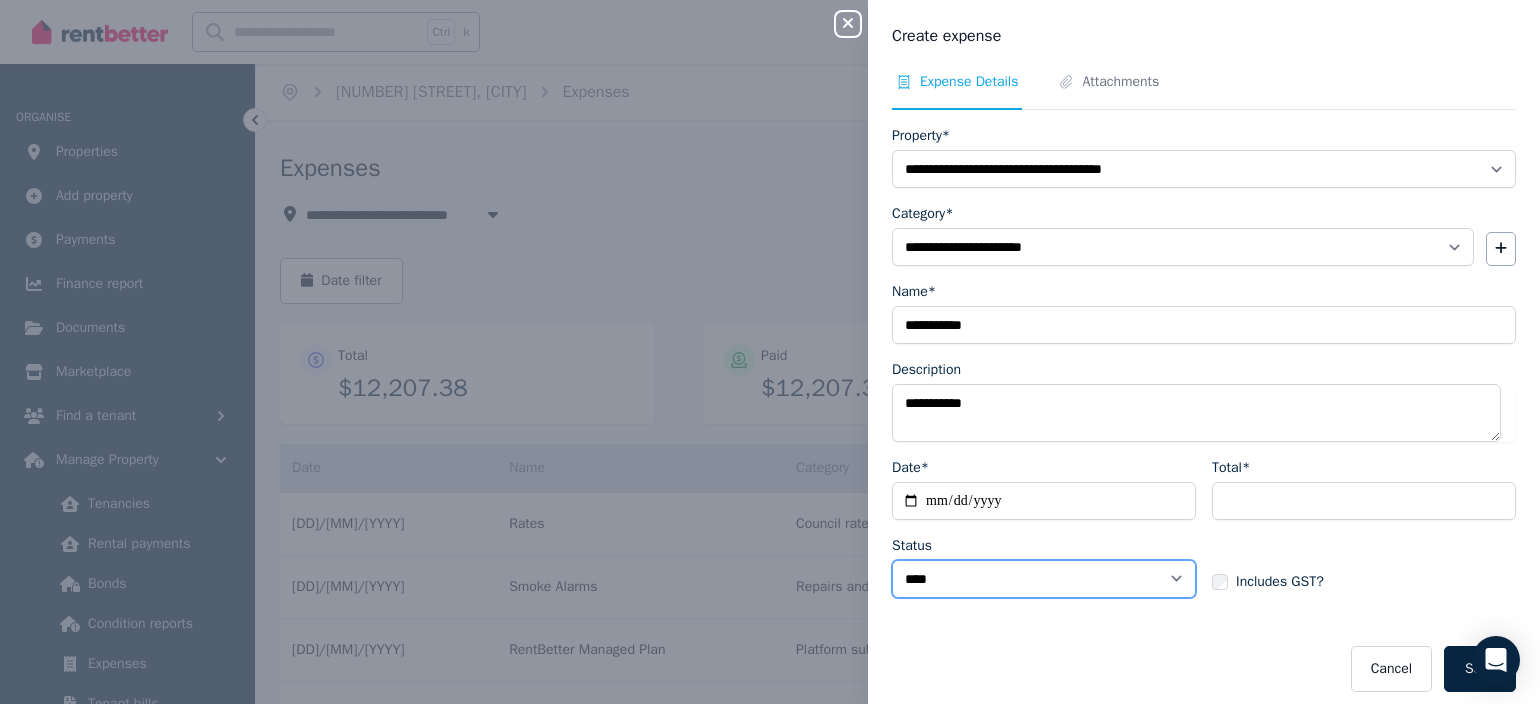 click on "****** ****" at bounding box center [1044, 579] 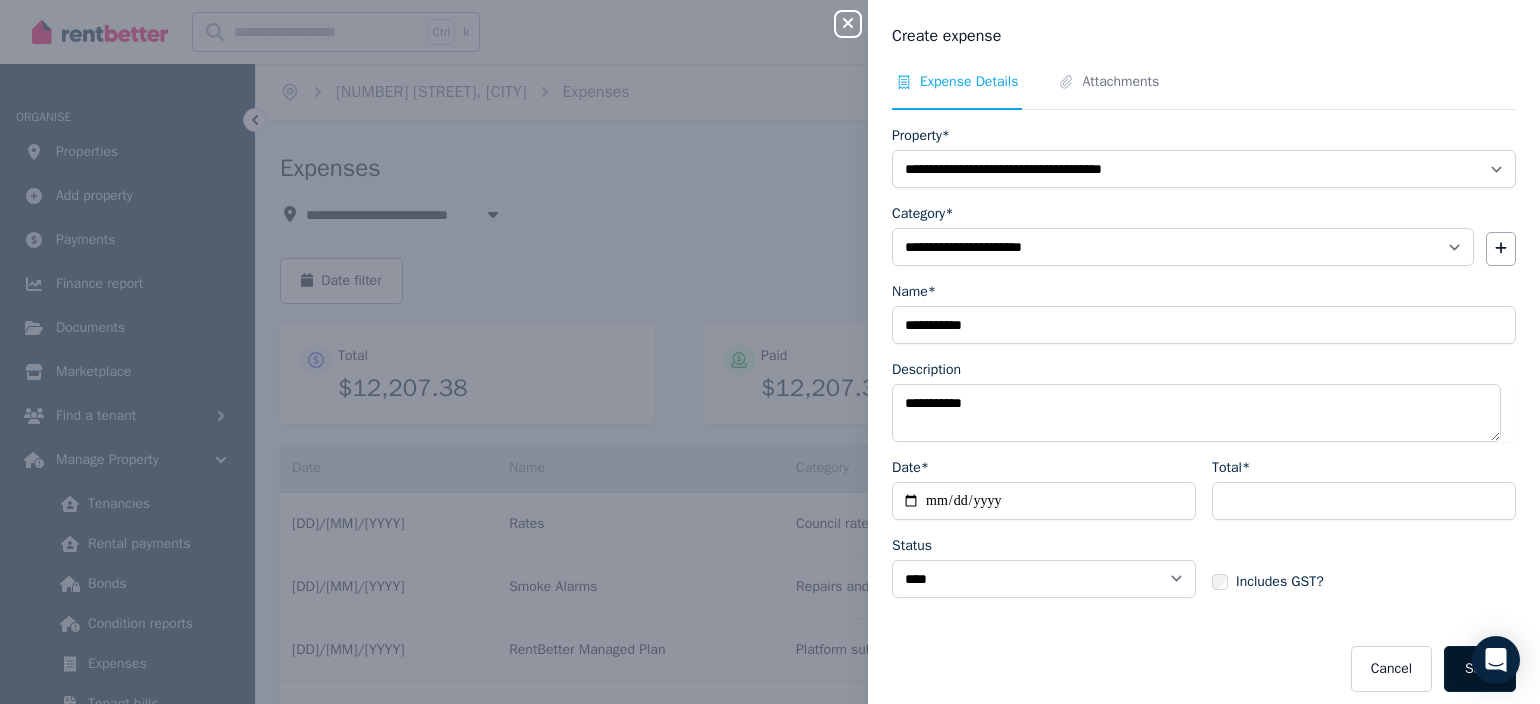 click on "Save" at bounding box center (1480, 669) 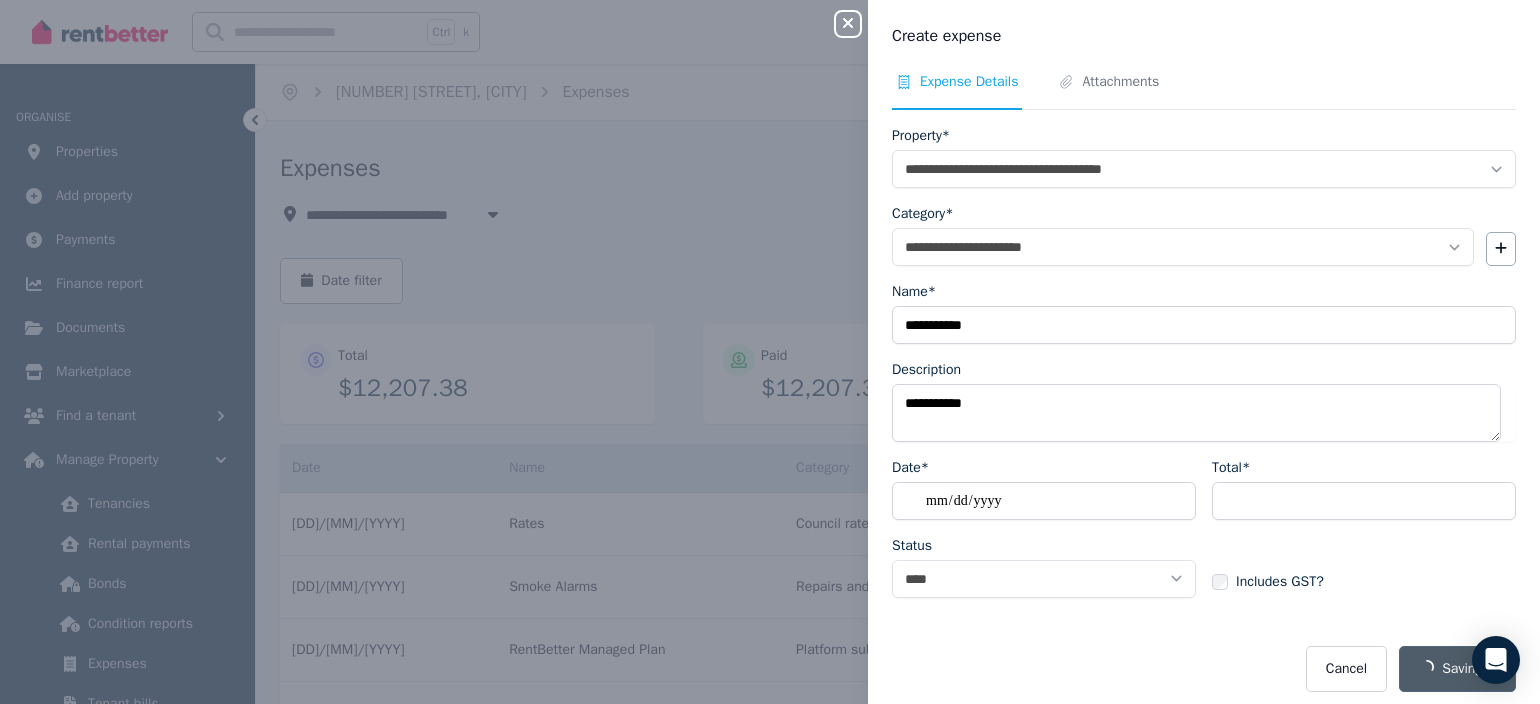 select on "**********" 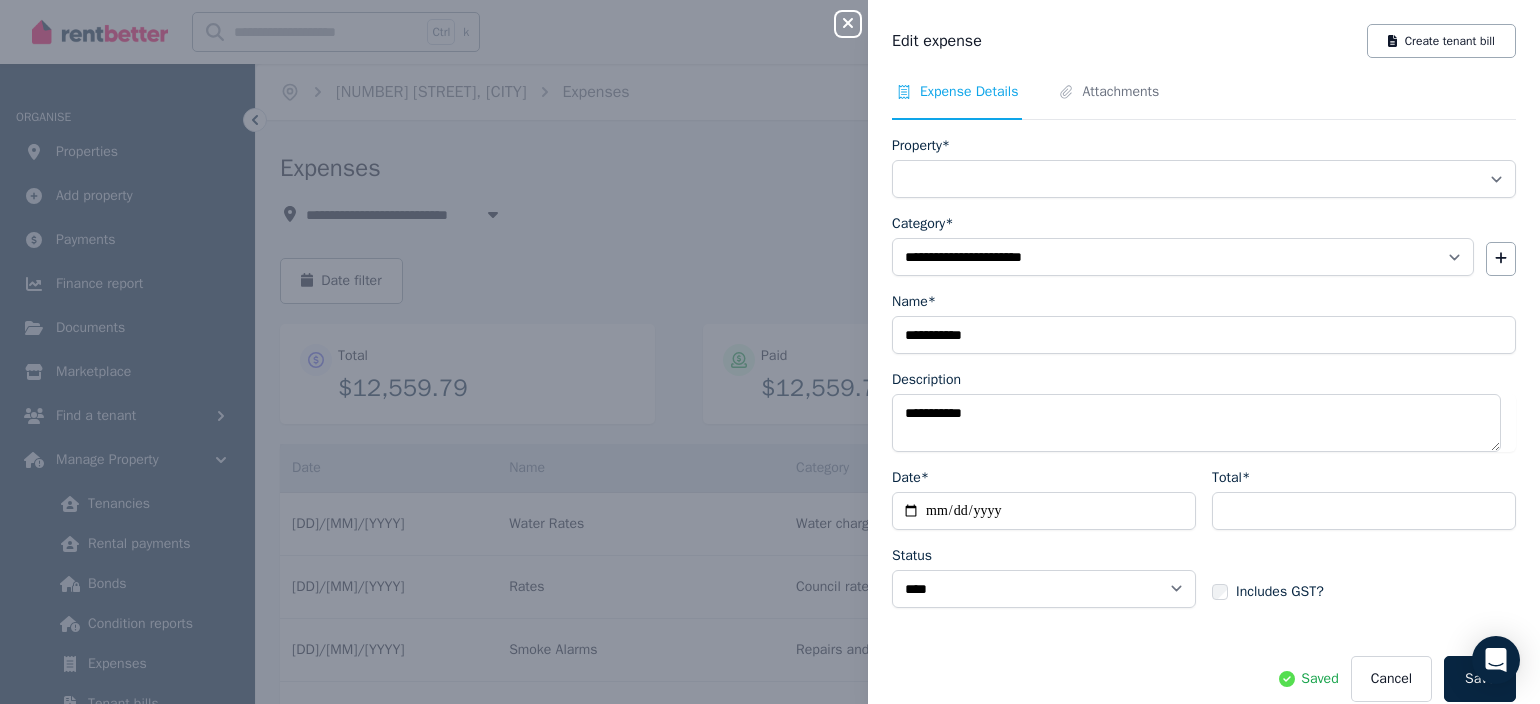select on "**********" 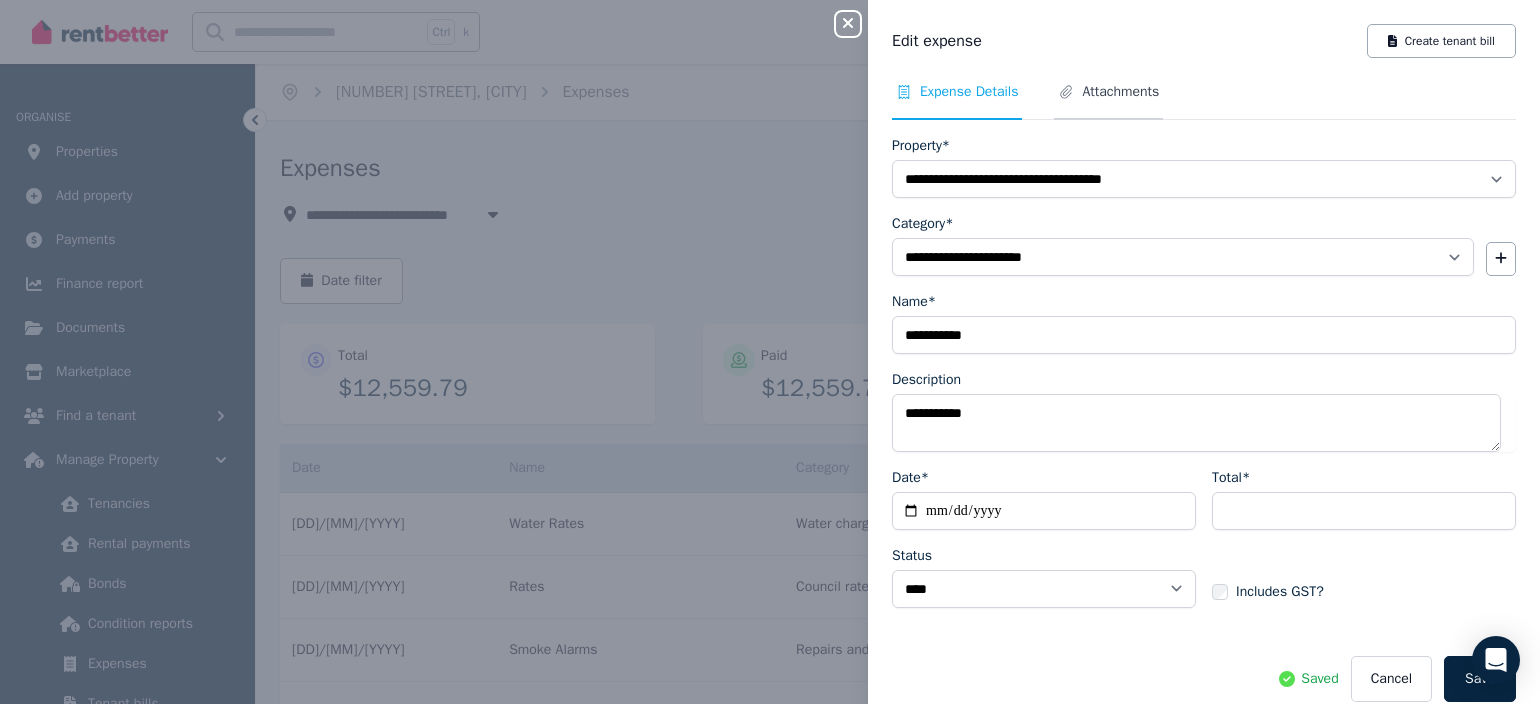 click on "Attachments" at bounding box center (1120, 92) 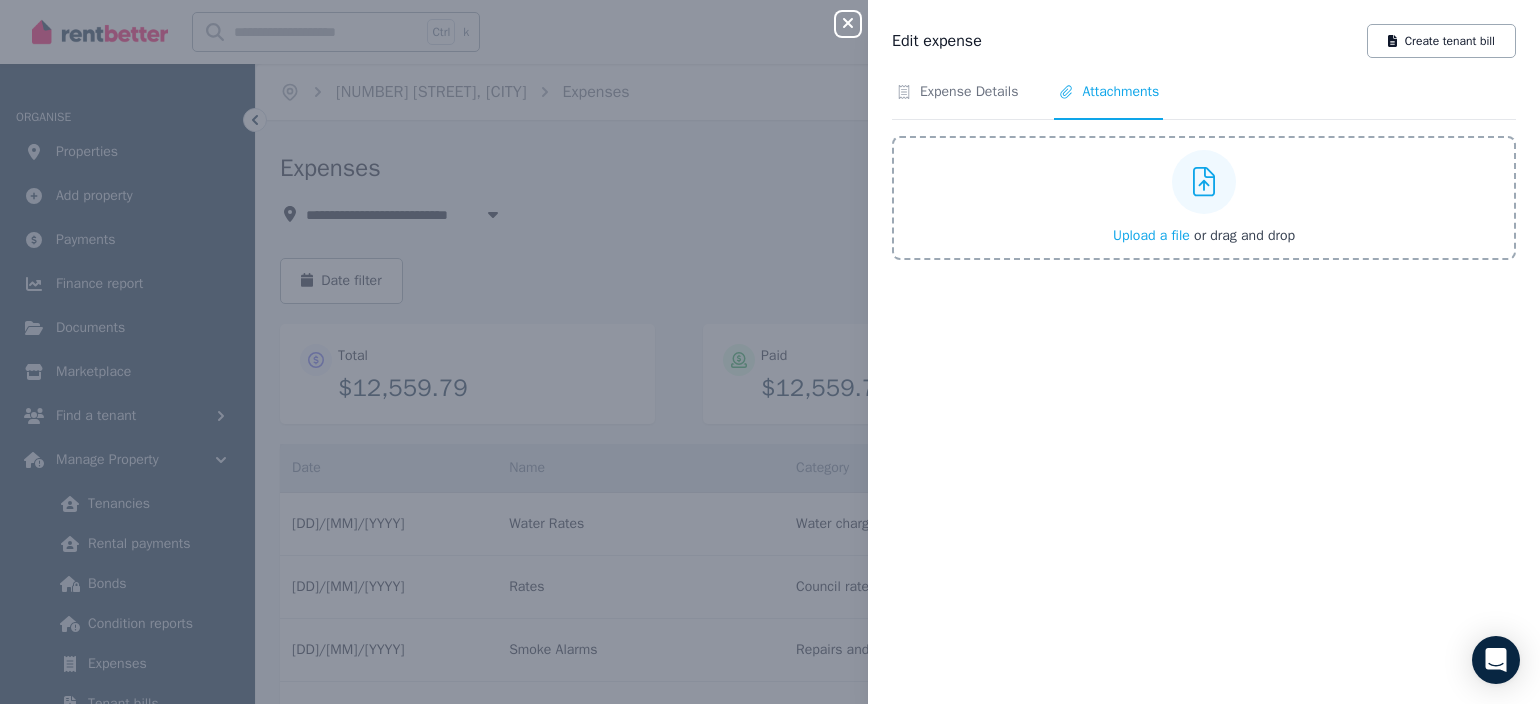 click on "Upload a file" at bounding box center (1151, 235) 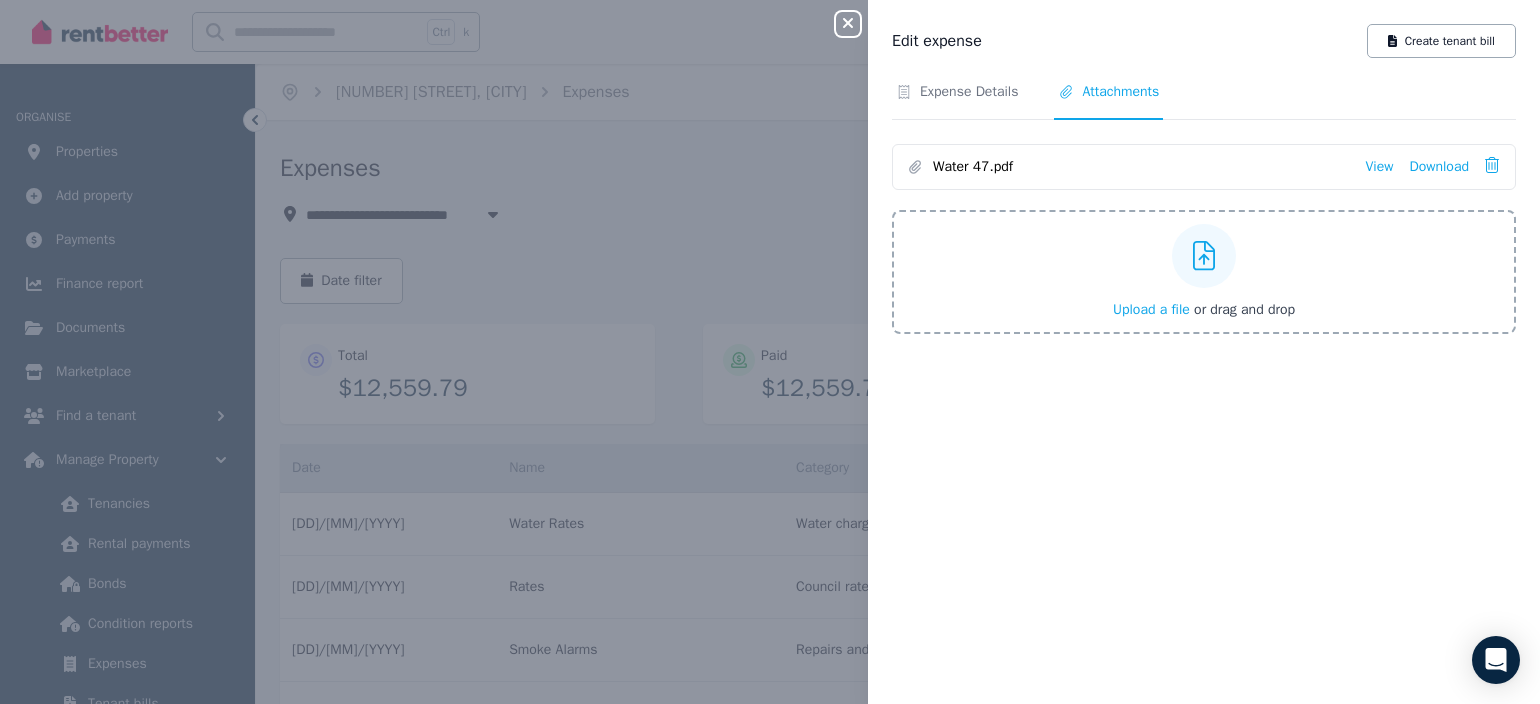 click 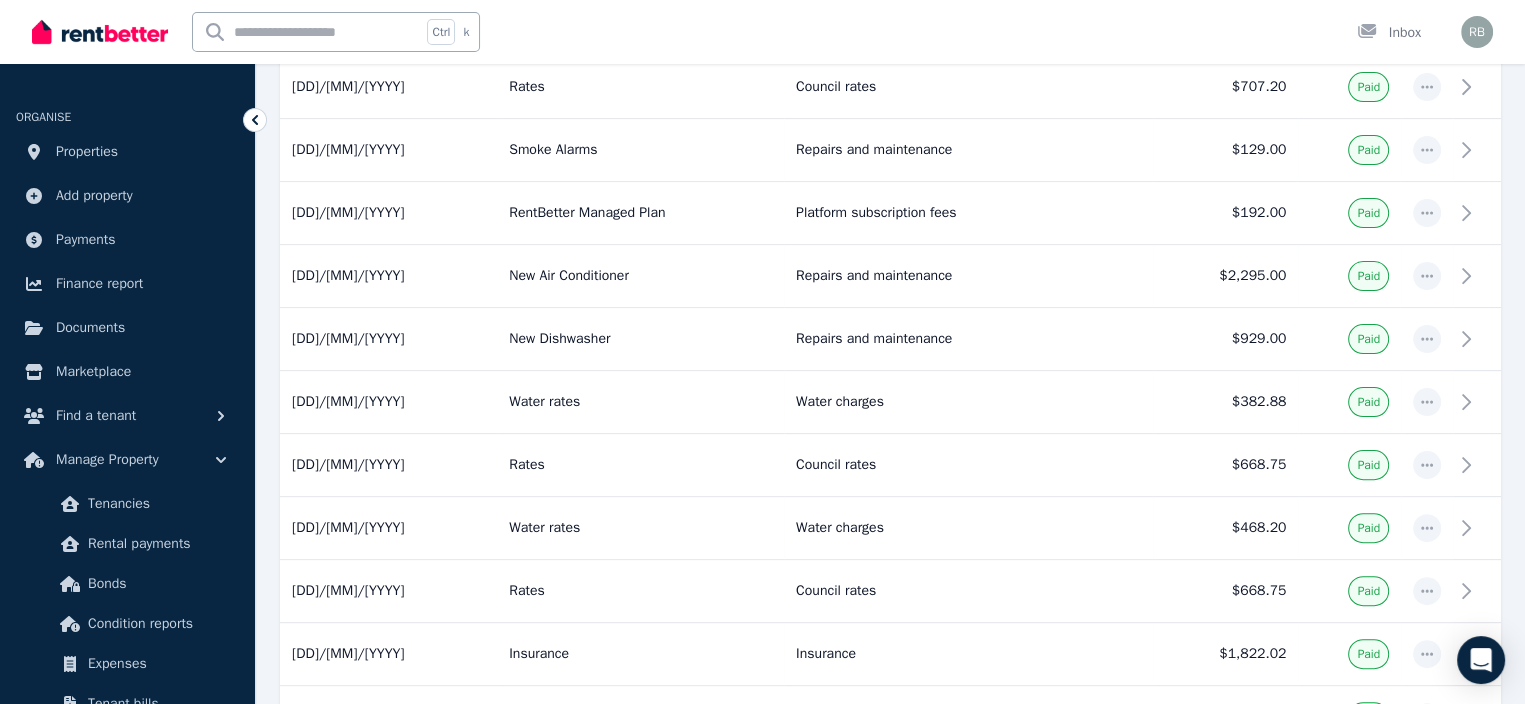 scroll, scrollTop: 0, scrollLeft: 0, axis: both 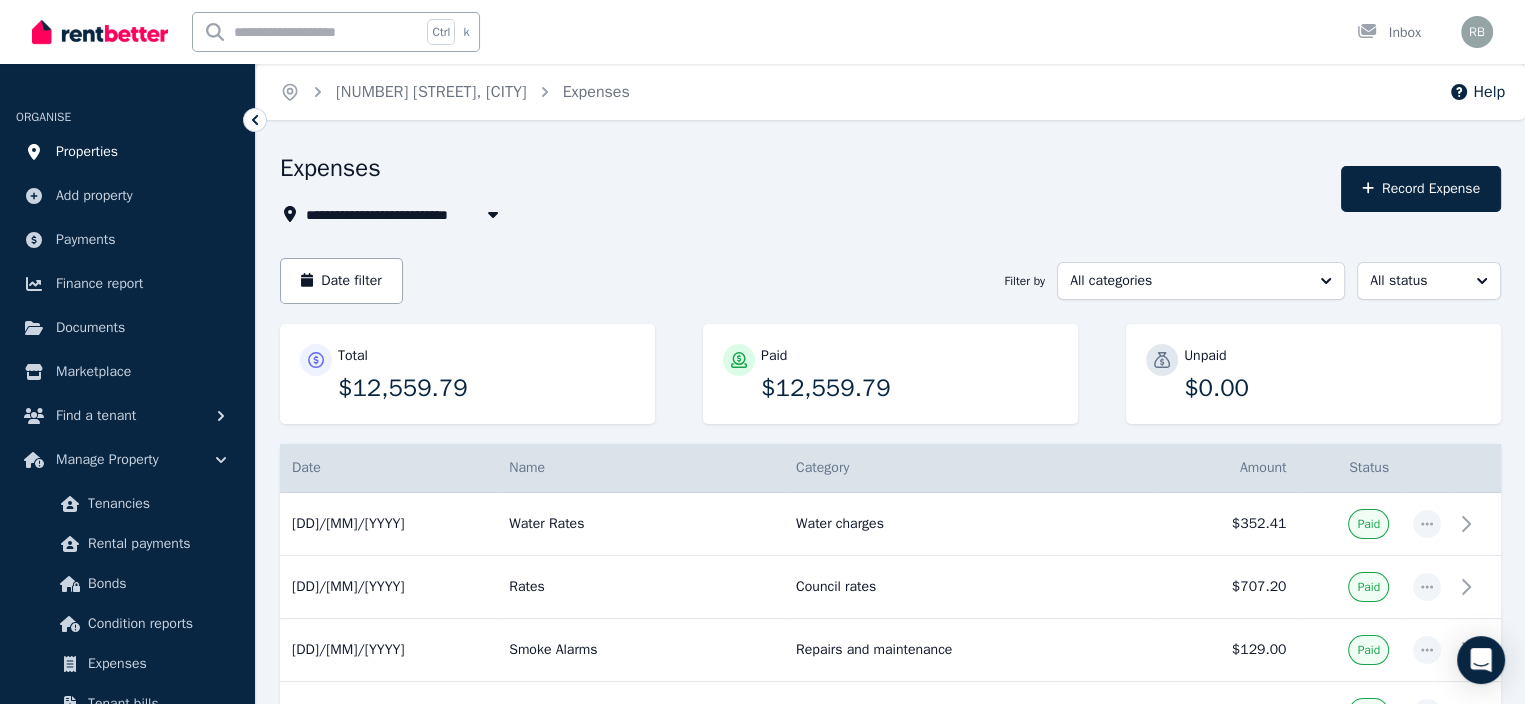 click on "Properties" at bounding box center (87, 152) 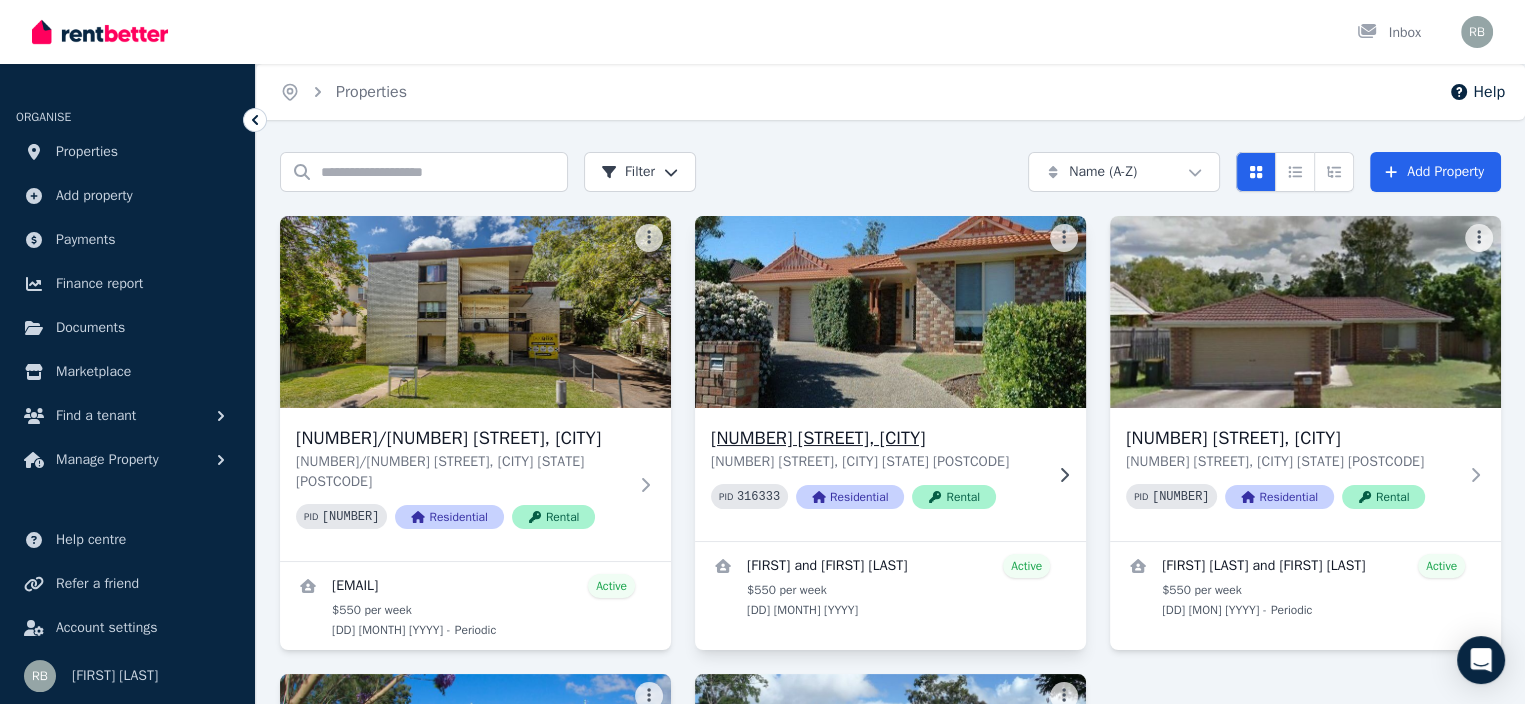 click at bounding box center [890, 312] 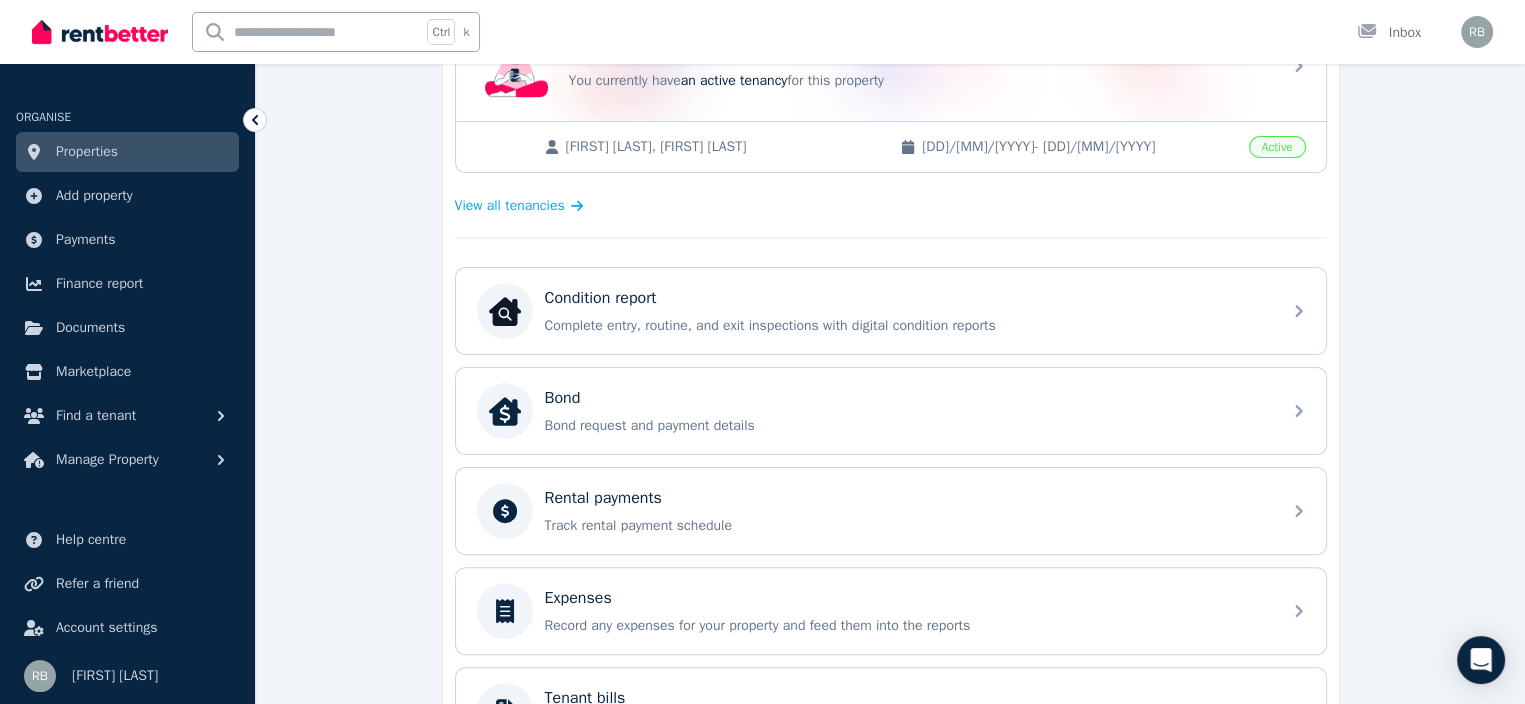 scroll, scrollTop: 500, scrollLeft: 0, axis: vertical 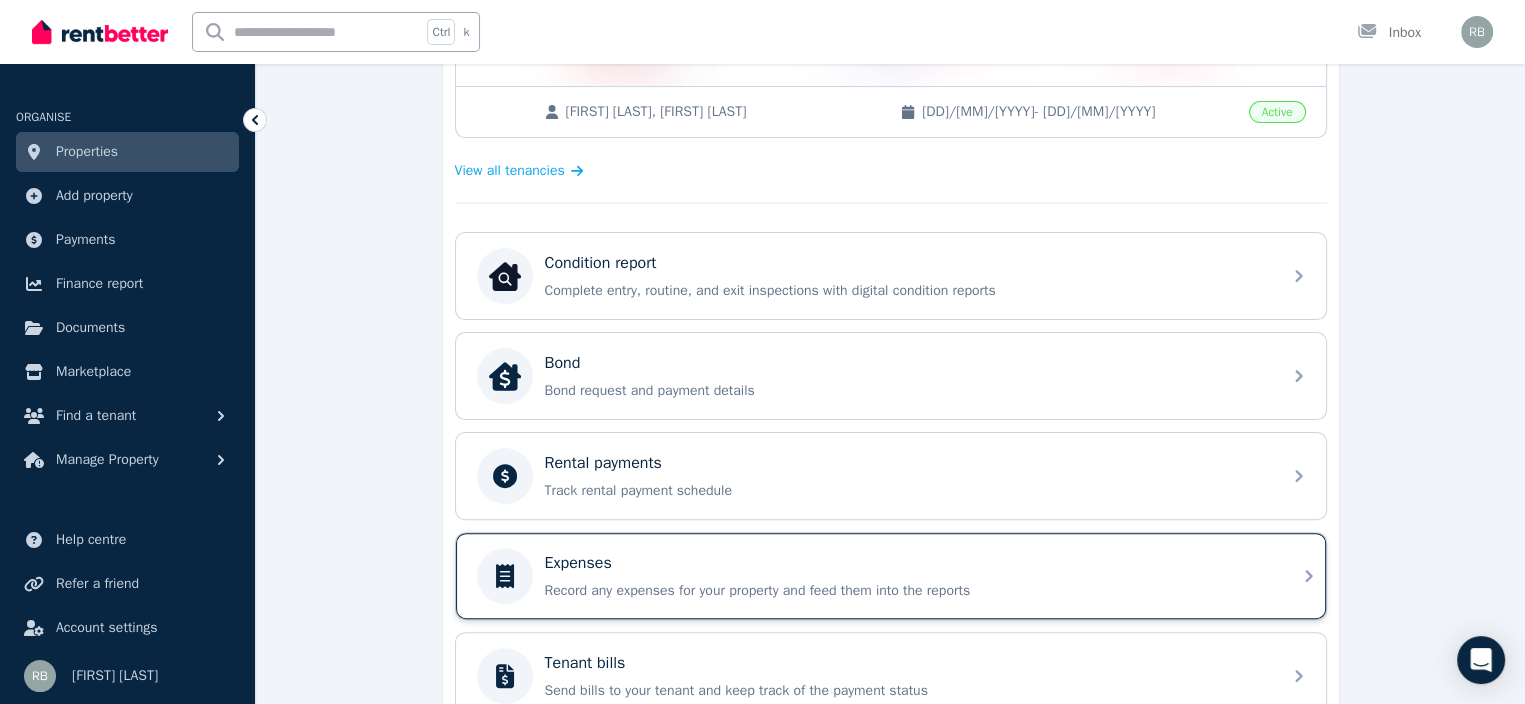 click on "Expenses" at bounding box center (578, 563) 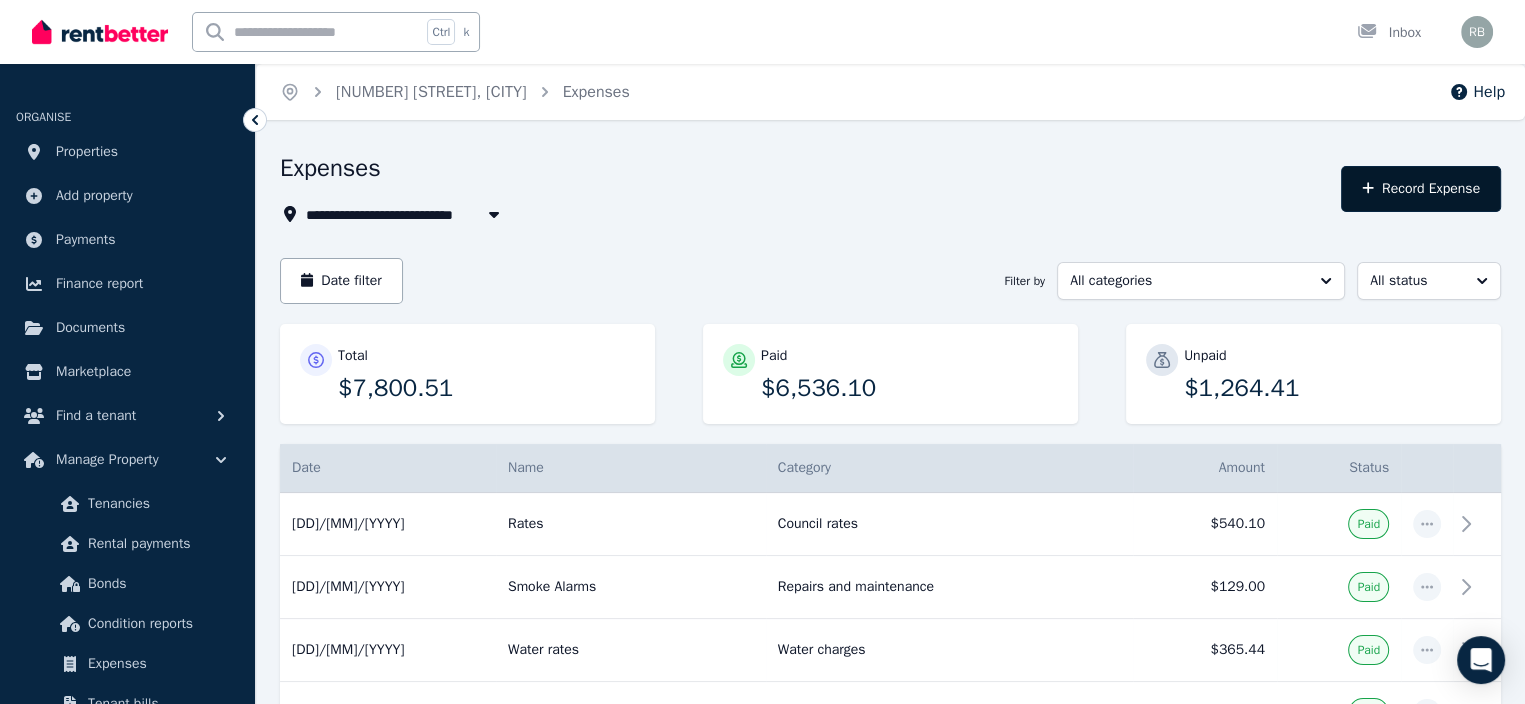 click on "Record Expense" at bounding box center [1421, 189] 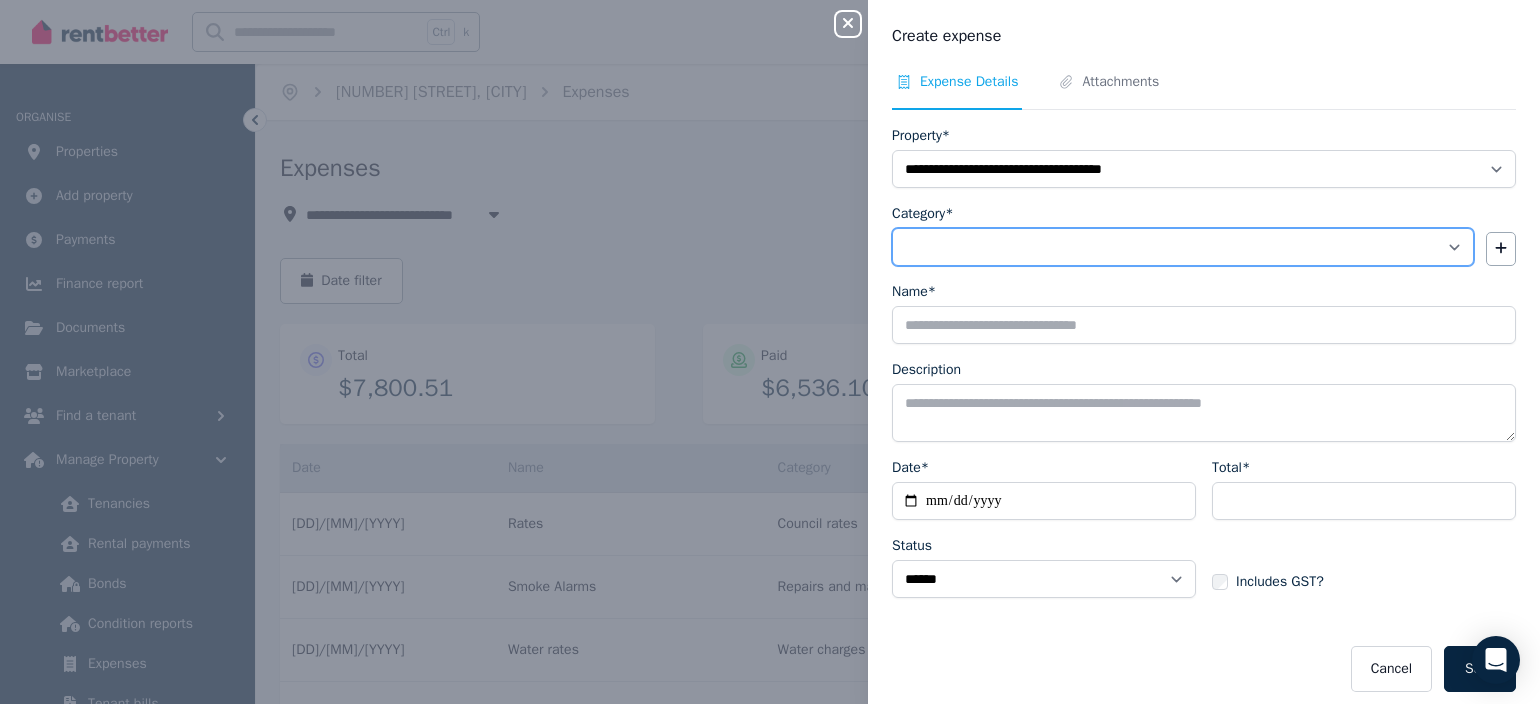 click on "**********" at bounding box center [1183, 247] 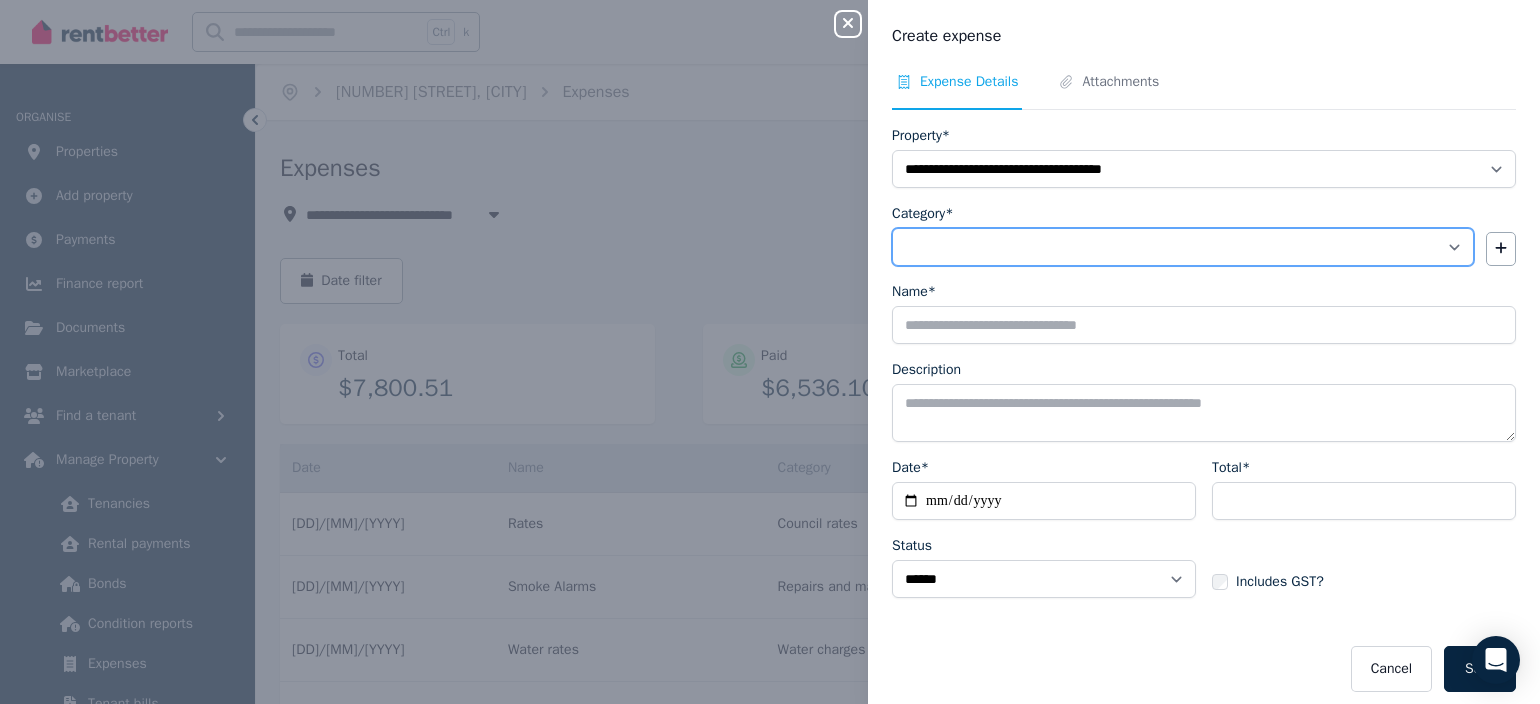 select on "**********" 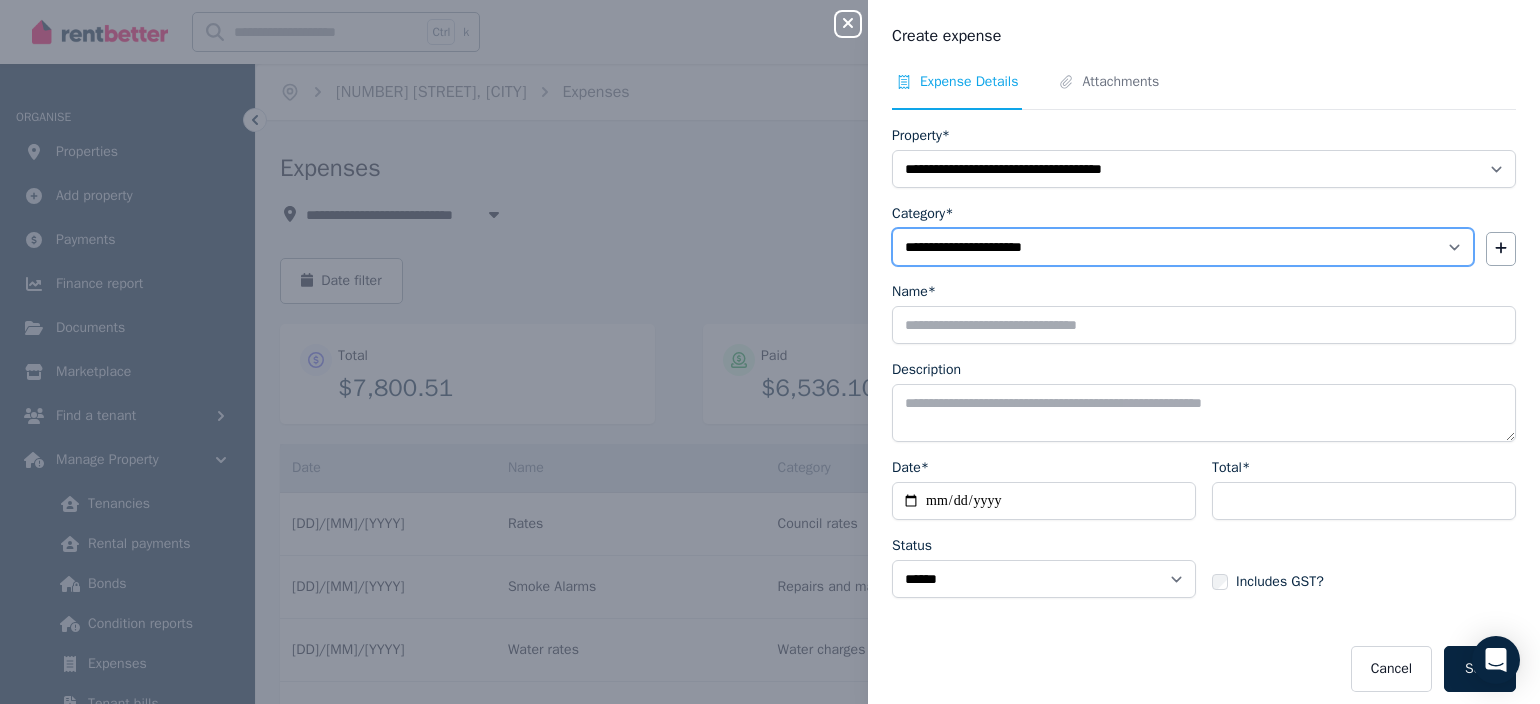 click on "**********" at bounding box center (1183, 247) 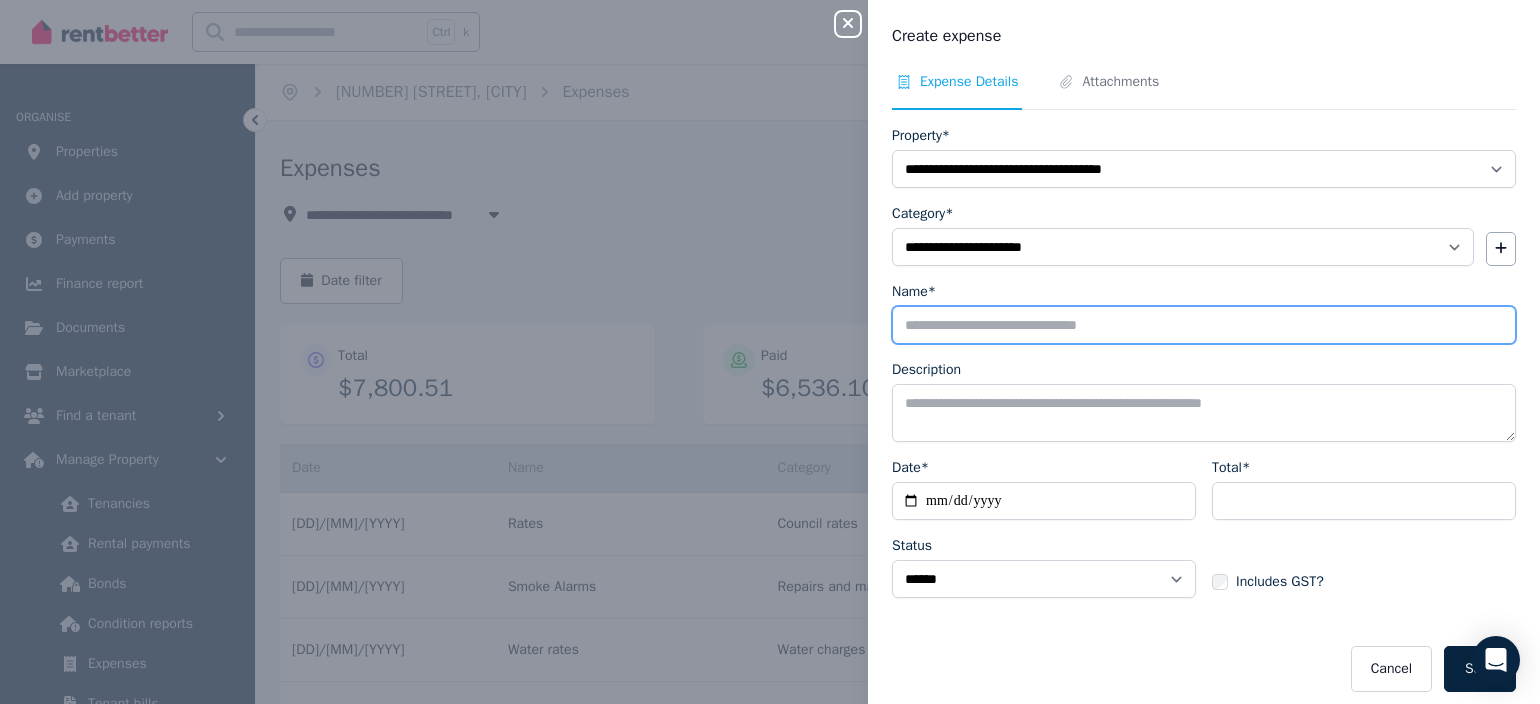 click on "Name*" at bounding box center [1204, 325] 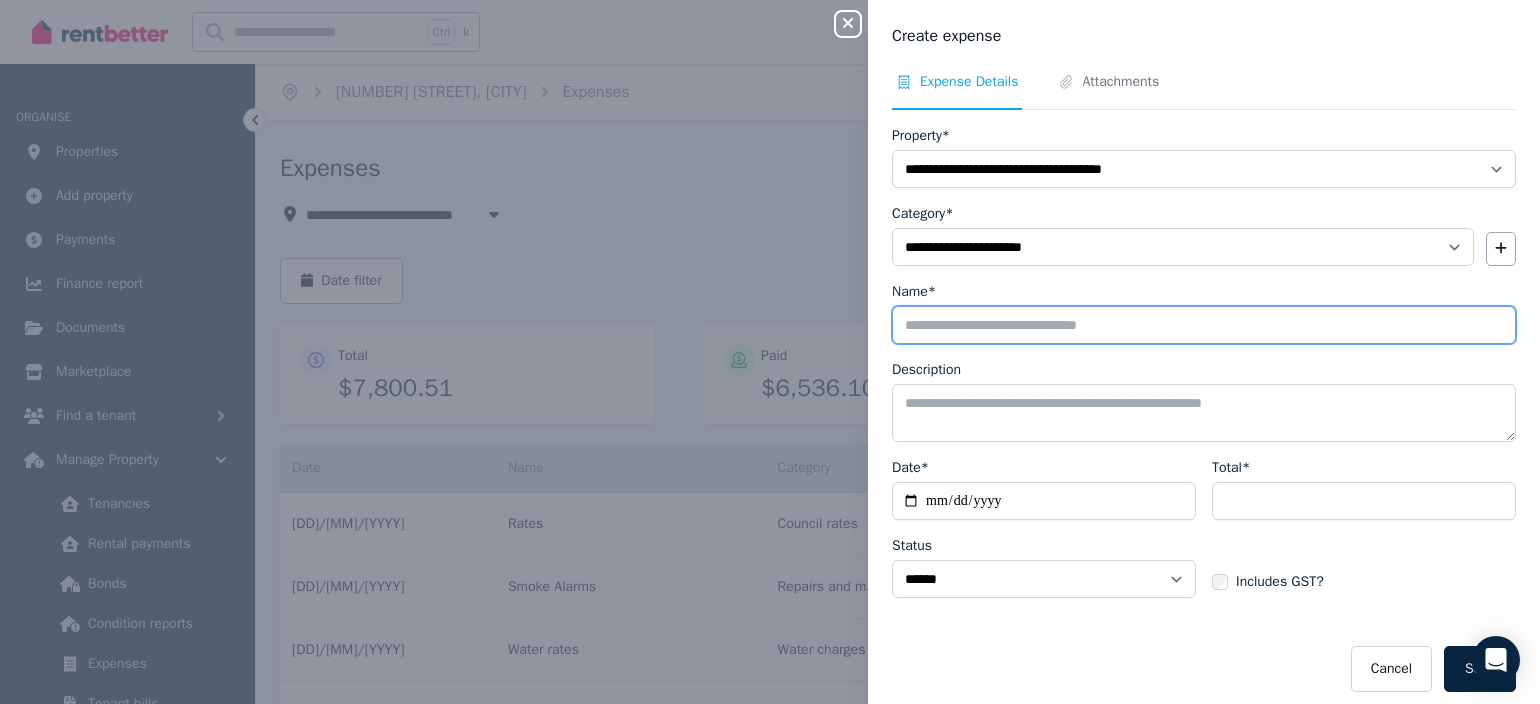 type on "**********" 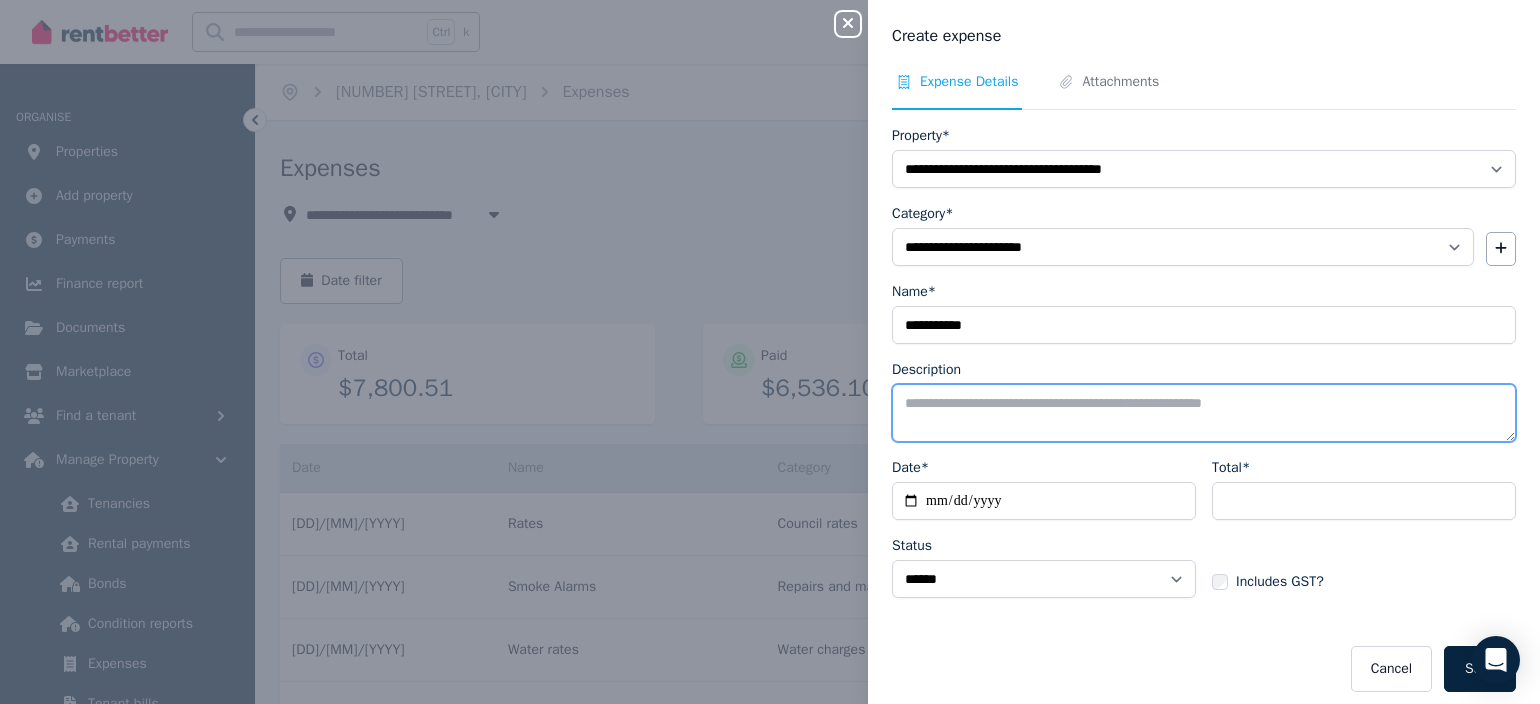 click on "Description" at bounding box center [1204, 413] 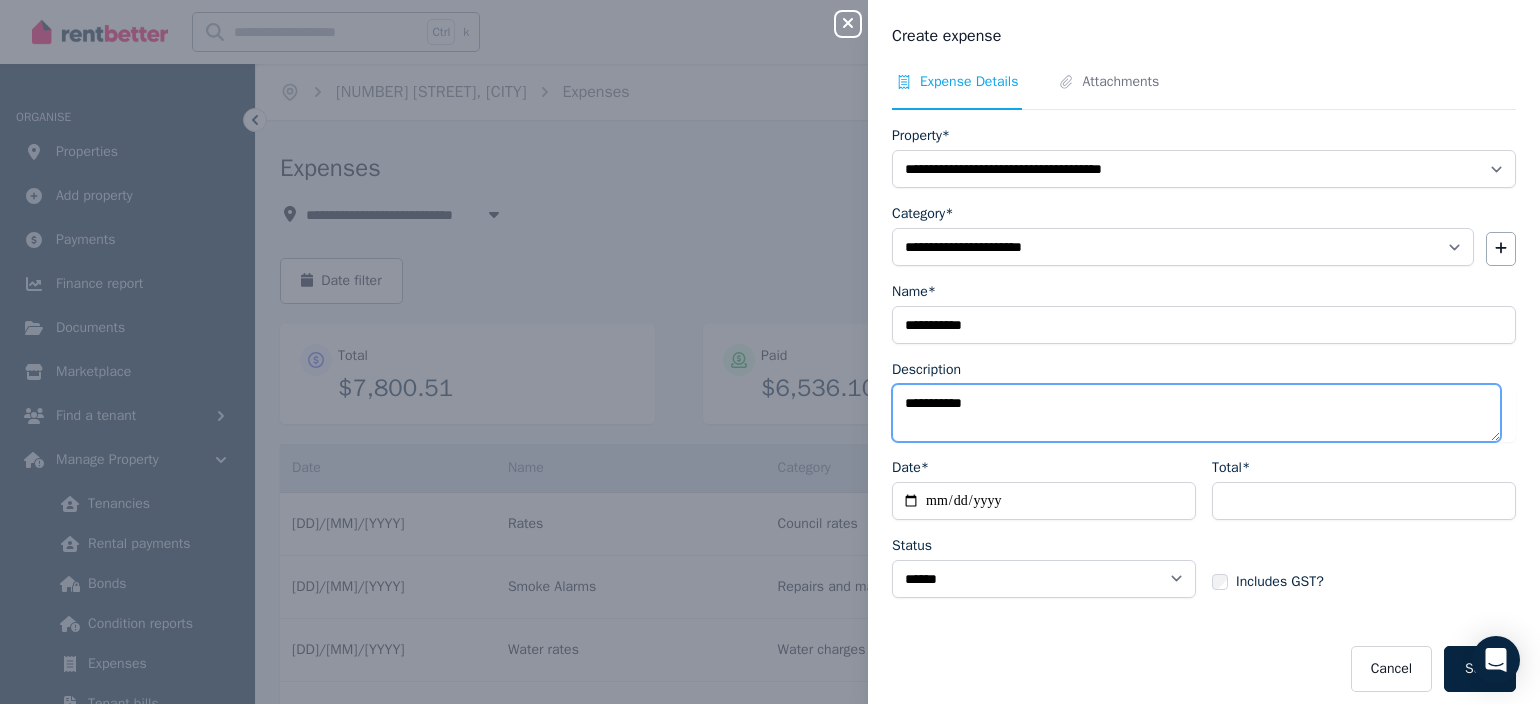 type on "**********" 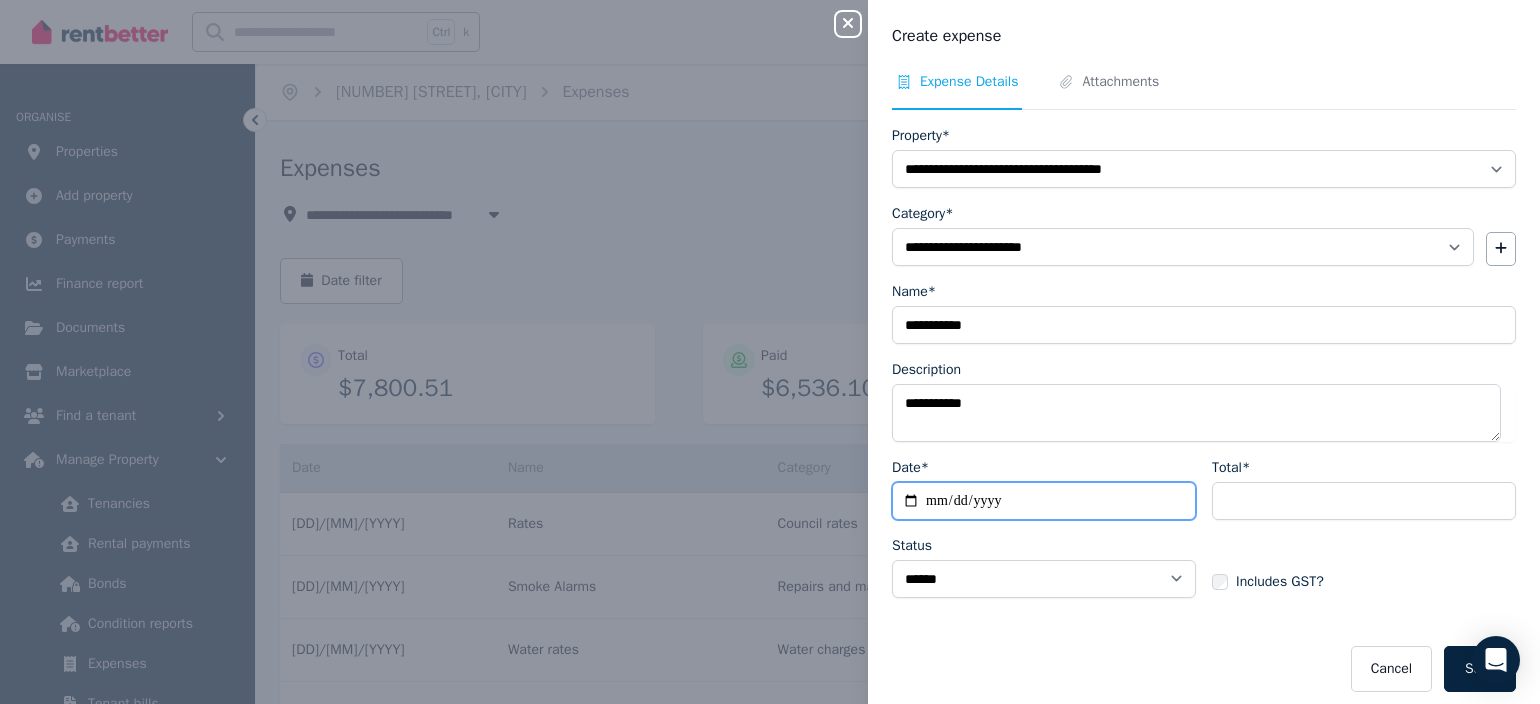 click on "Date*" at bounding box center [1044, 501] 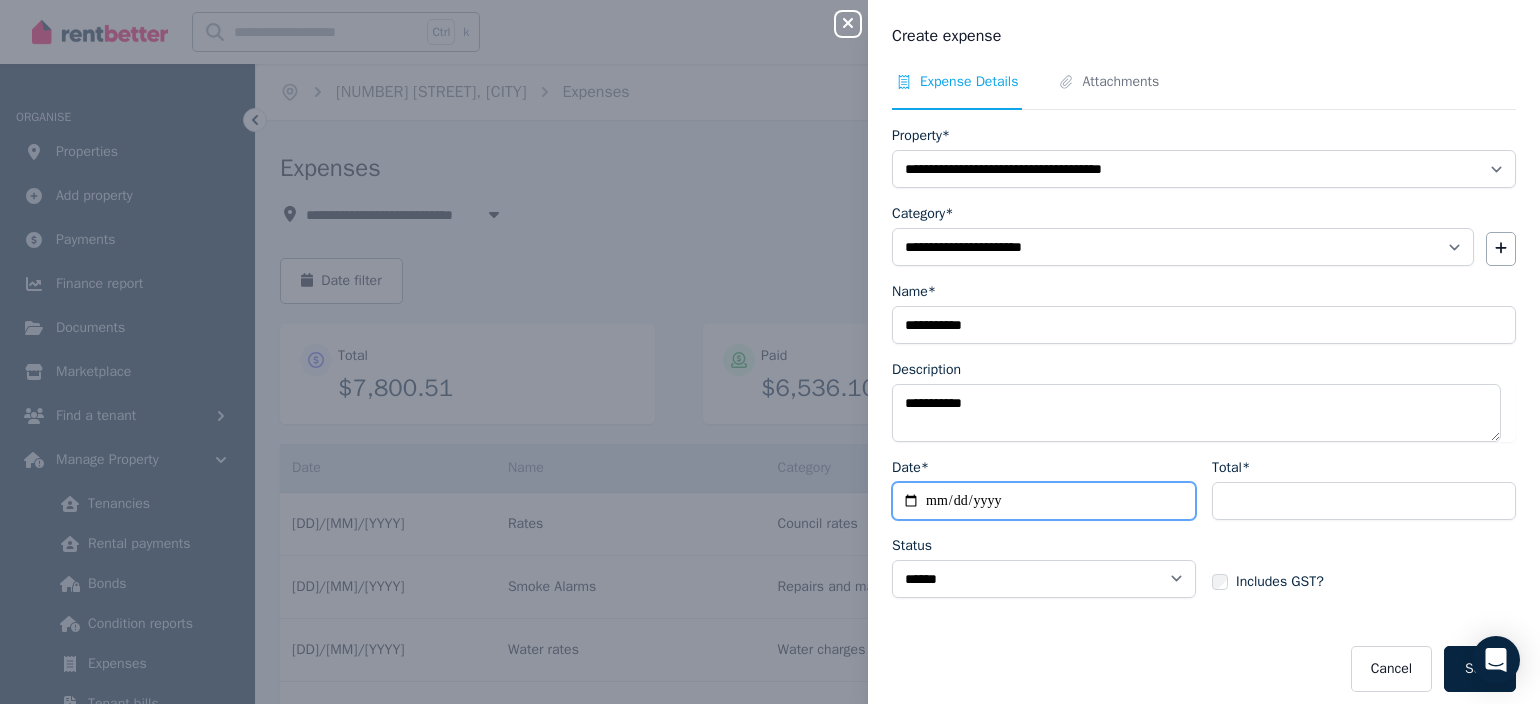 type on "**********" 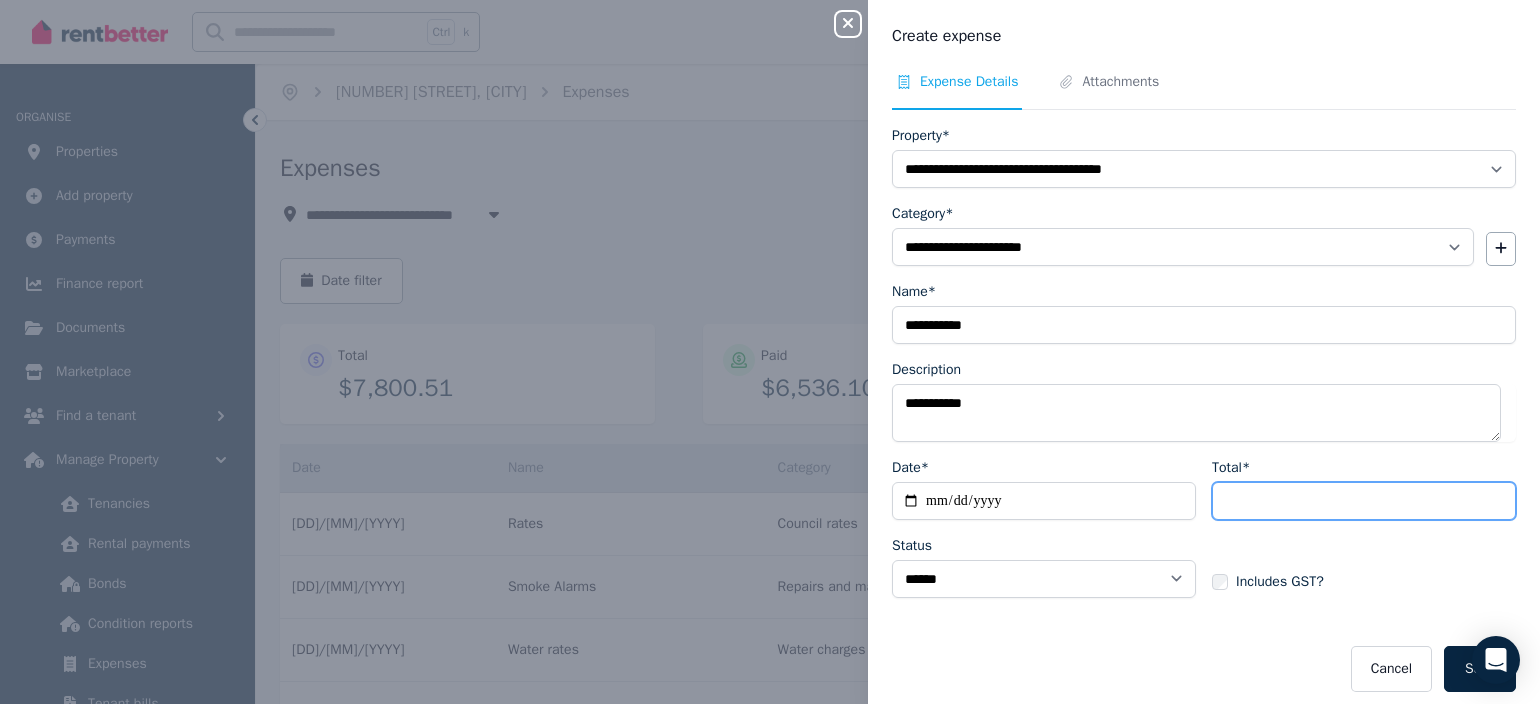 click on "Total*" at bounding box center [1364, 501] 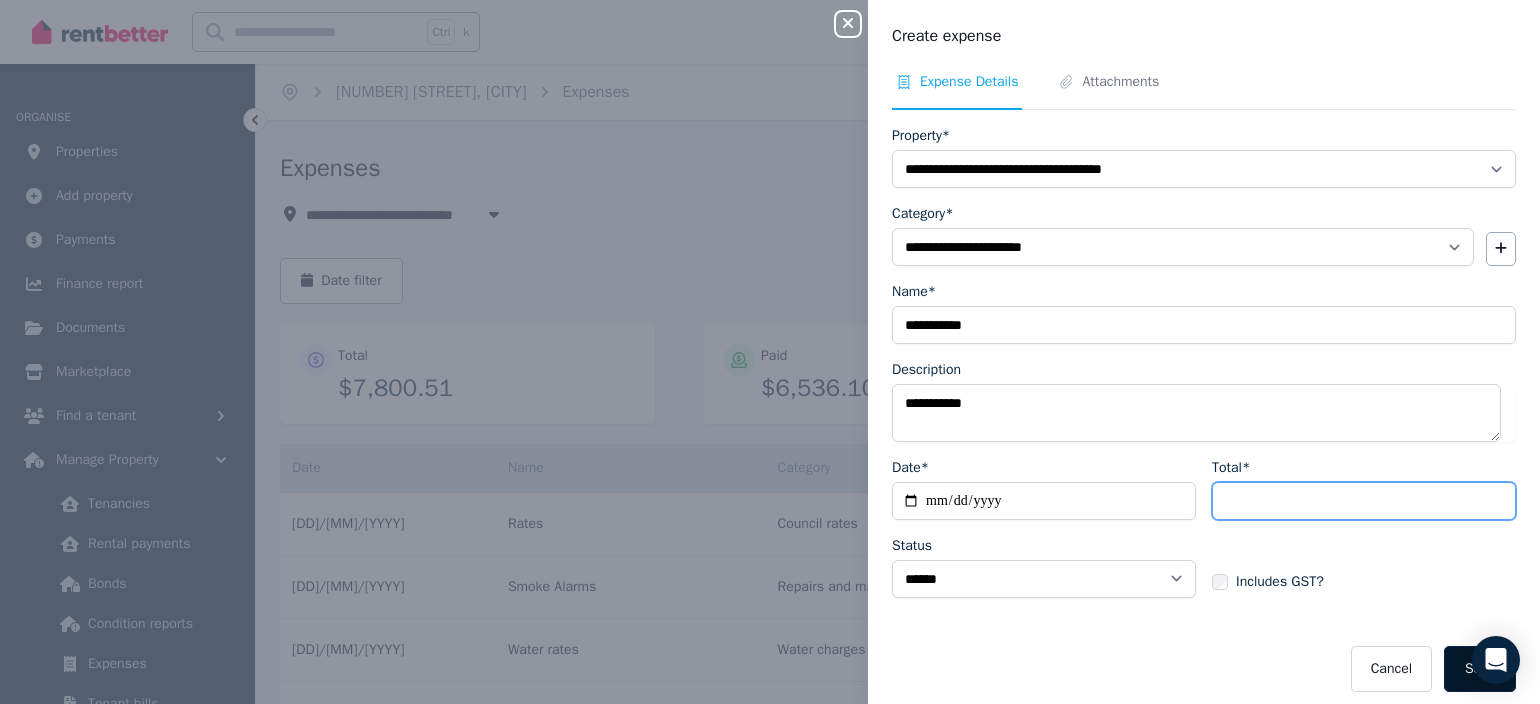 type on "******" 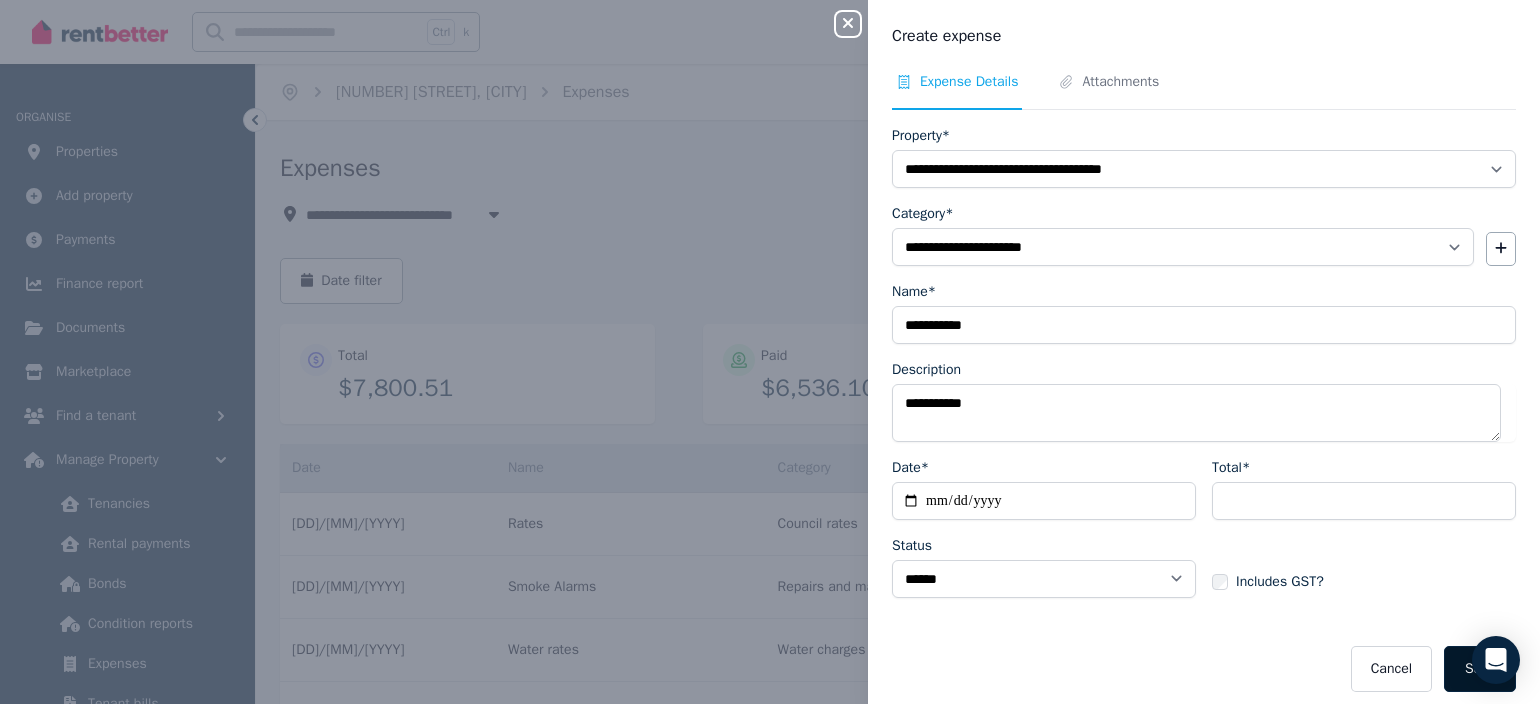 click on "Save" at bounding box center (1480, 669) 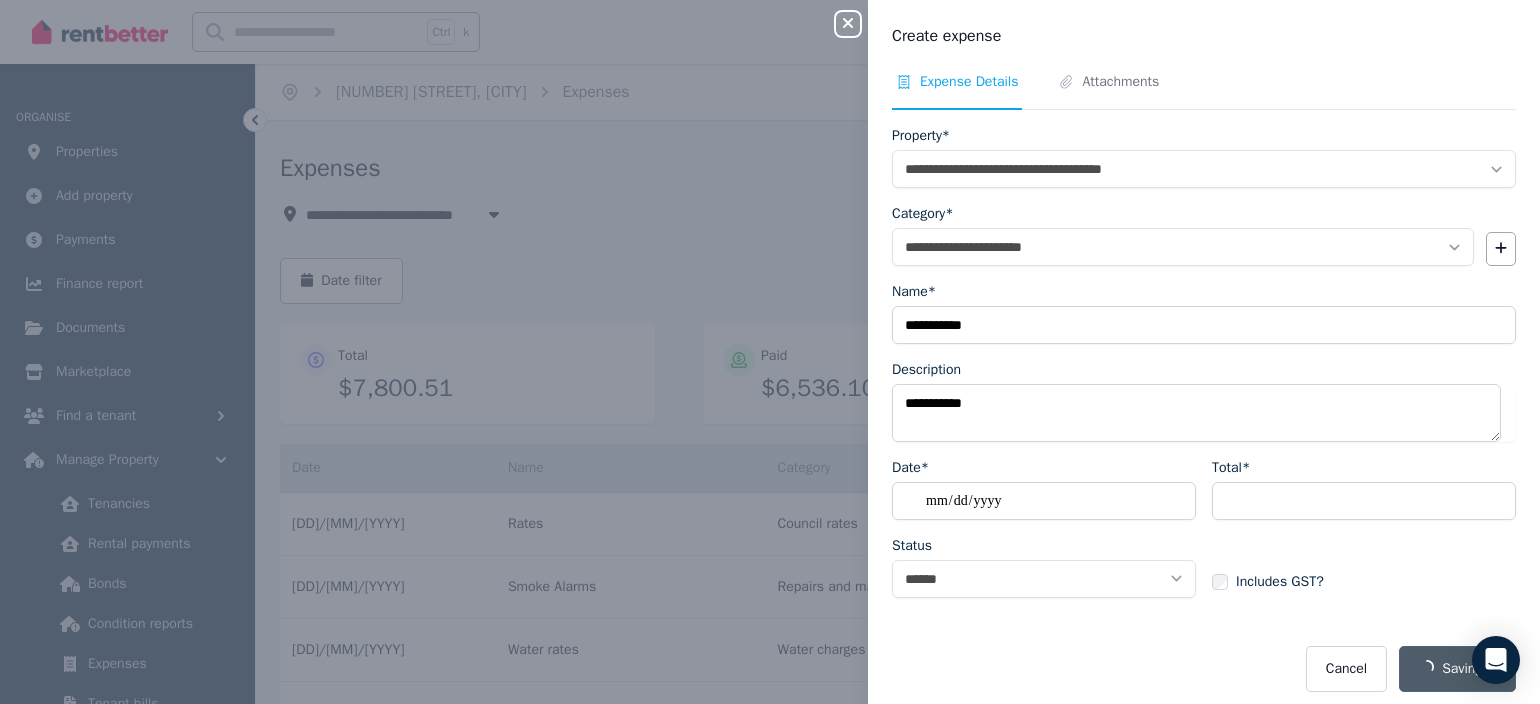 select on "**********" 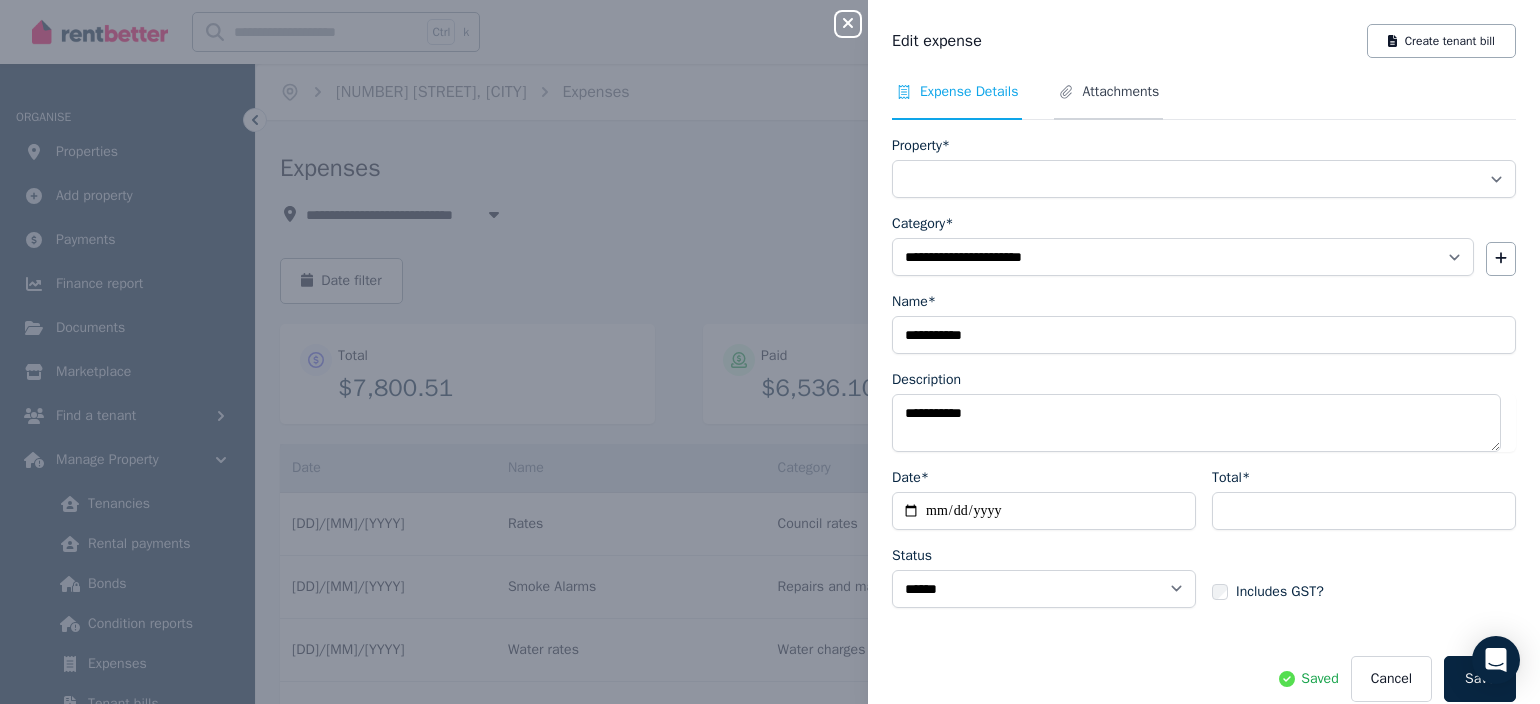 select on "**********" 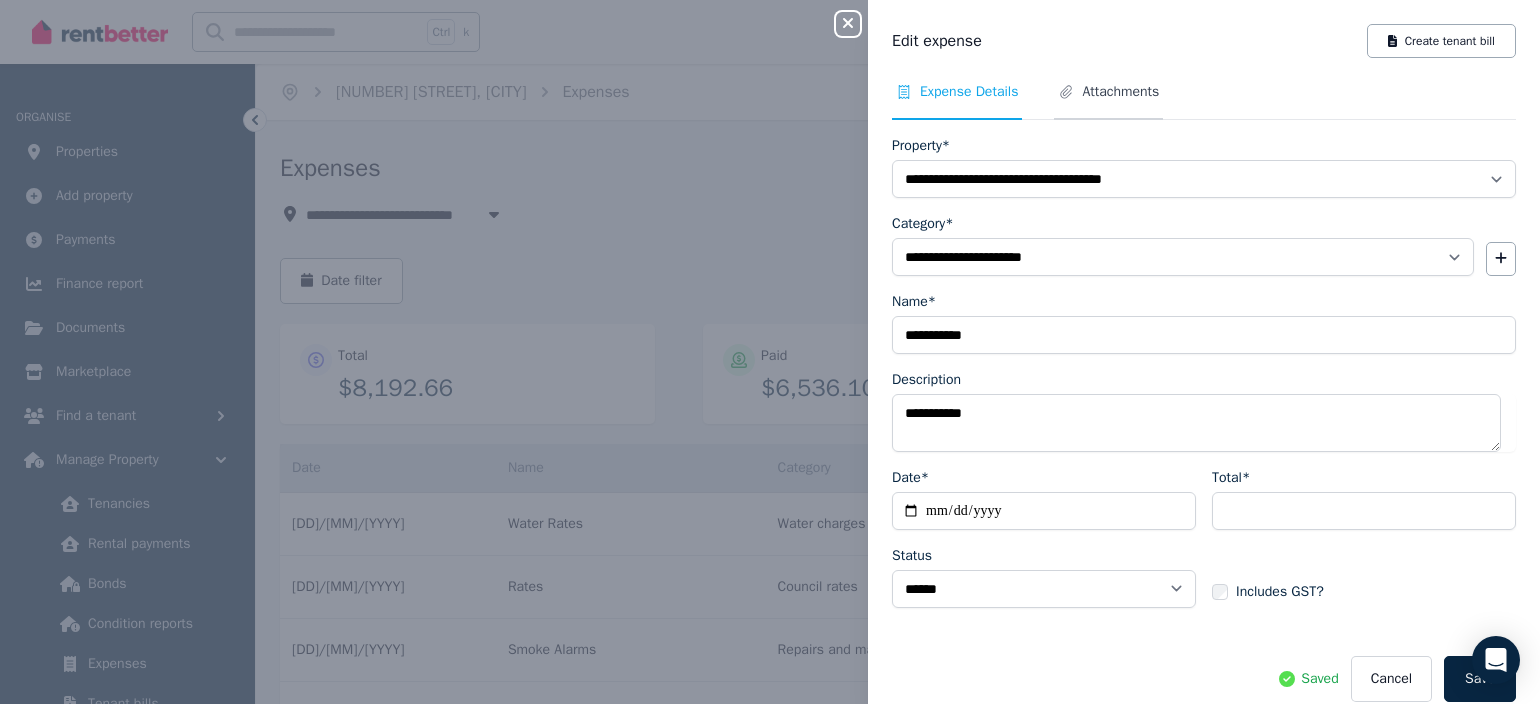 click on "Attachments" at bounding box center [1120, 92] 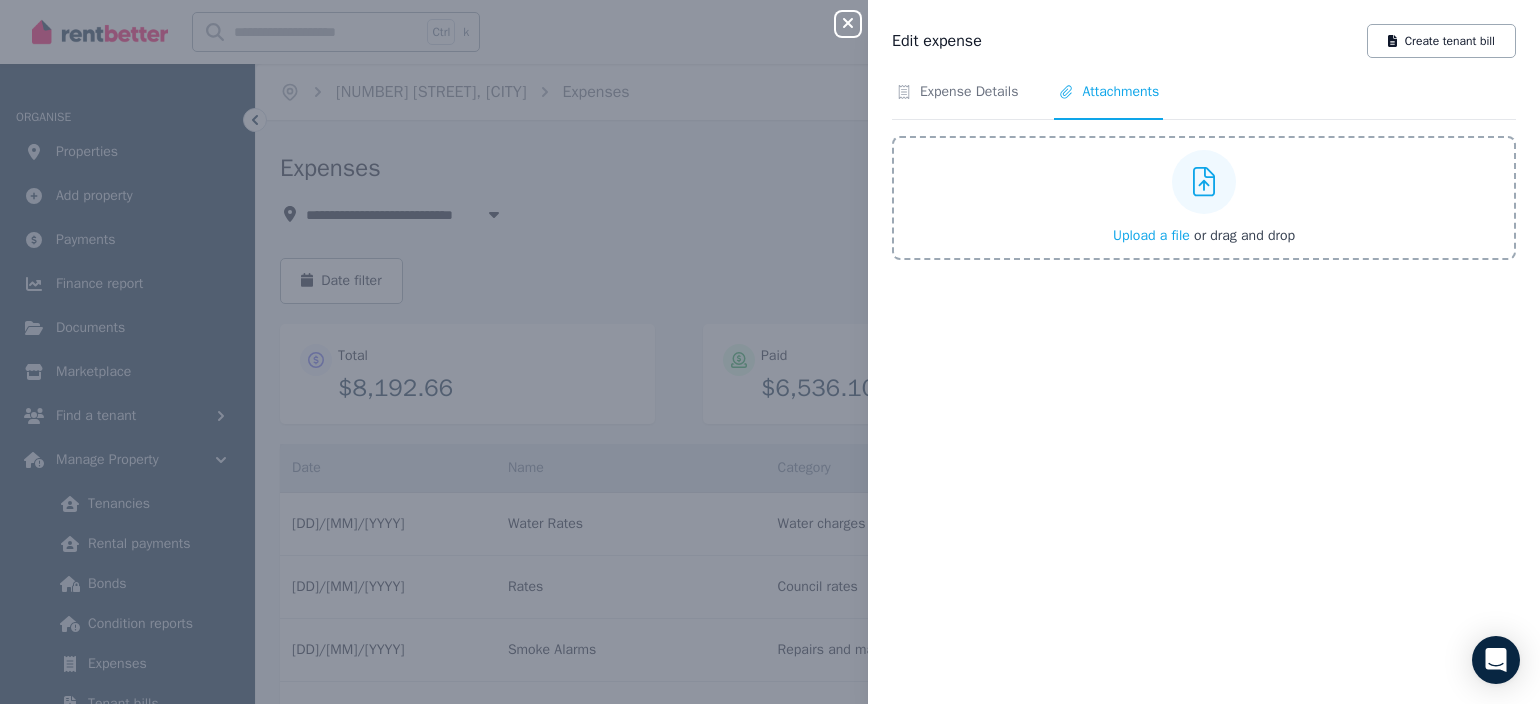 click on "Upload a file" at bounding box center [1151, 235] 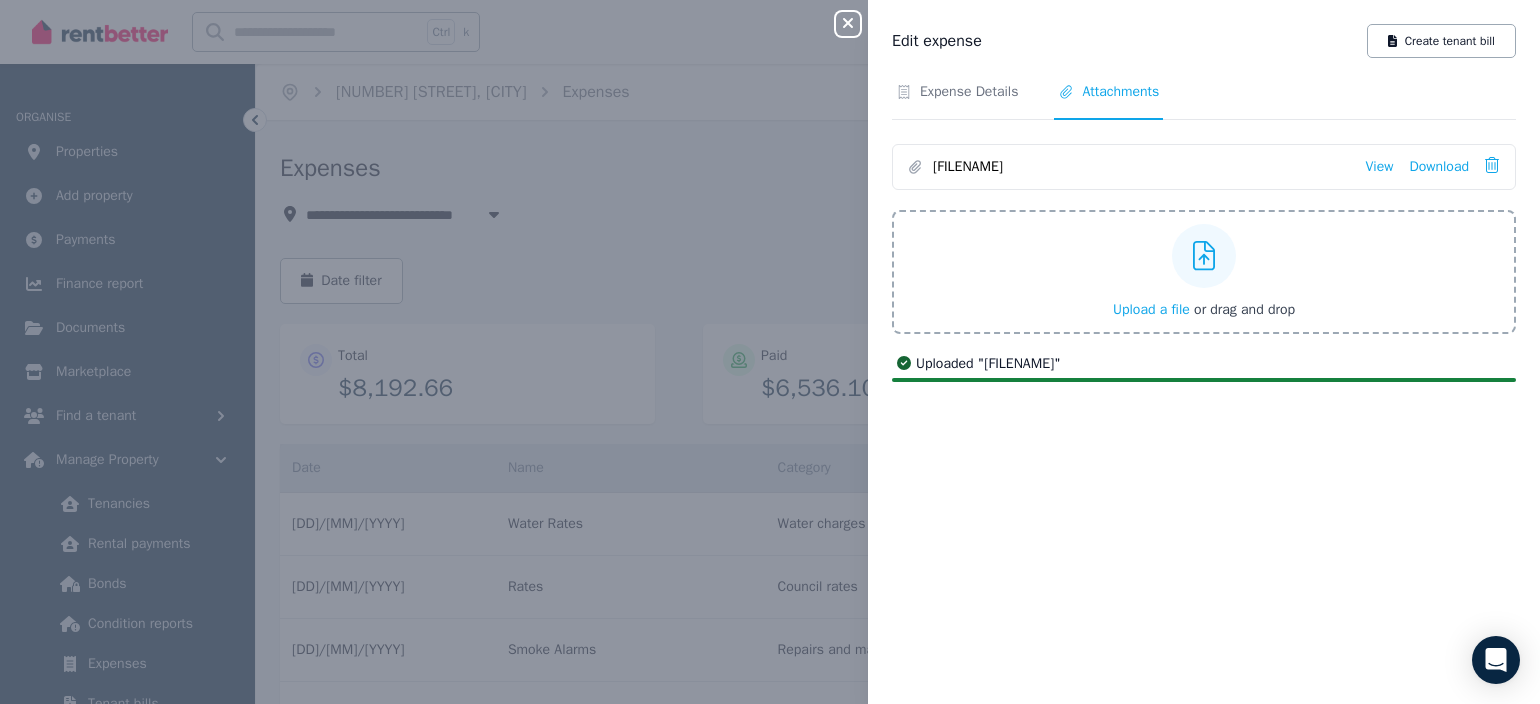 click 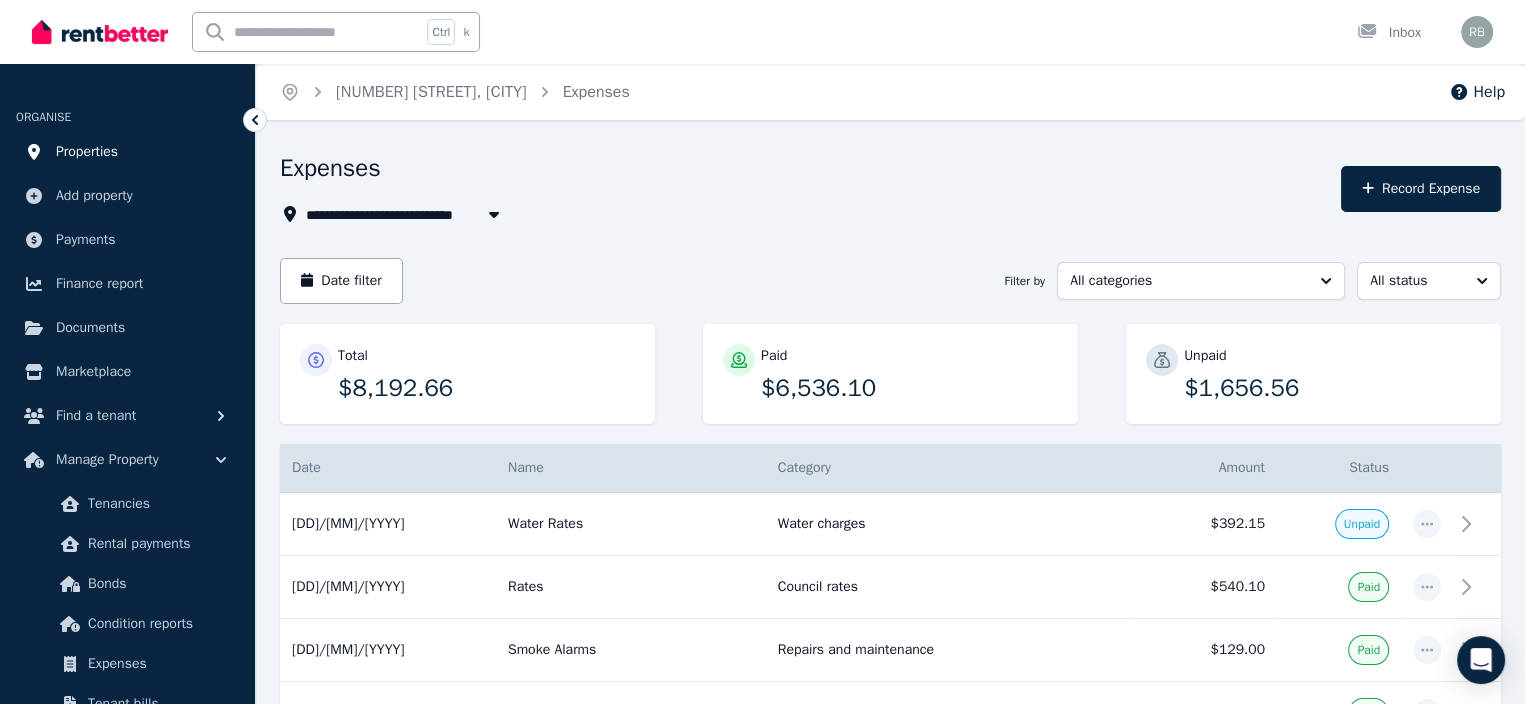 click on "Properties" at bounding box center [87, 152] 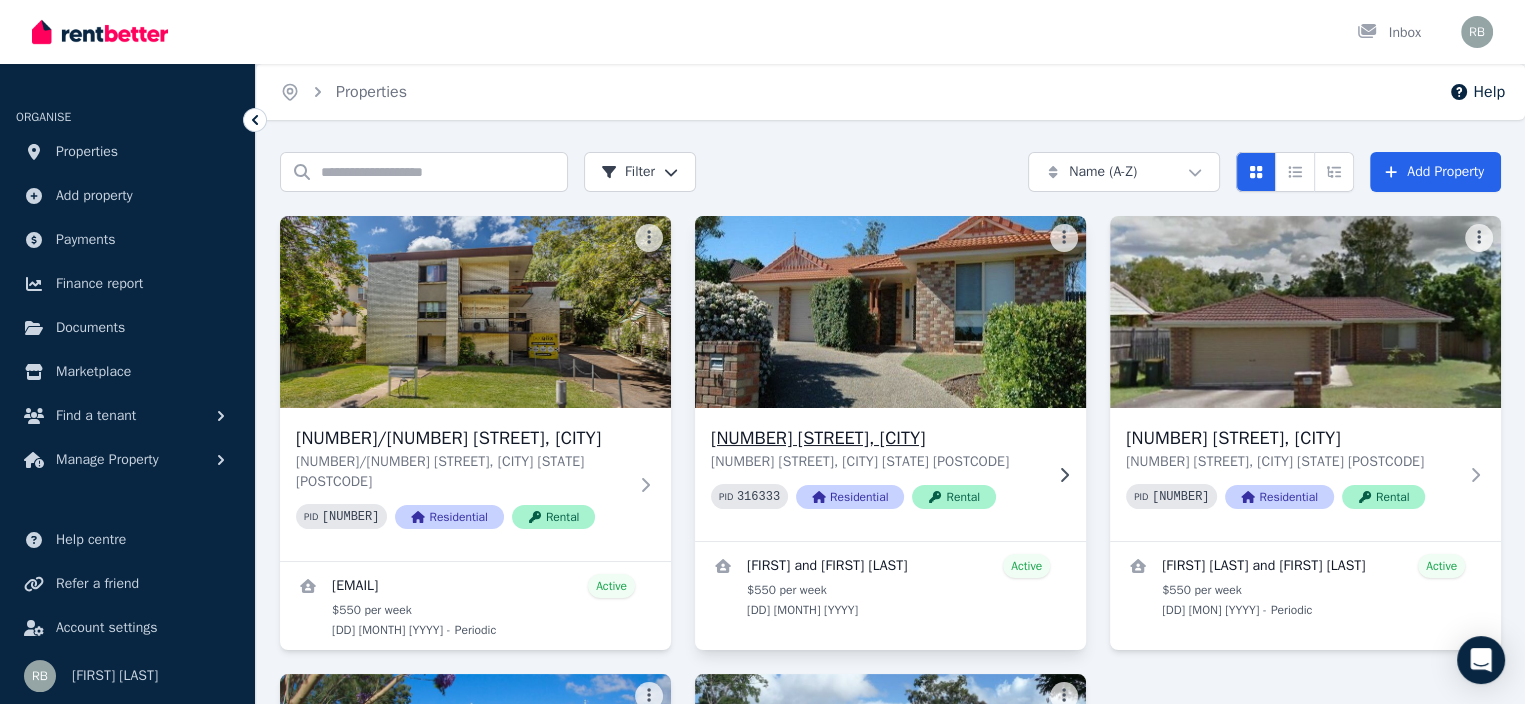 click at bounding box center [890, 312] 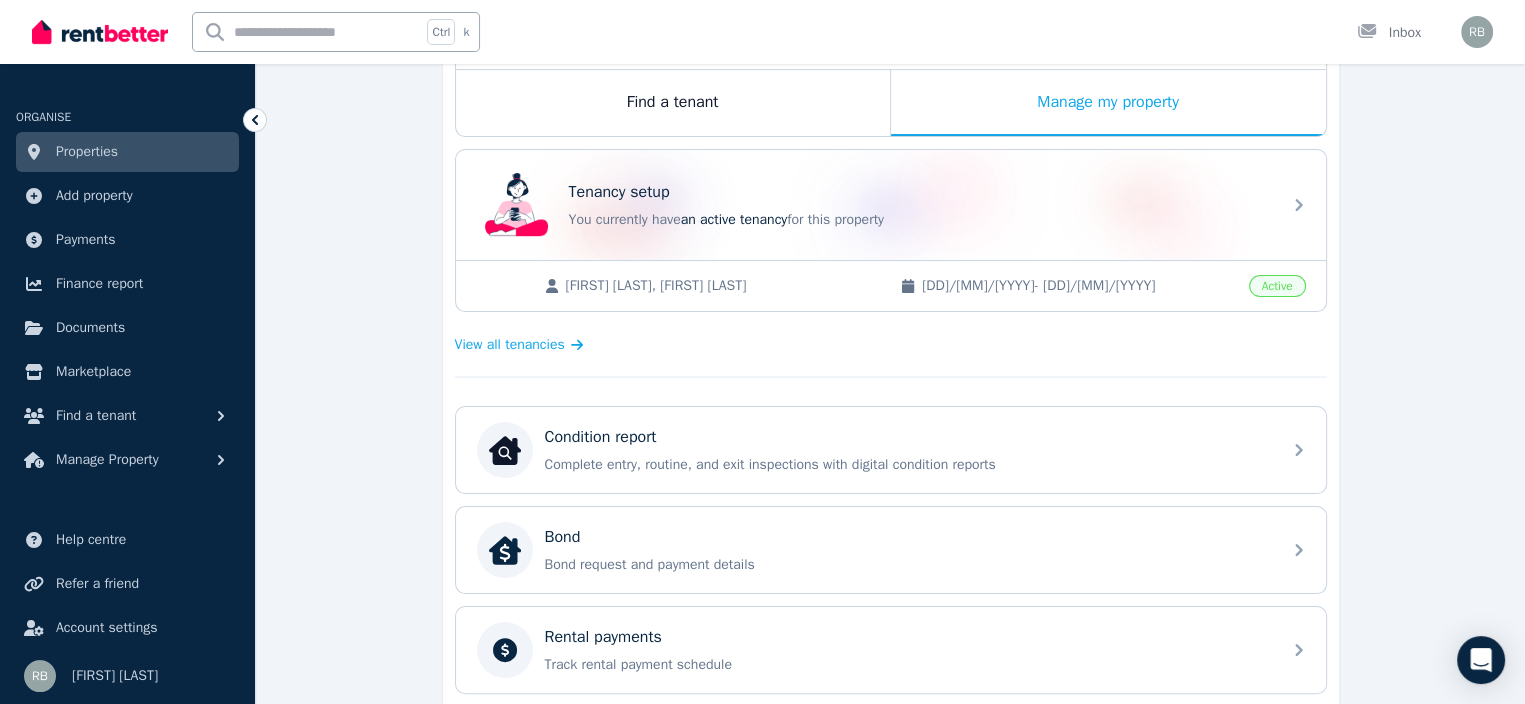 scroll, scrollTop: 400, scrollLeft: 0, axis: vertical 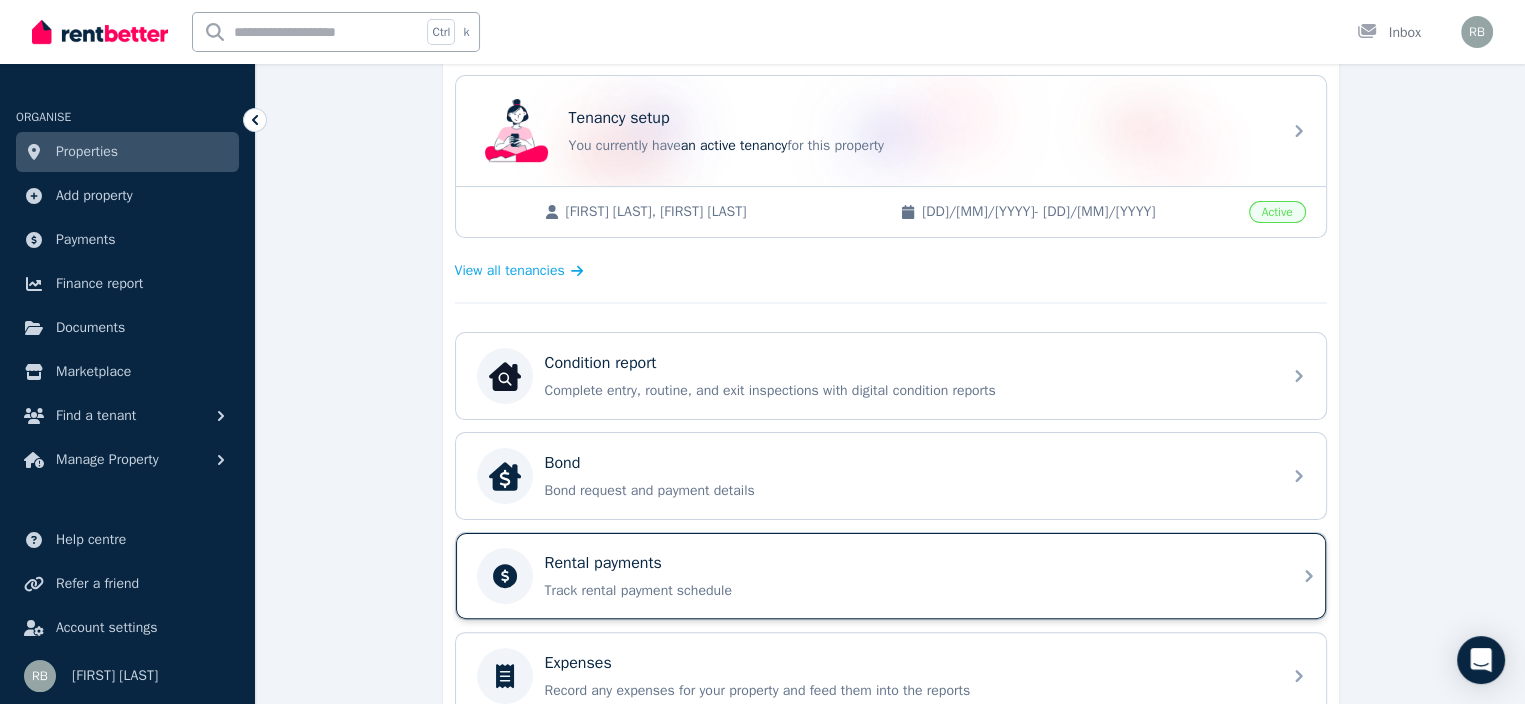 click on "Rental payments" at bounding box center (603, 563) 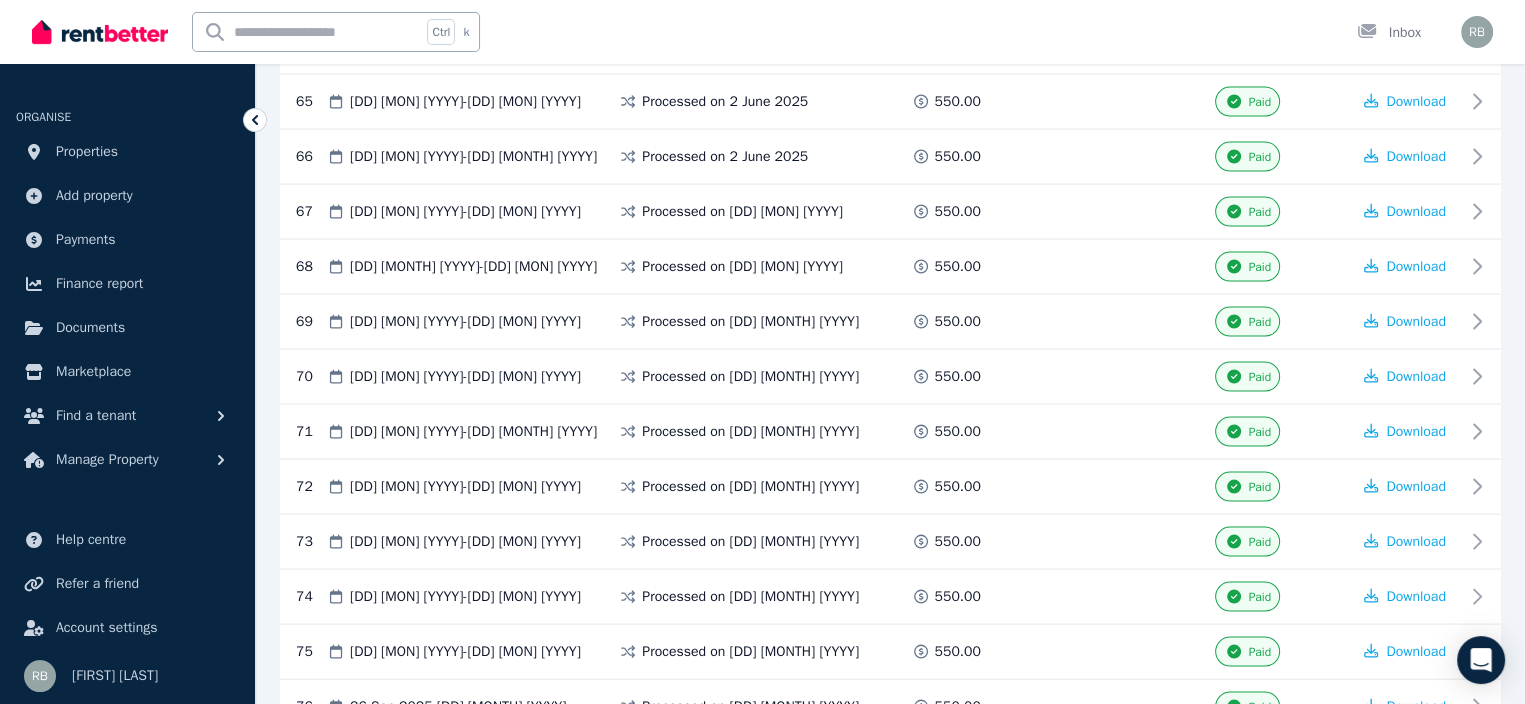 scroll, scrollTop: 4053, scrollLeft: 0, axis: vertical 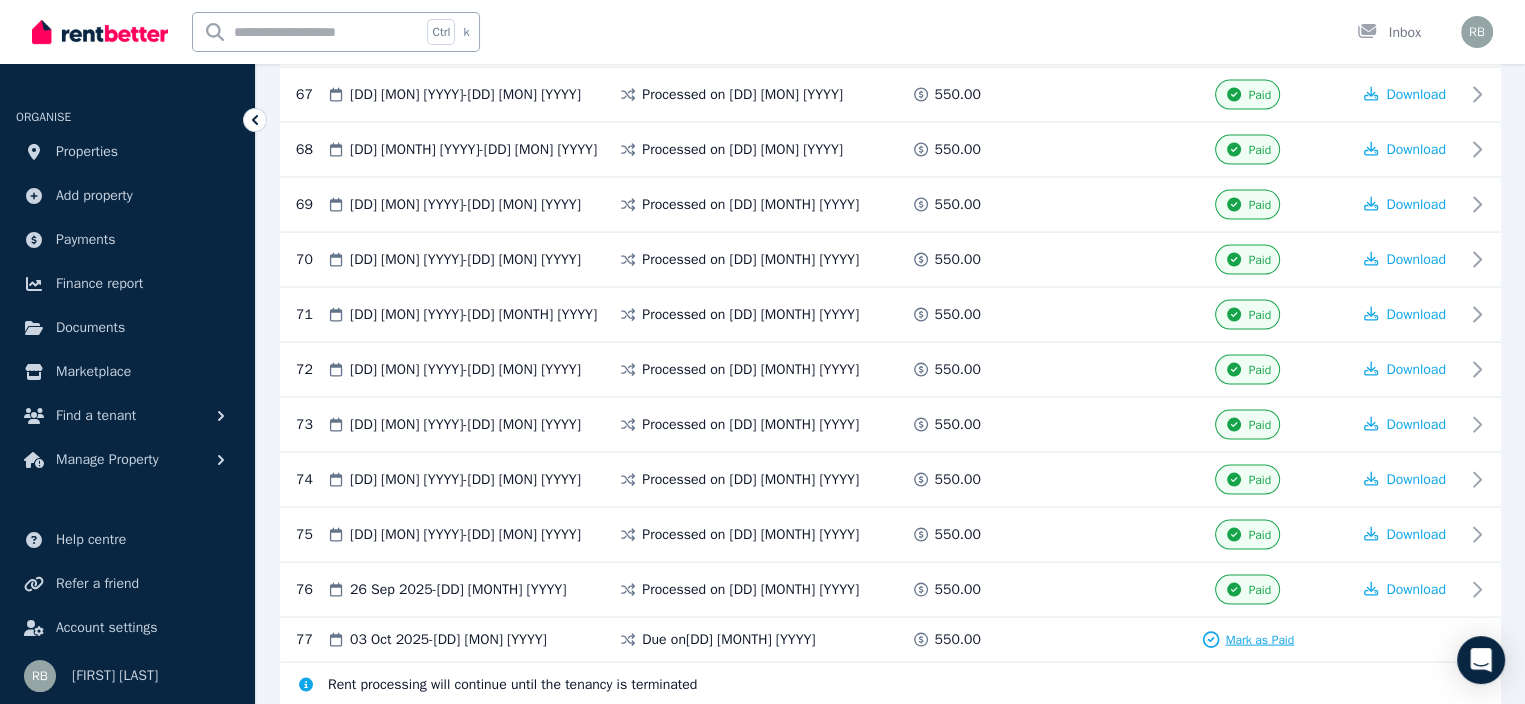 click on "Mark as Paid" at bounding box center (1259, 640) 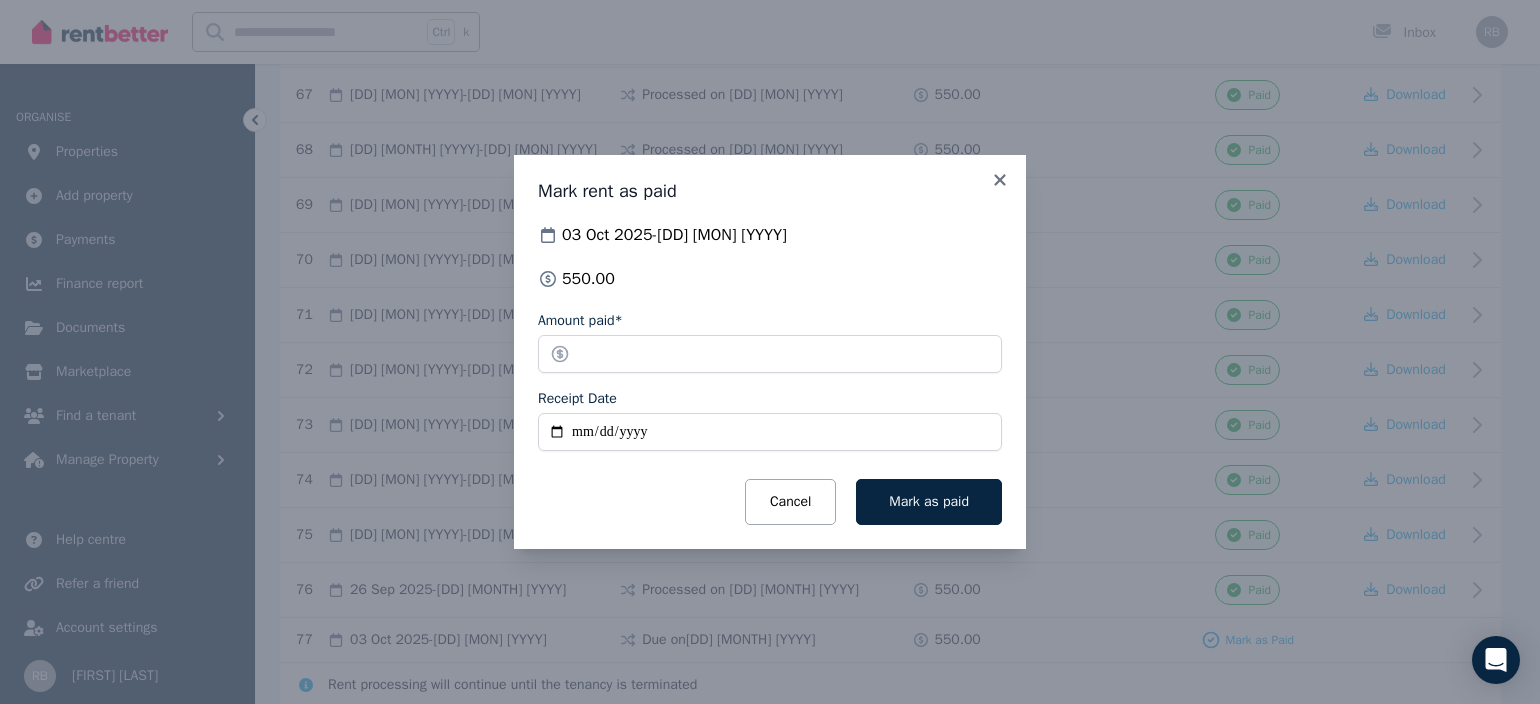 click on "Receipt Date" at bounding box center [770, 432] 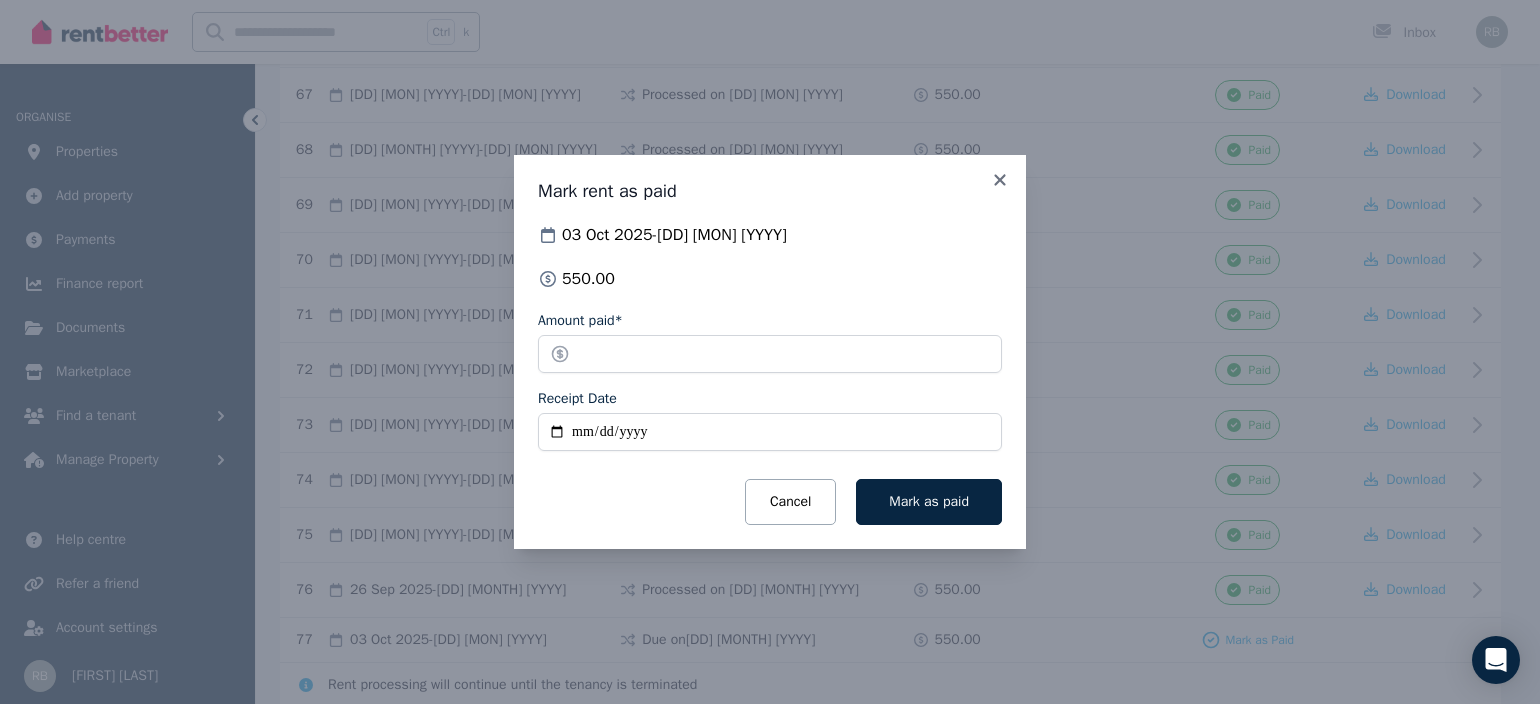 type on "**********" 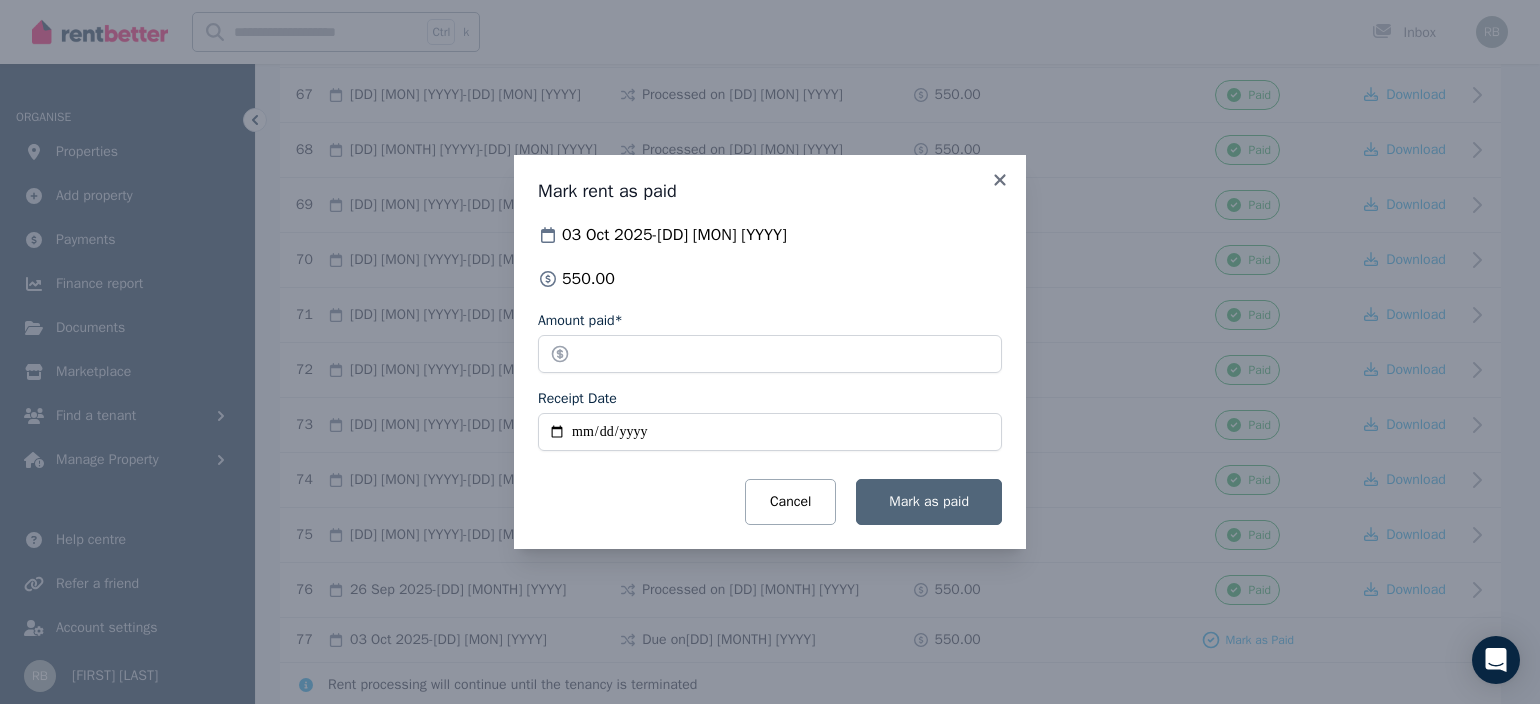 click on "Mark as paid" at bounding box center [929, 501] 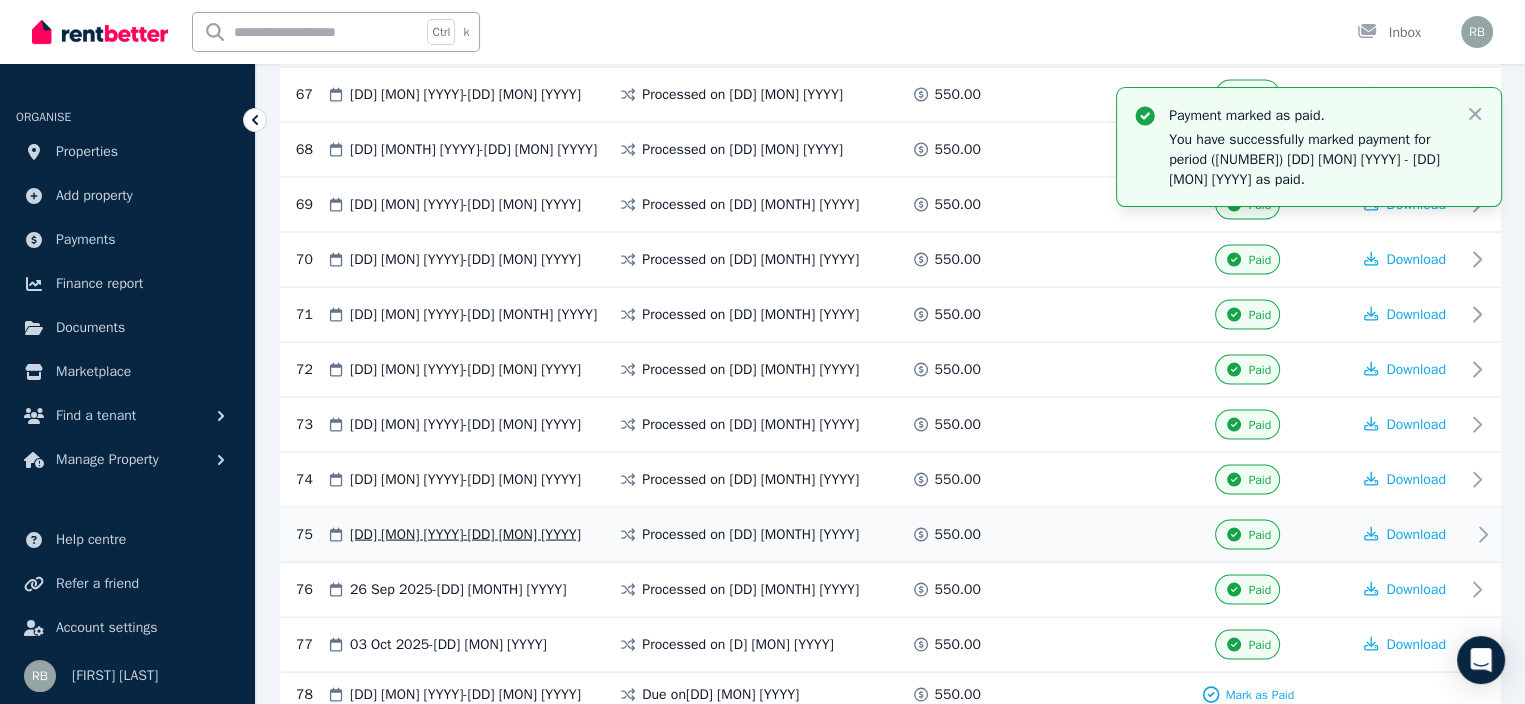 scroll, scrollTop: 4108, scrollLeft: 0, axis: vertical 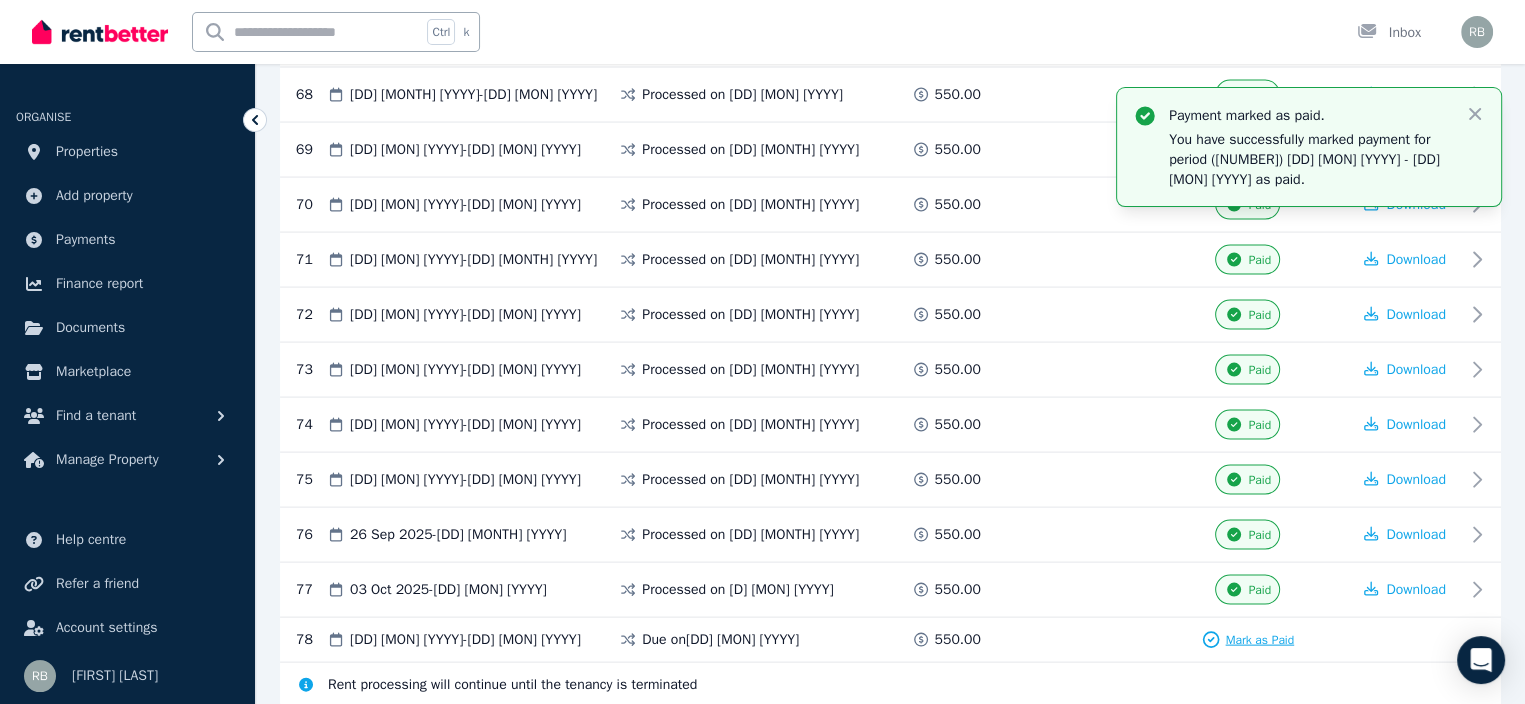 click on "Mark as Paid" at bounding box center [1259, 640] 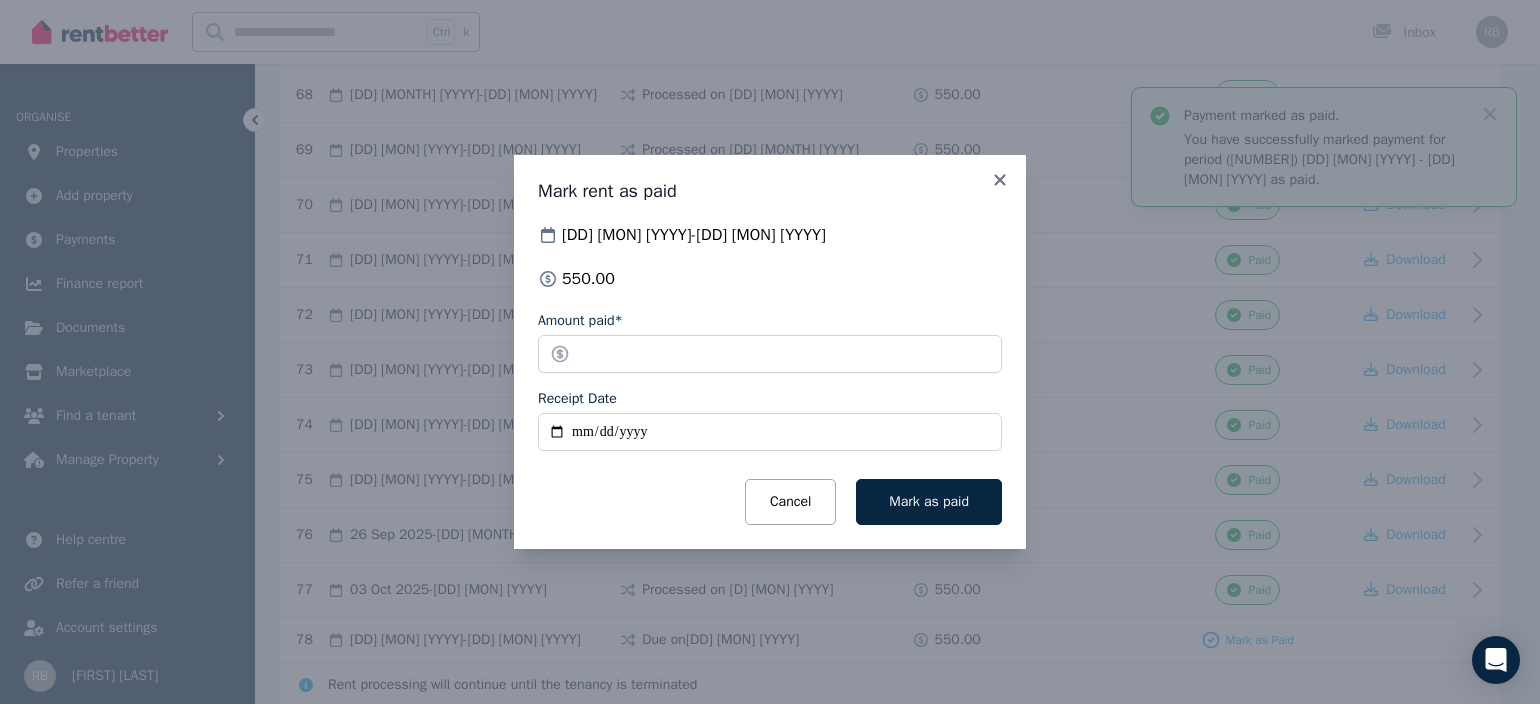 click on "Receipt Date" at bounding box center (770, 432) 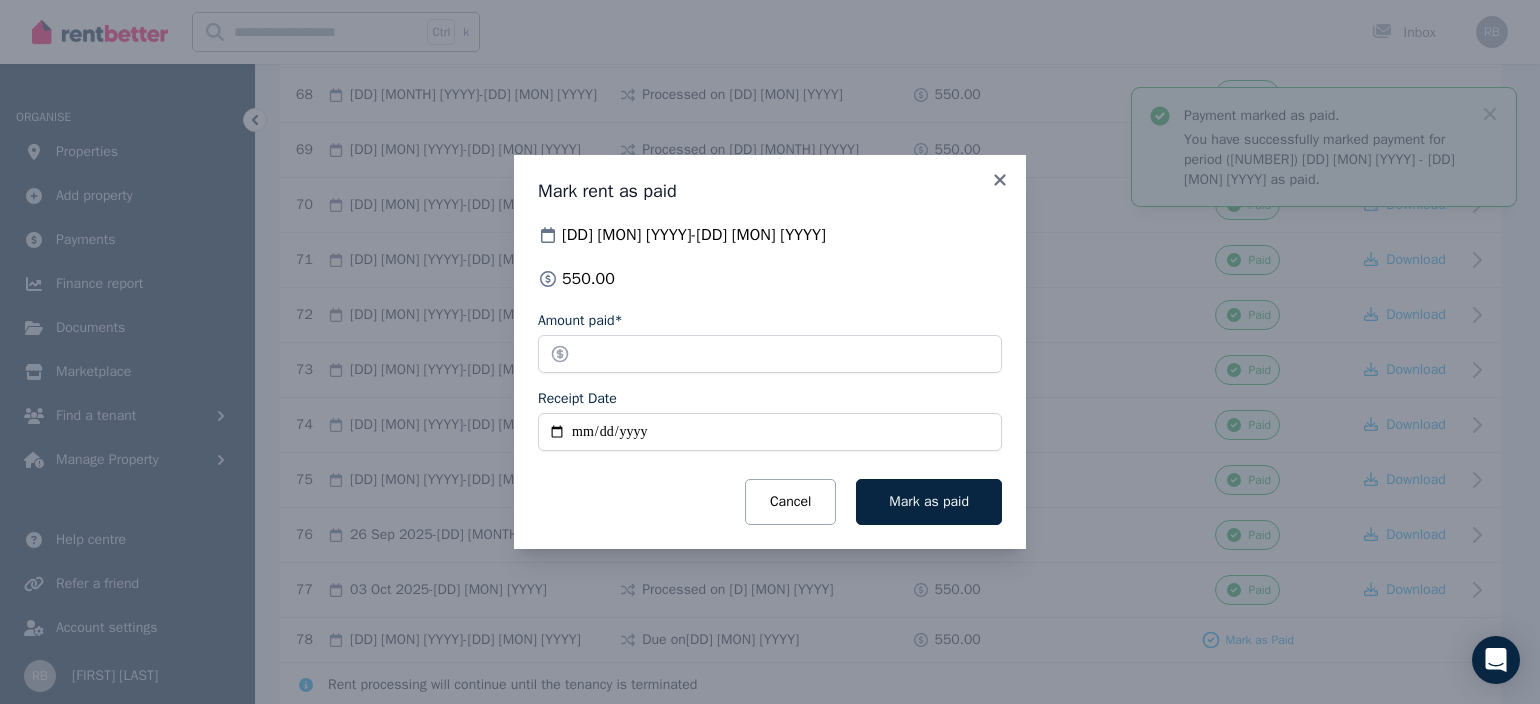 type on "**********" 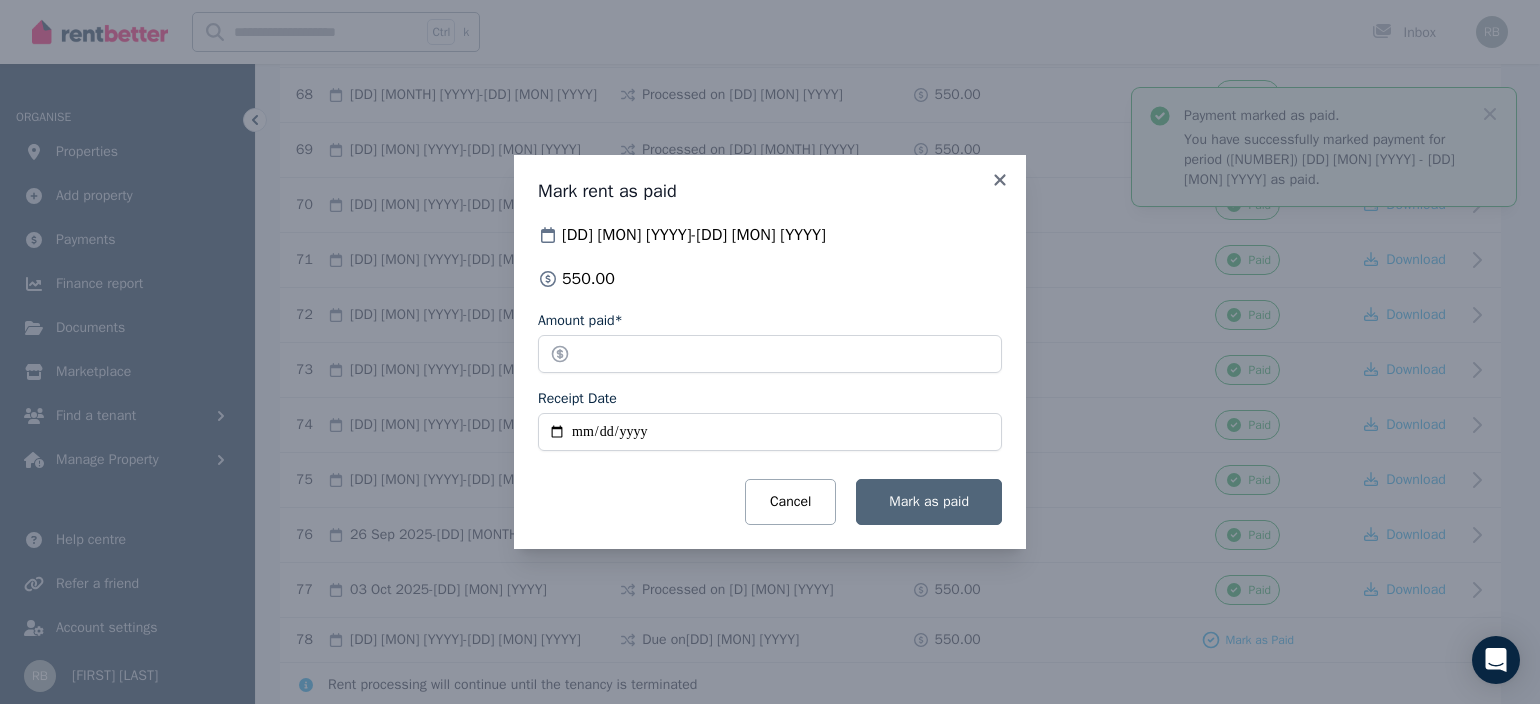 click on "Mark as paid" at bounding box center (929, 501) 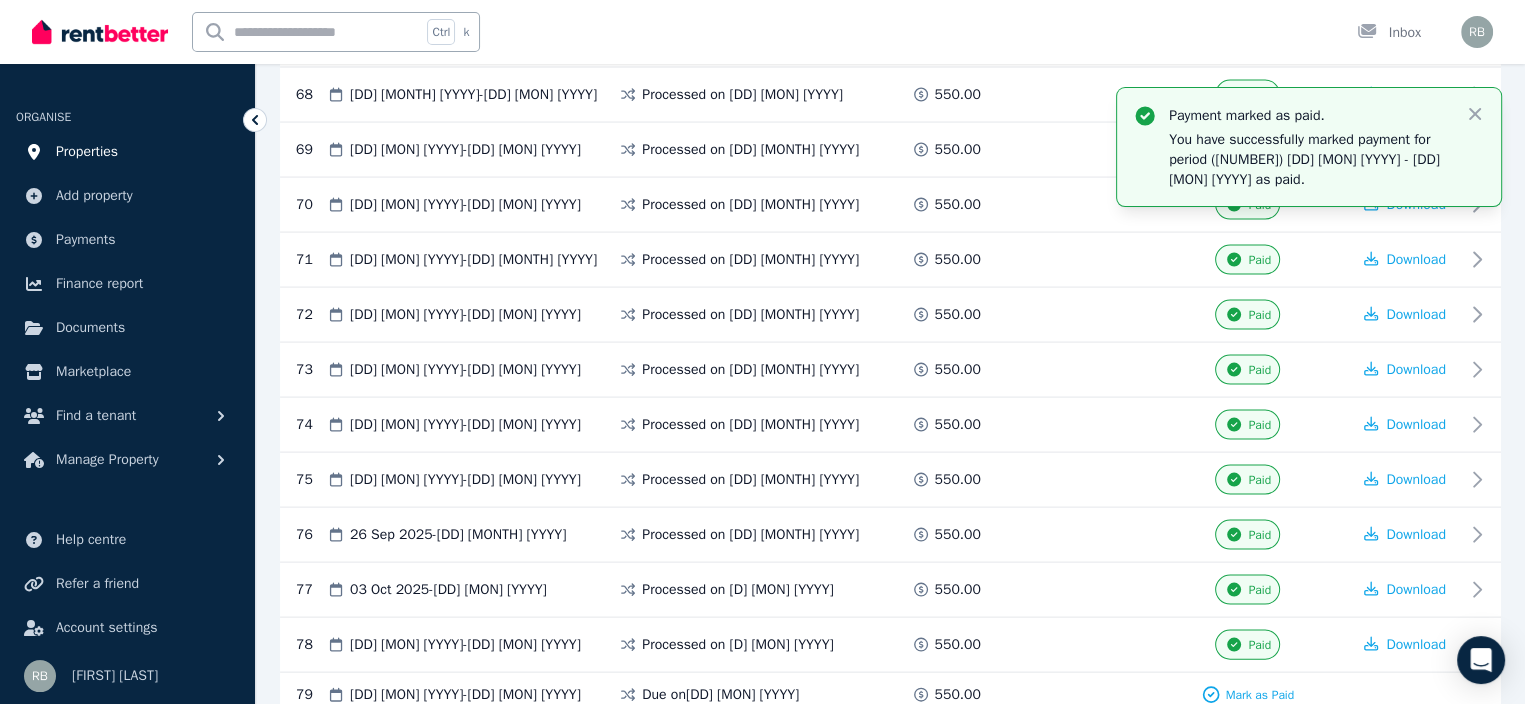 click on "Properties" at bounding box center (87, 152) 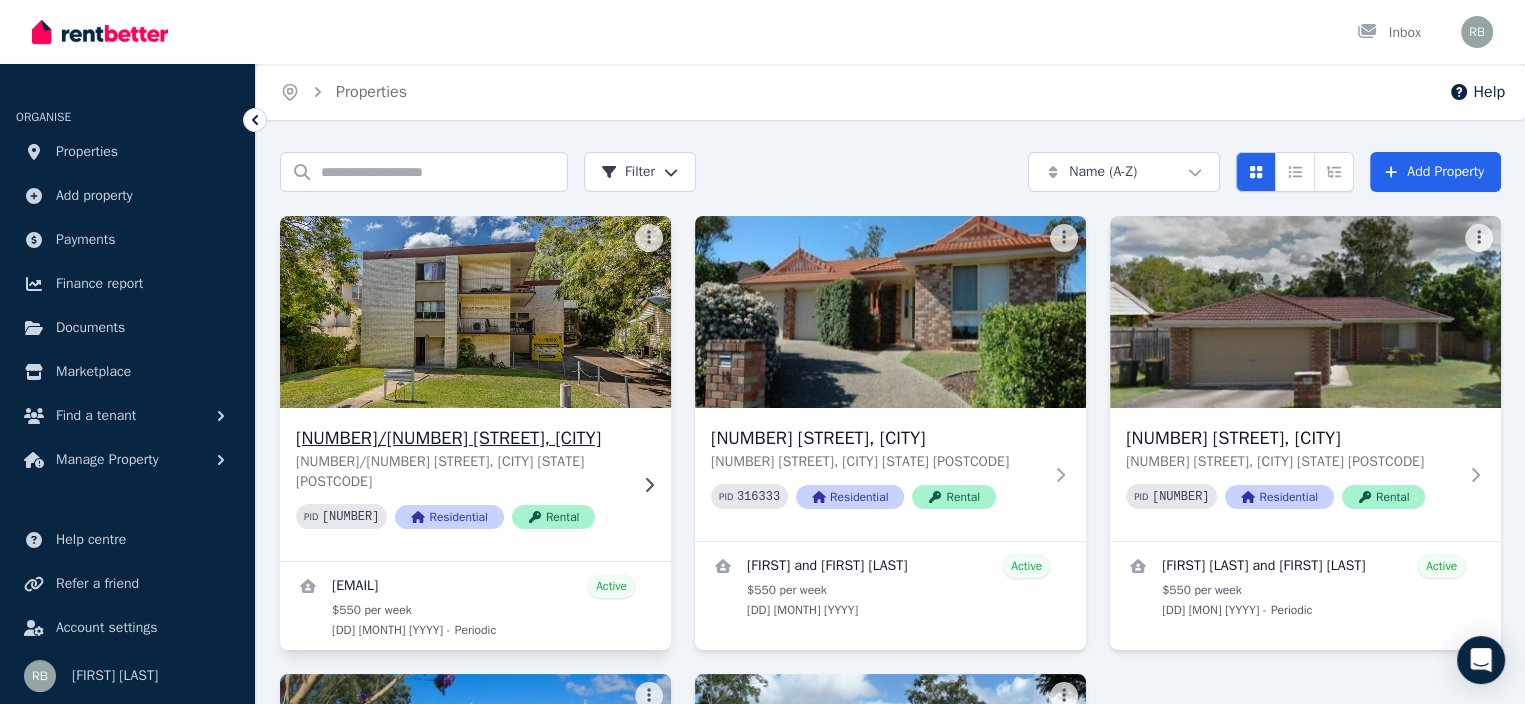 click at bounding box center (475, 312) 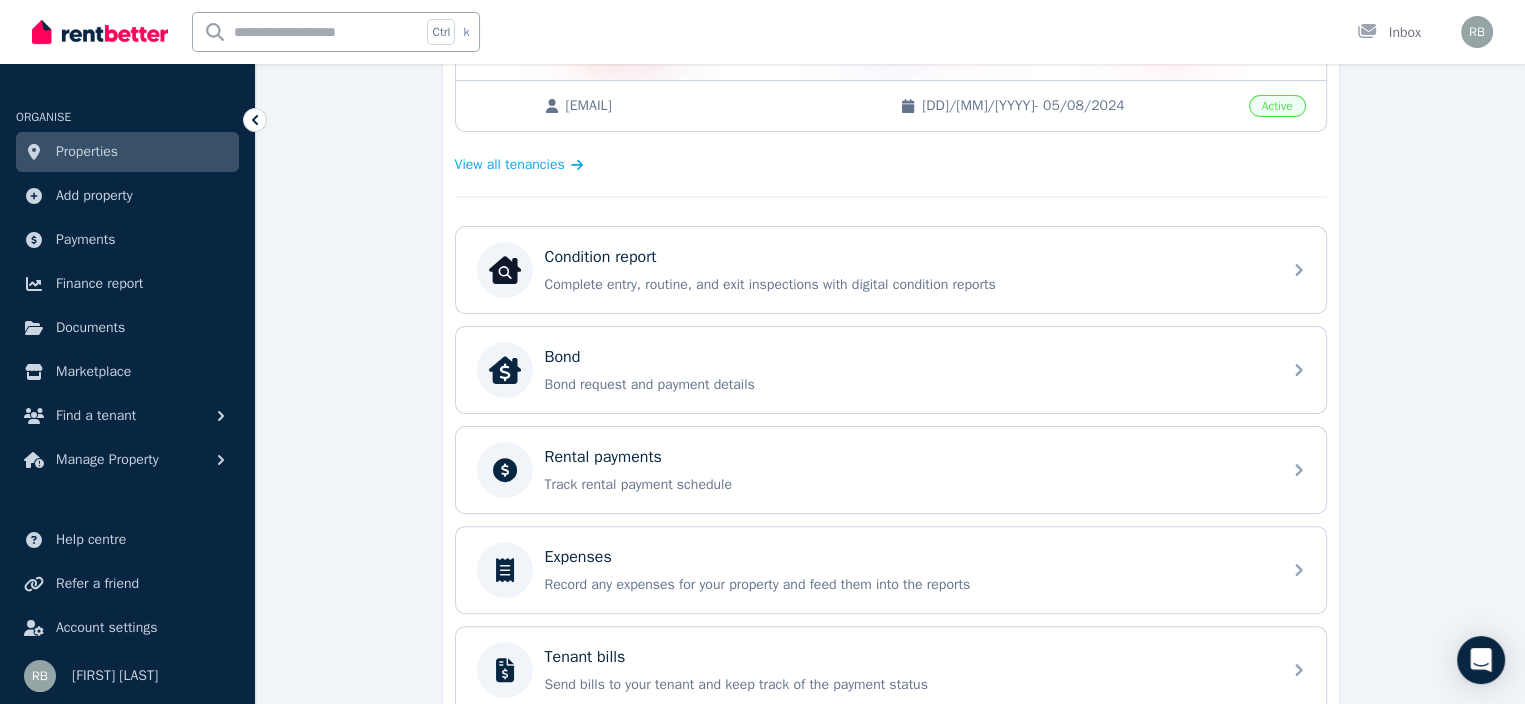 scroll, scrollTop: 600, scrollLeft: 0, axis: vertical 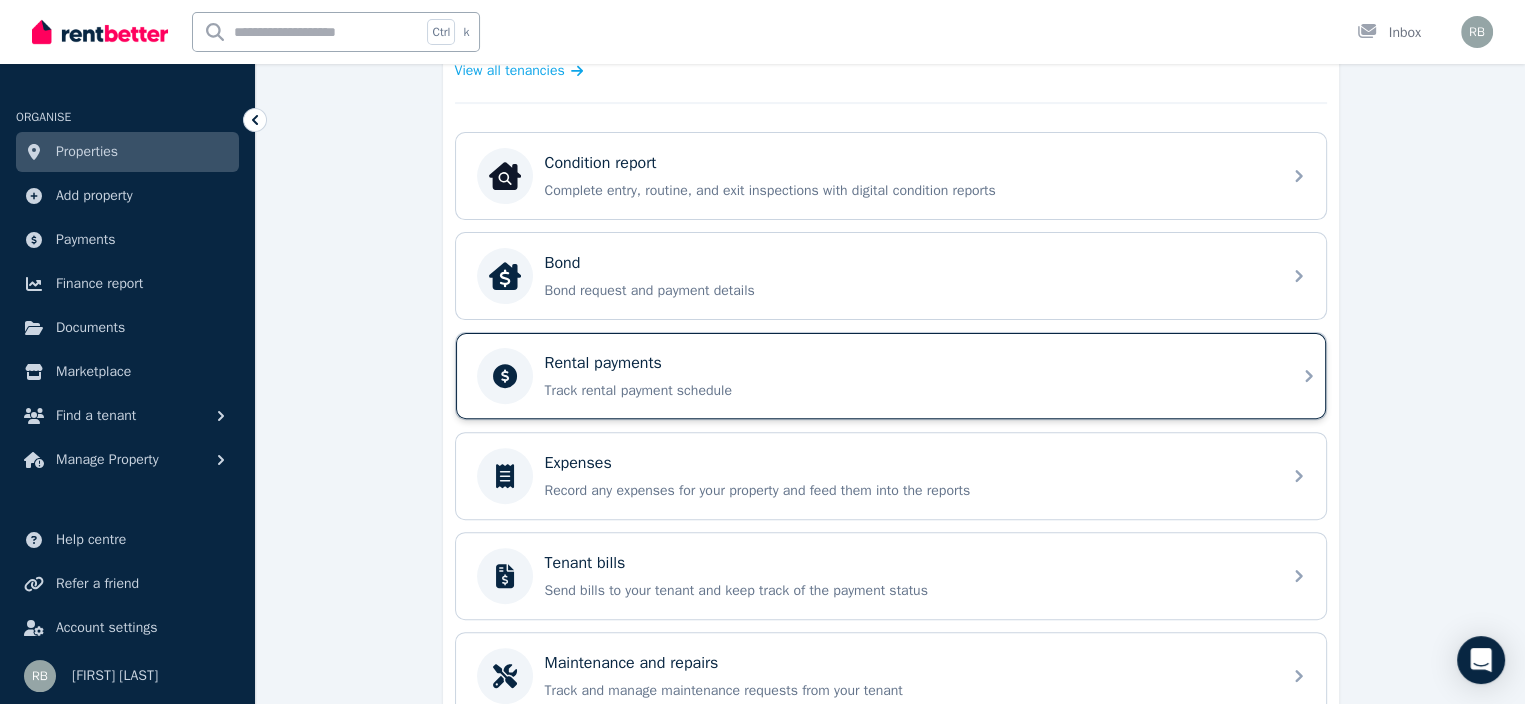 click on "Rental payments Track rental payment schedule" at bounding box center (907, 376) 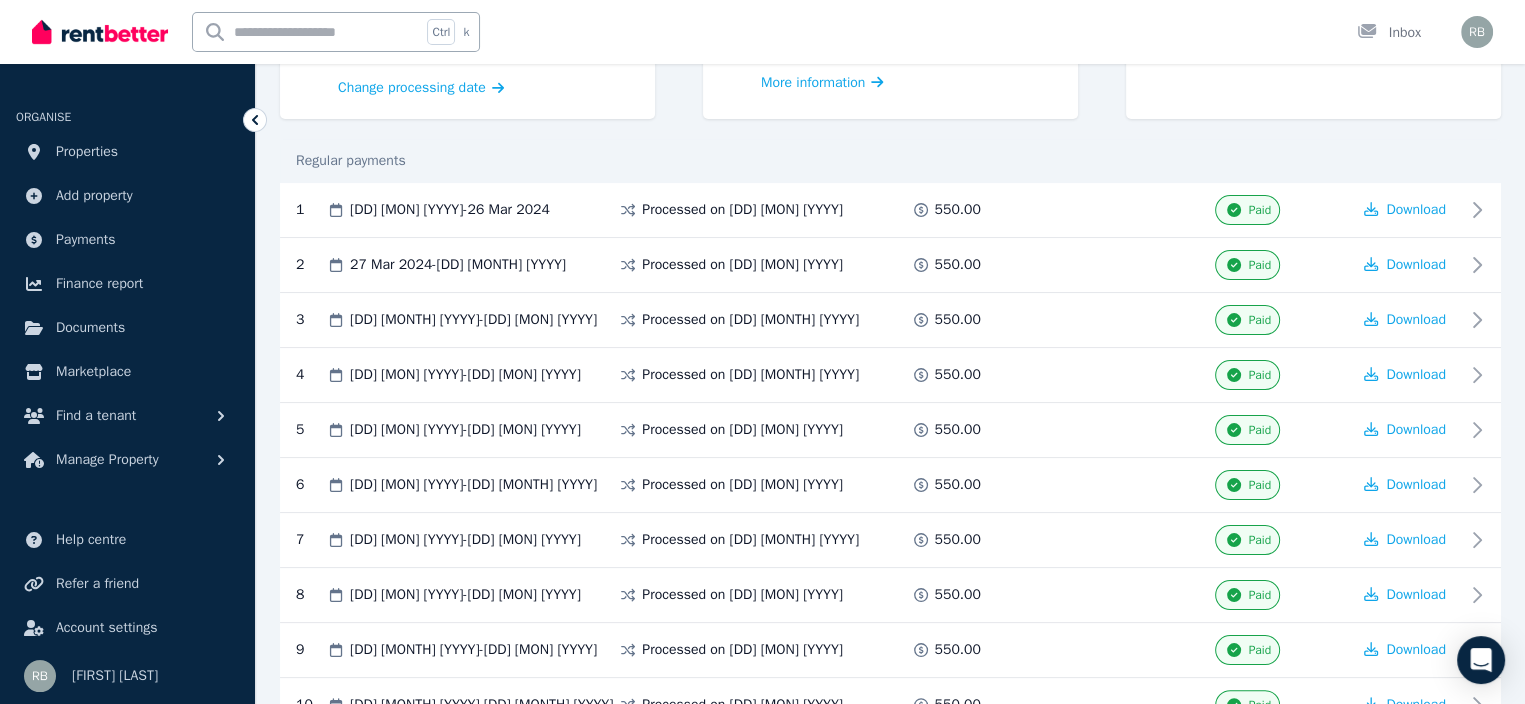 scroll, scrollTop: 0, scrollLeft: 0, axis: both 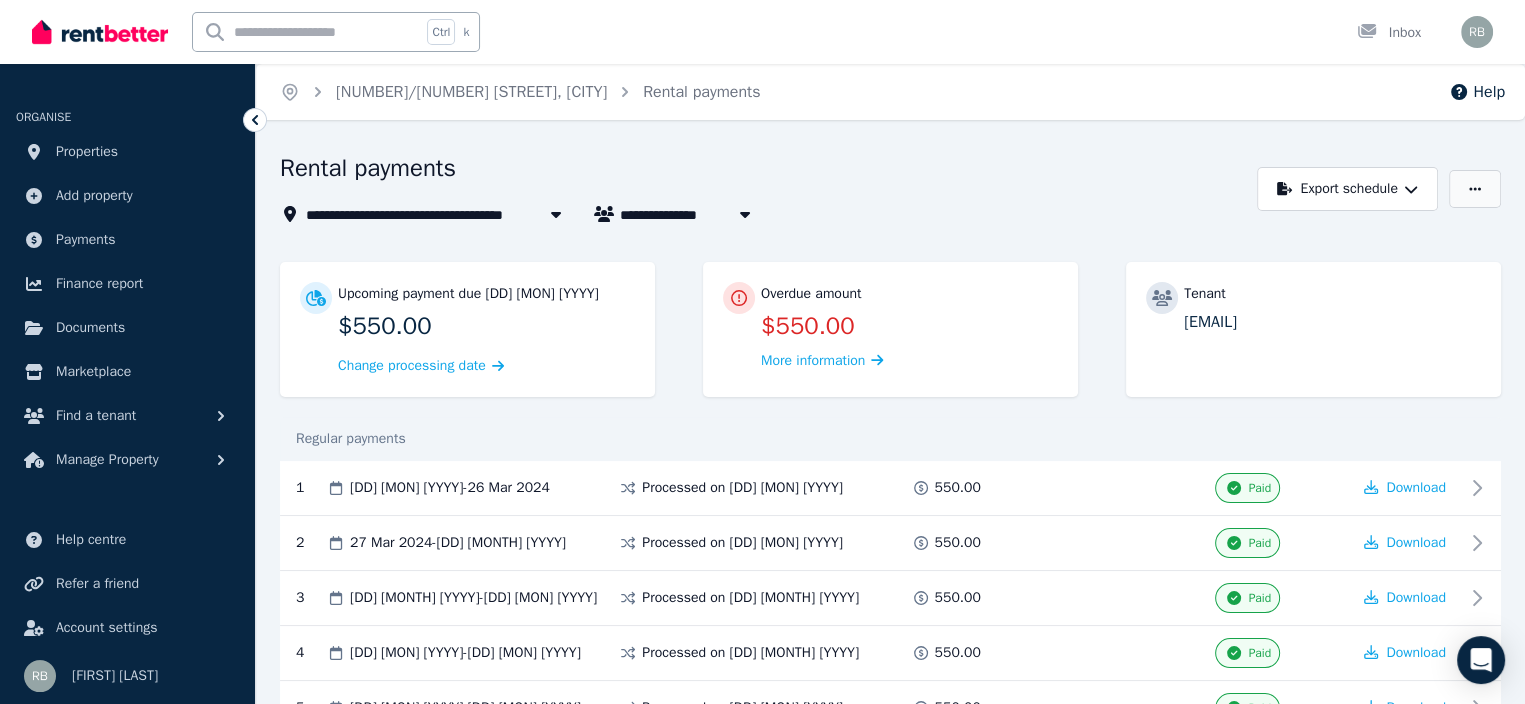 click at bounding box center (1475, 189) 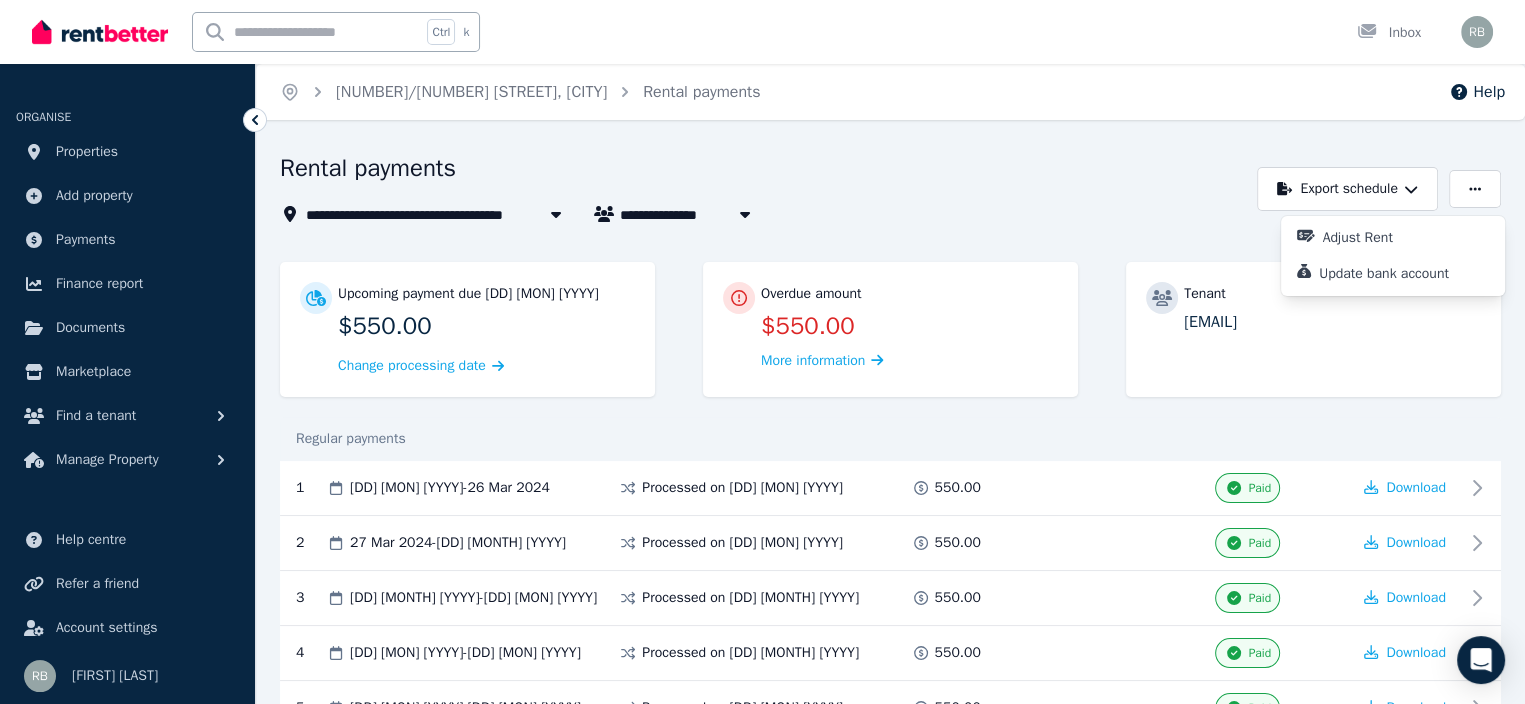 click on "**********" at bounding box center (763, 189) 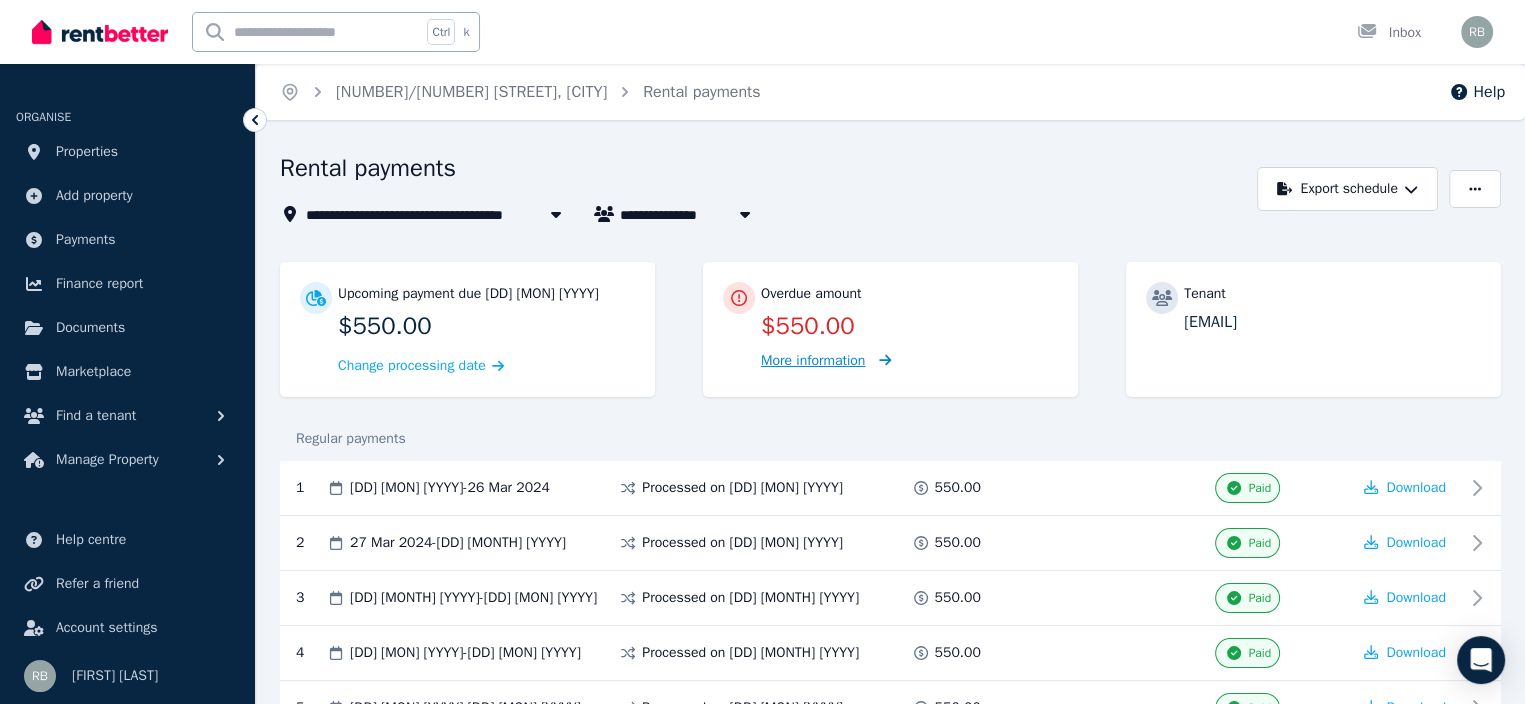 click on "More information" at bounding box center (813, 360) 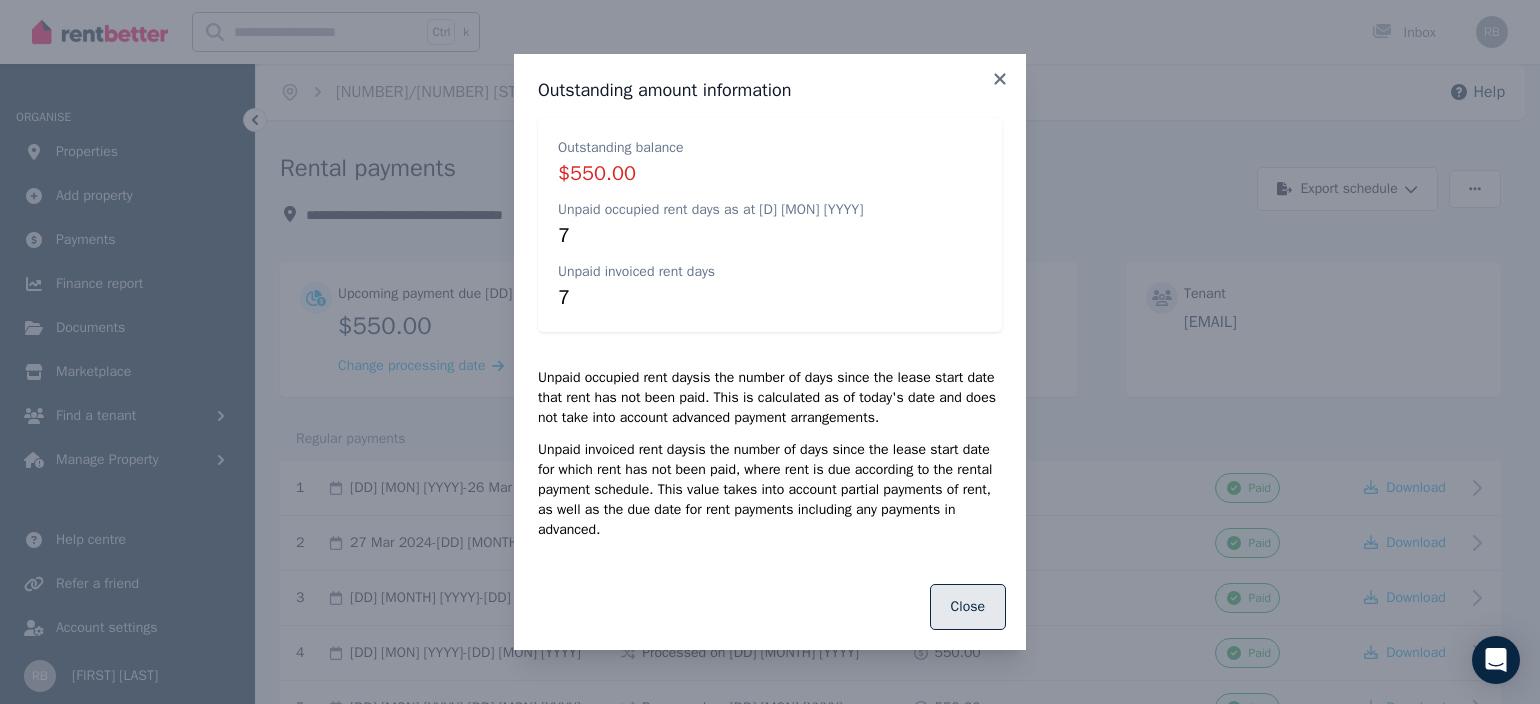 click on "Close" at bounding box center (968, 607) 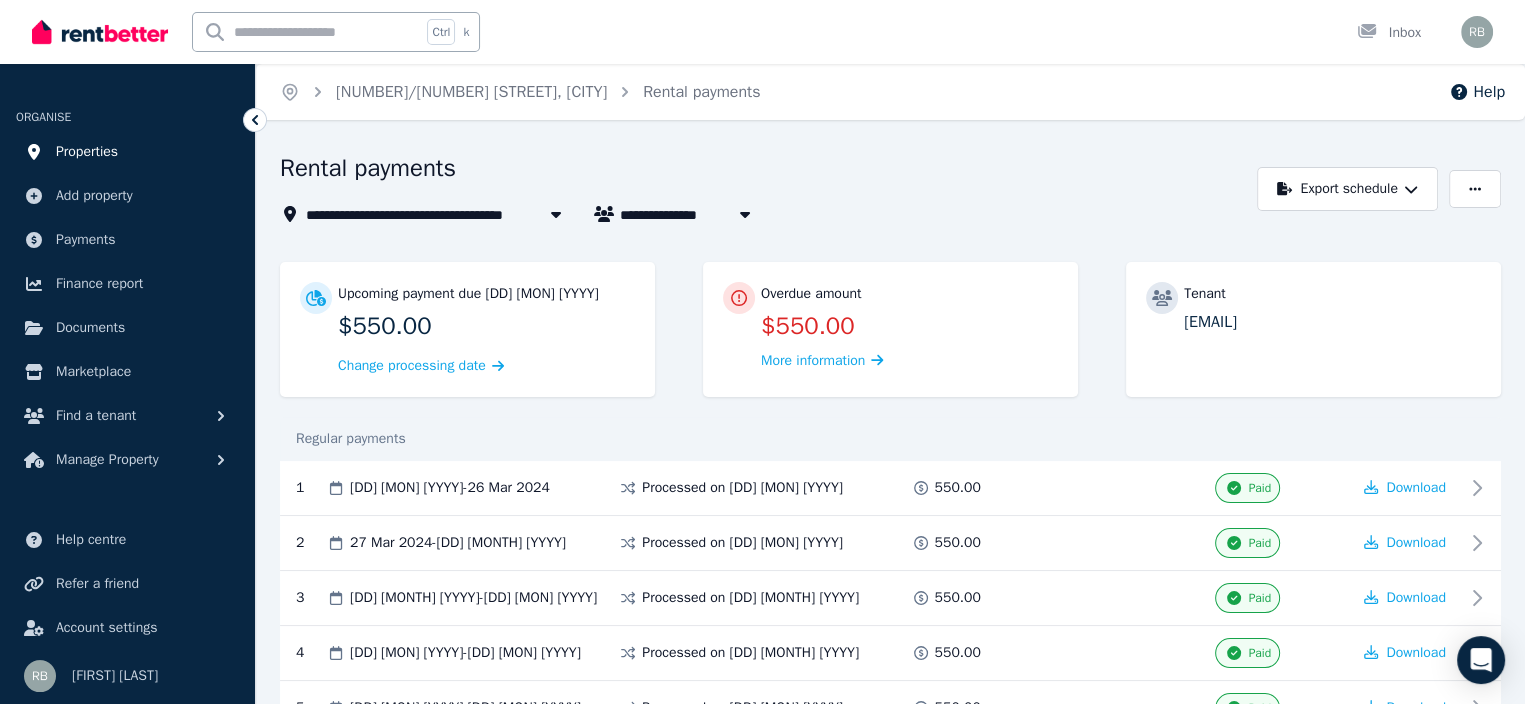 click on "Properties" at bounding box center [87, 152] 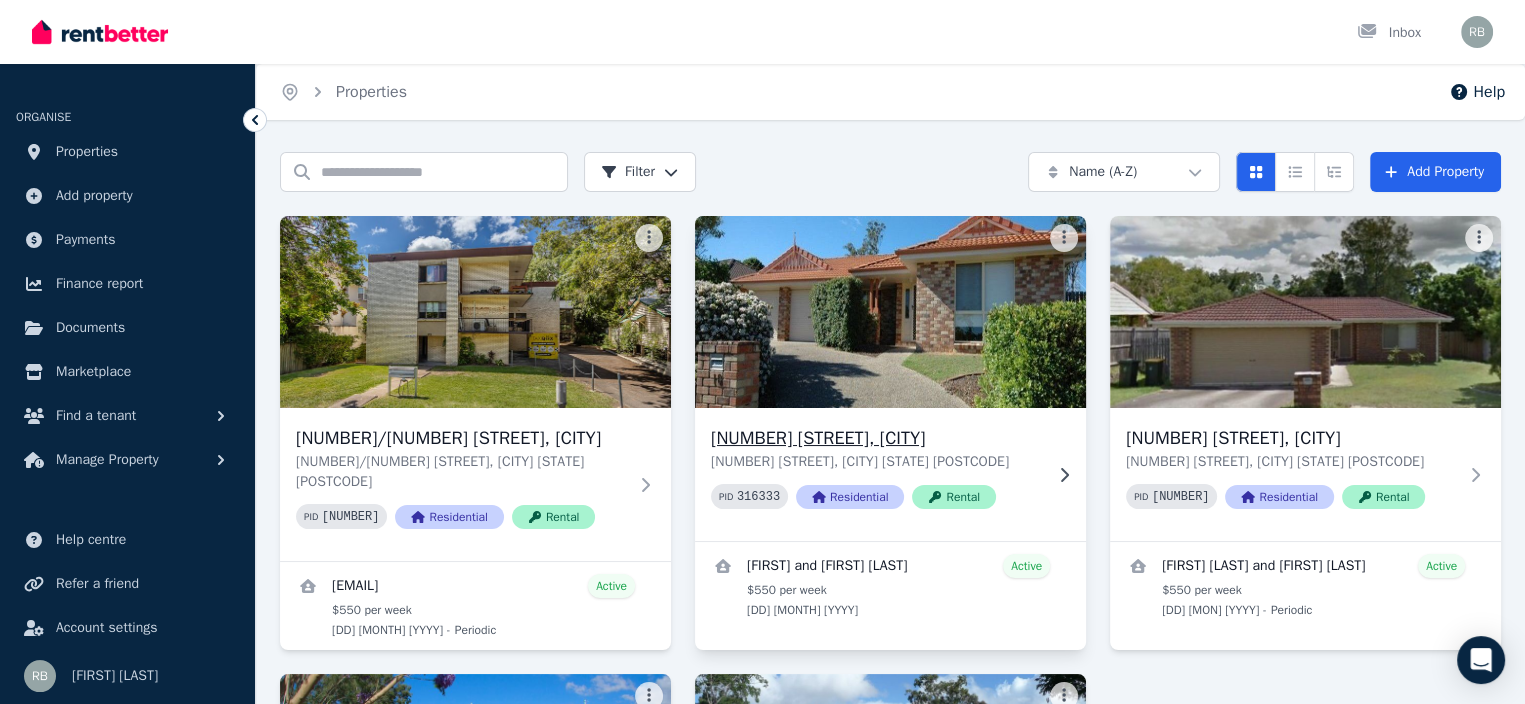 click at bounding box center [890, 312] 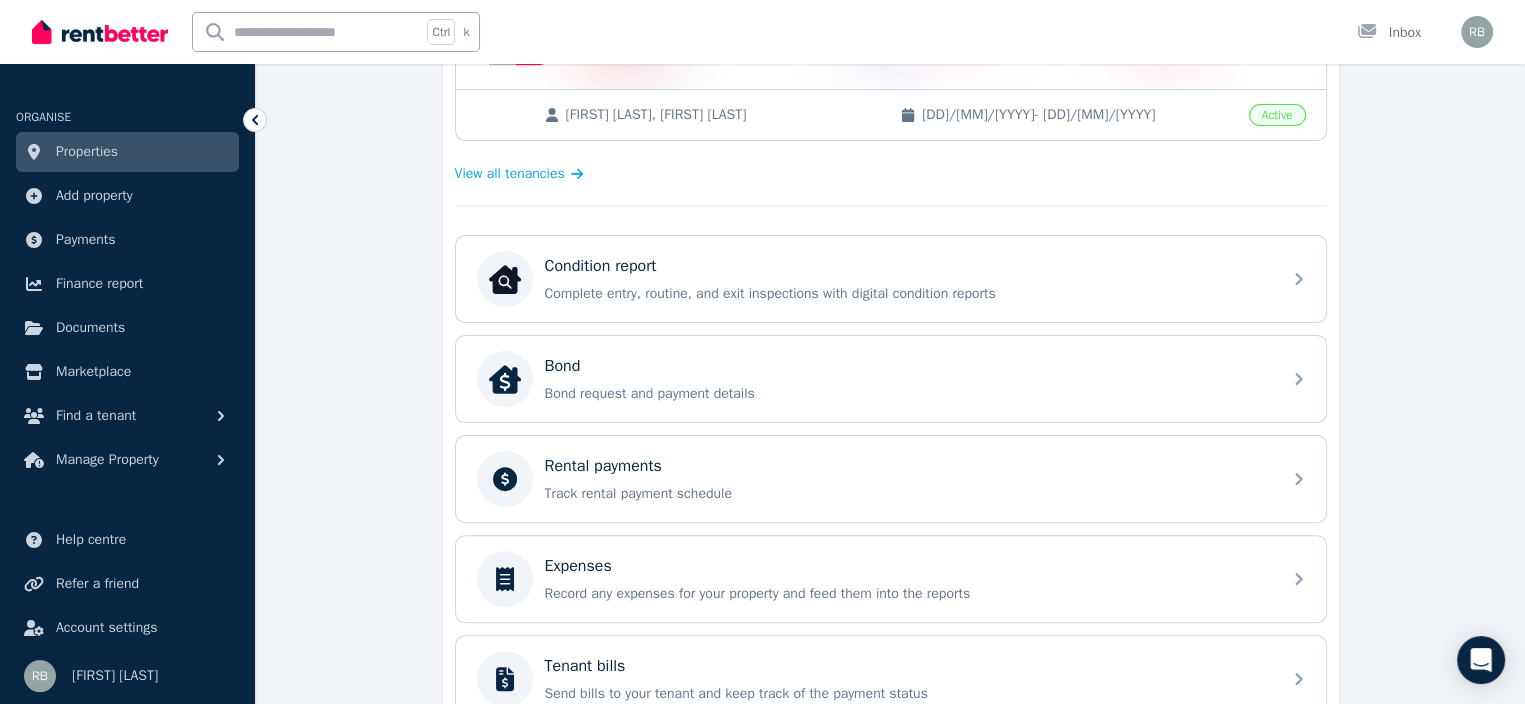 scroll, scrollTop: 500, scrollLeft: 0, axis: vertical 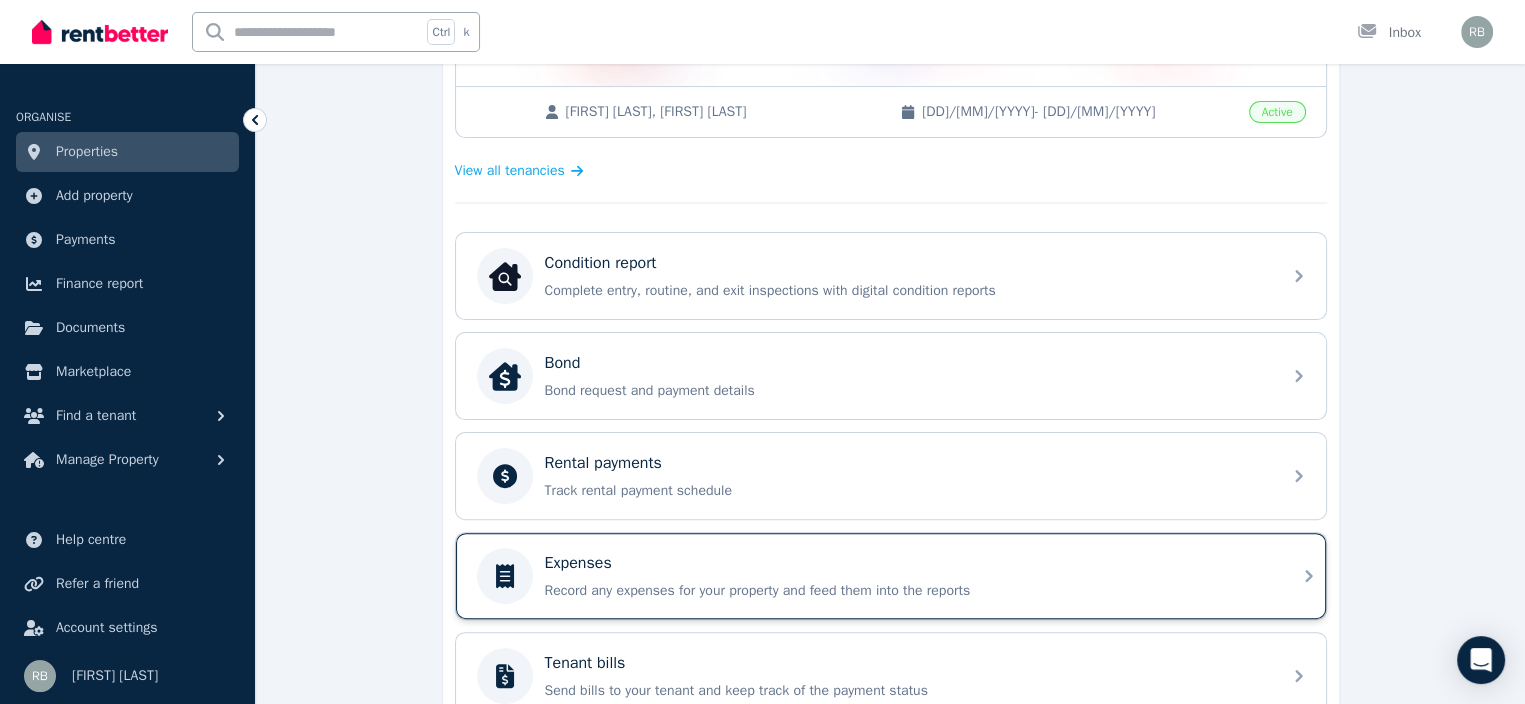 click on "Expenses" at bounding box center [578, 563] 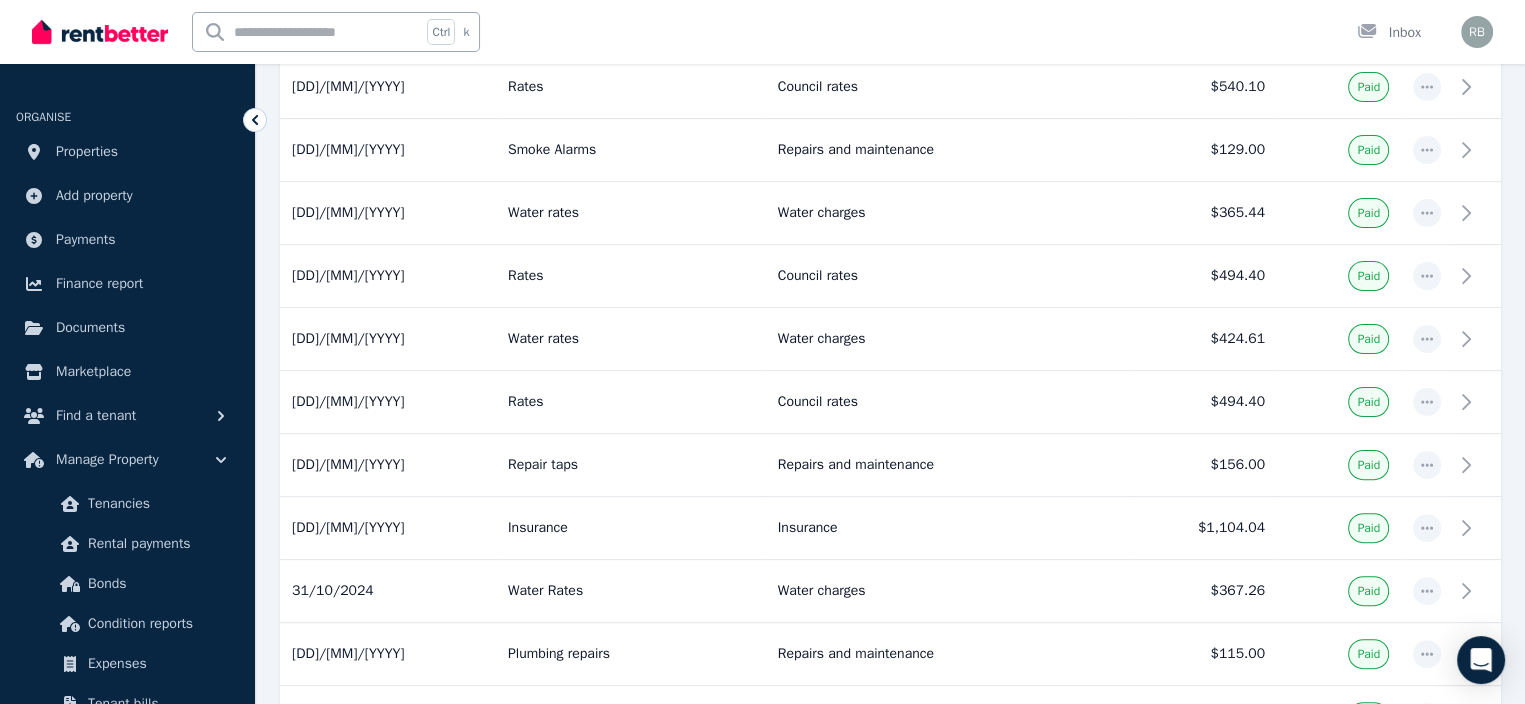 scroll, scrollTop: 0, scrollLeft: 0, axis: both 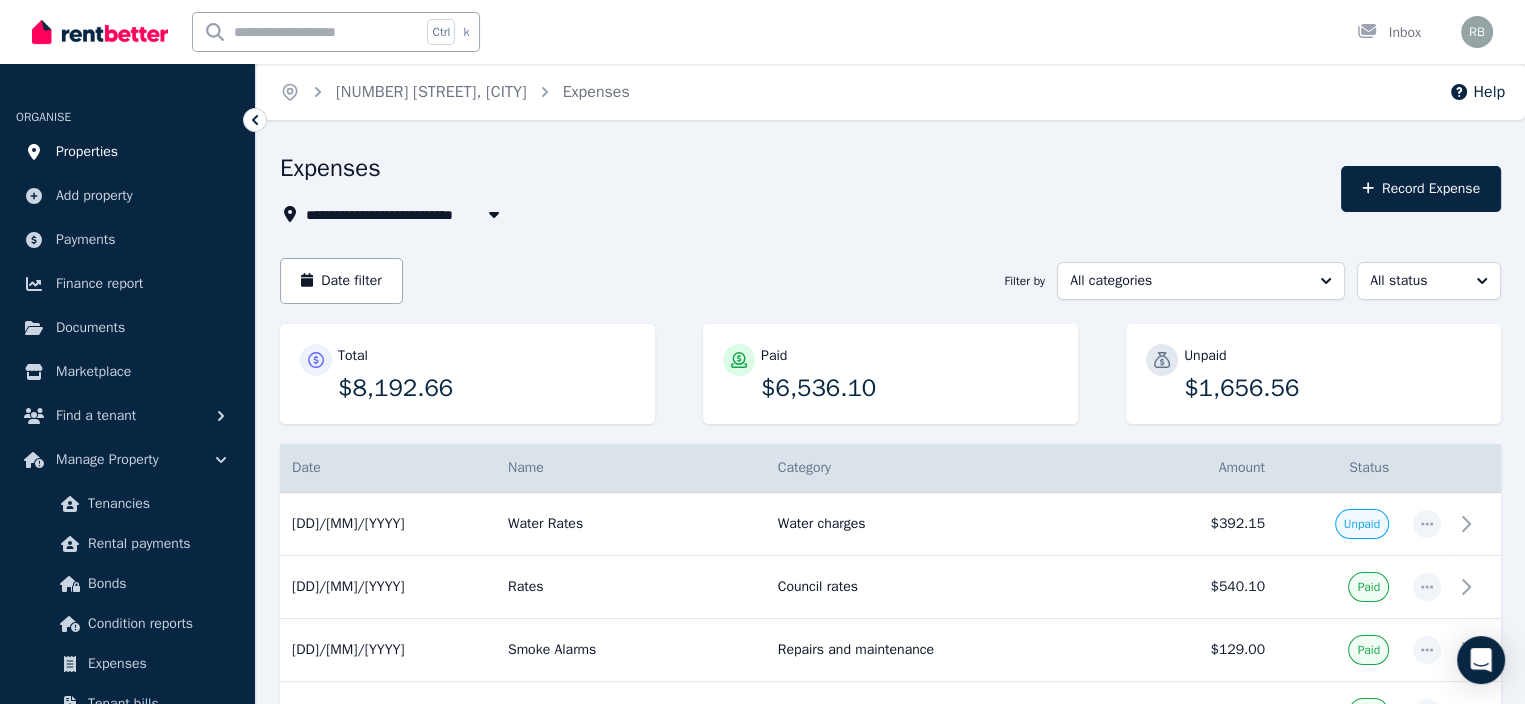 click on "Properties" at bounding box center (87, 152) 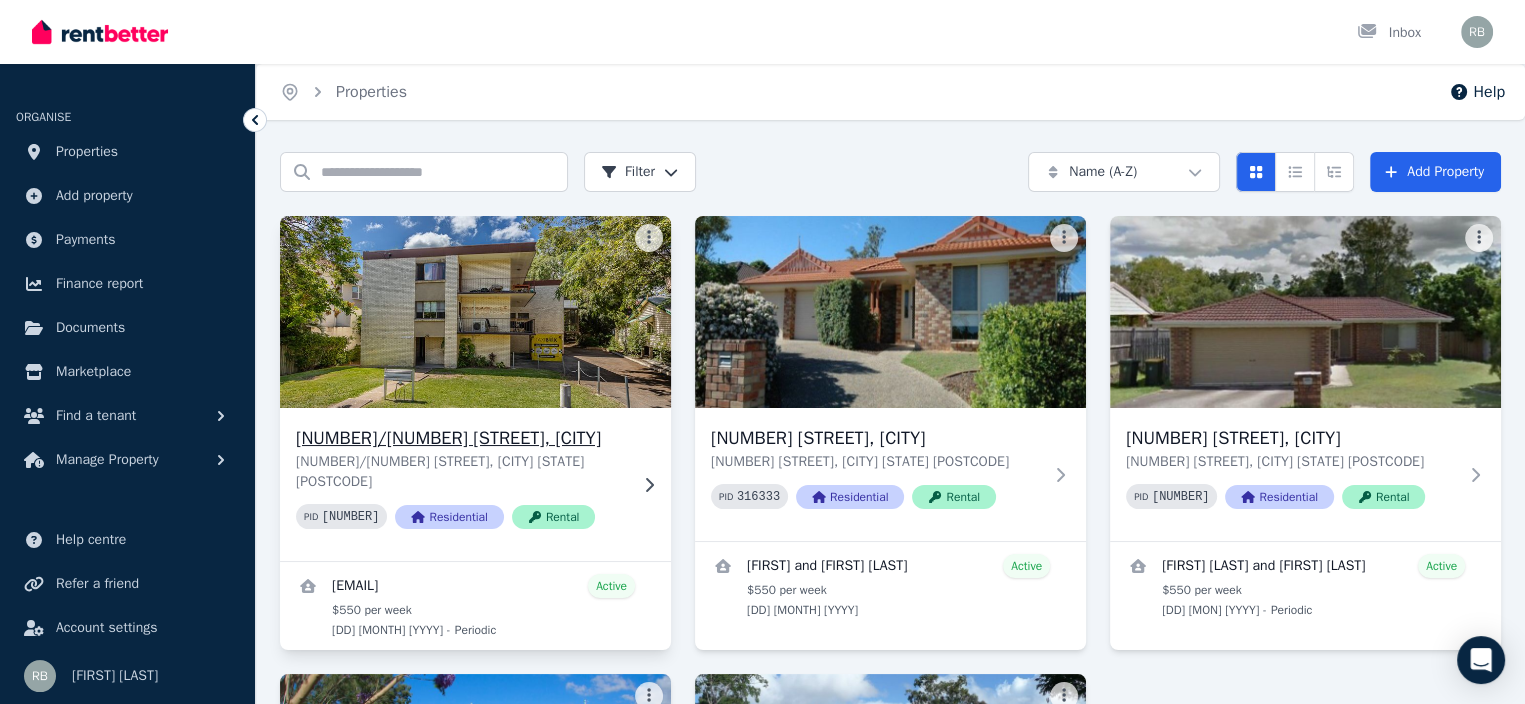 click at bounding box center [475, 312] 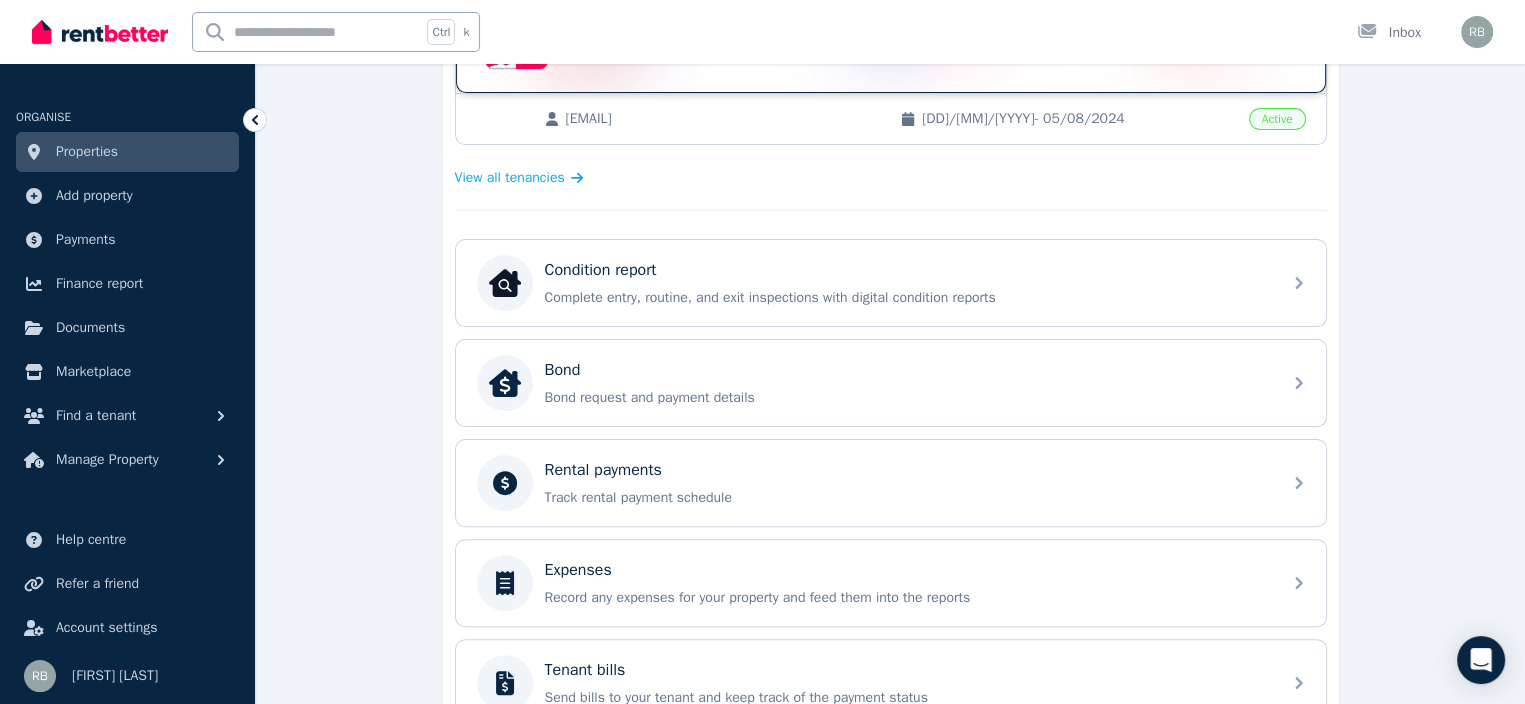 scroll, scrollTop: 500, scrollLeft: 0, axis: vertical 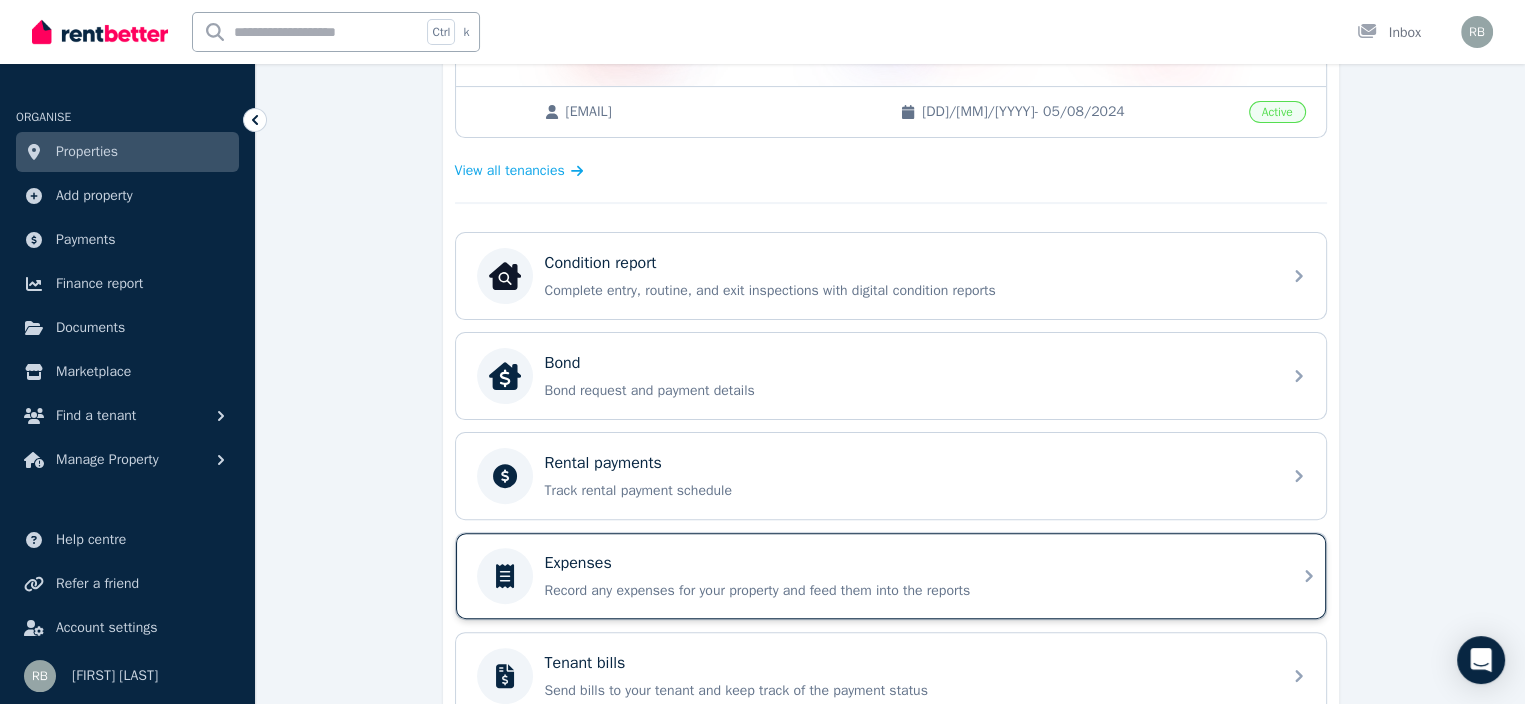 click on "Expenses" at bounding box center (578, 563) 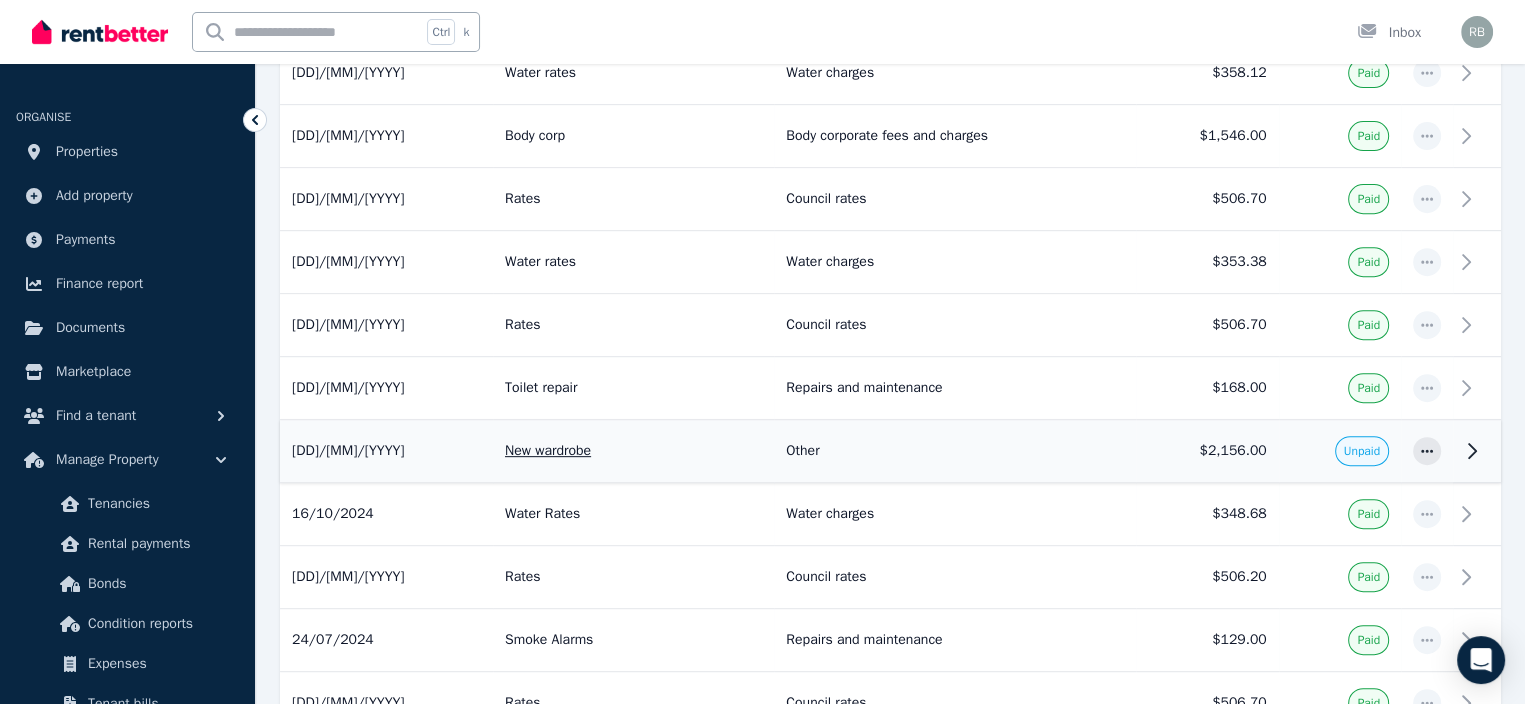 scroll, scrollTop: 800, scrollLeft: 0, axis: vertical 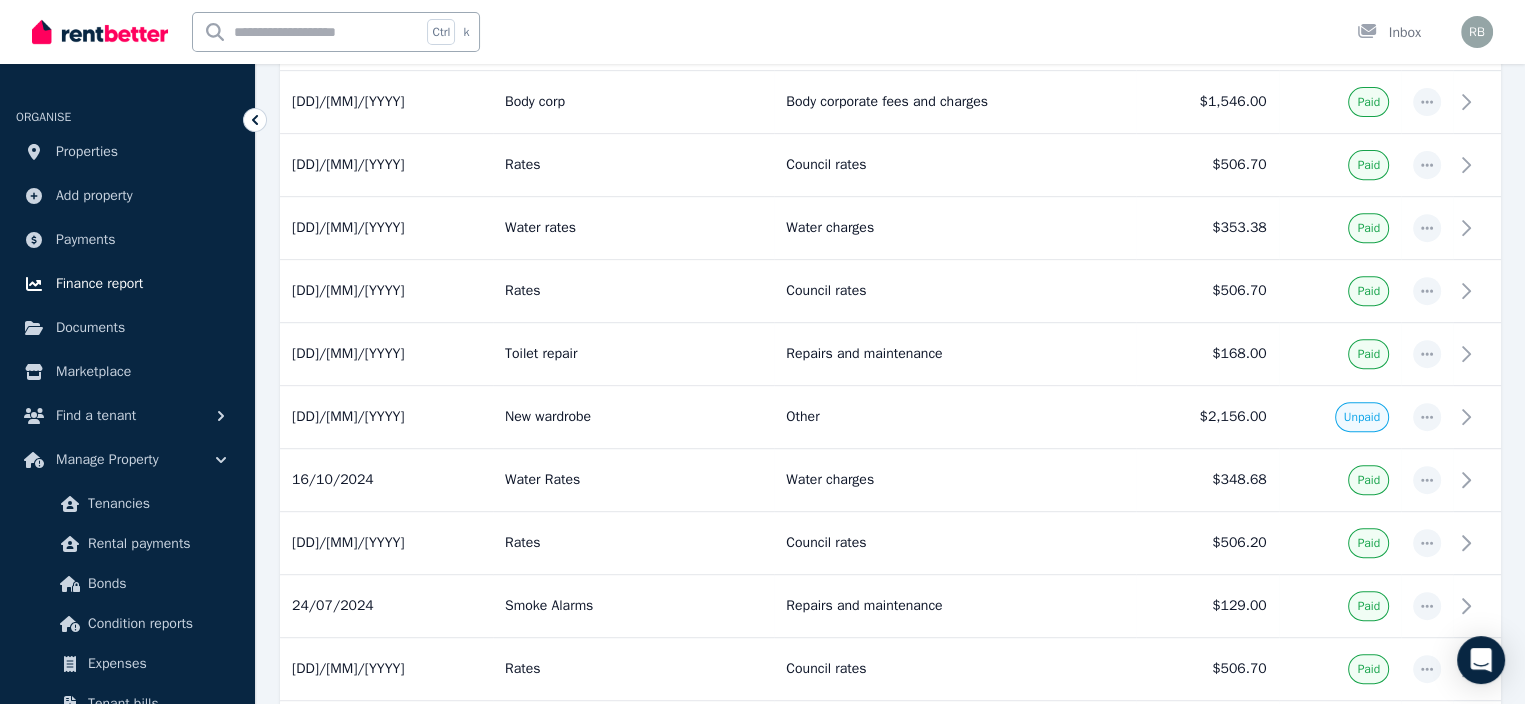 click on "Finance report" at bounding box center (99, 284) 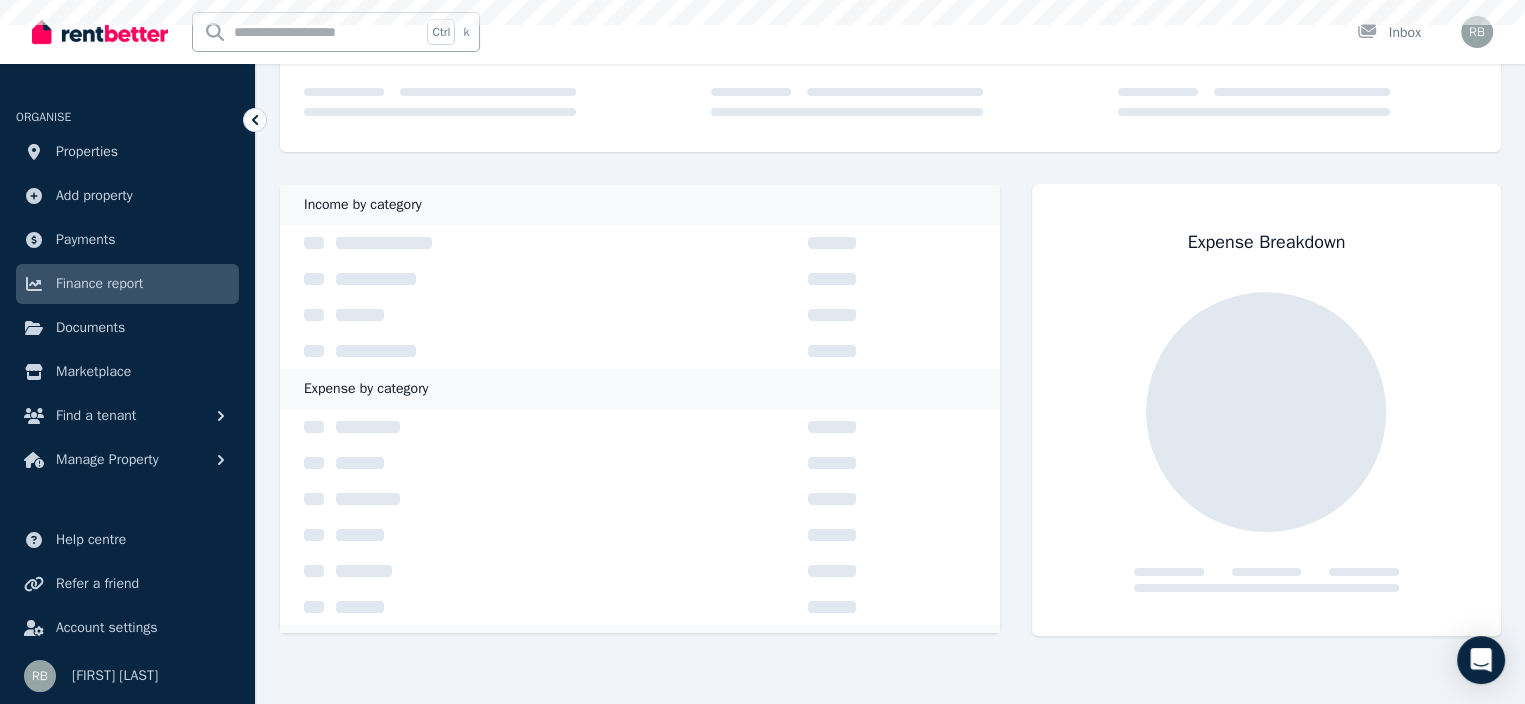 scroll, scrollTop: 0, scrollLeft: 0, axis: both 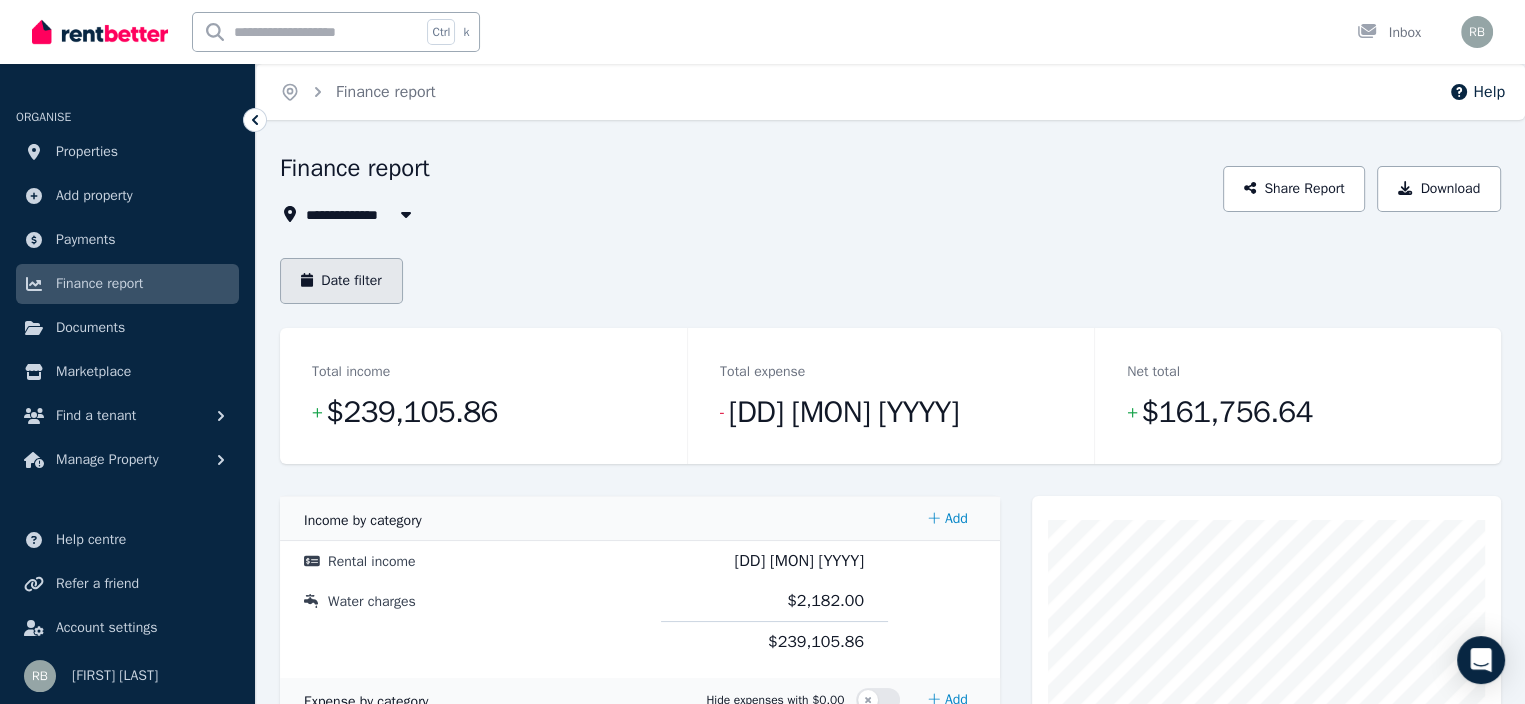 click on "Date filter" at bounding box center [341, 281] 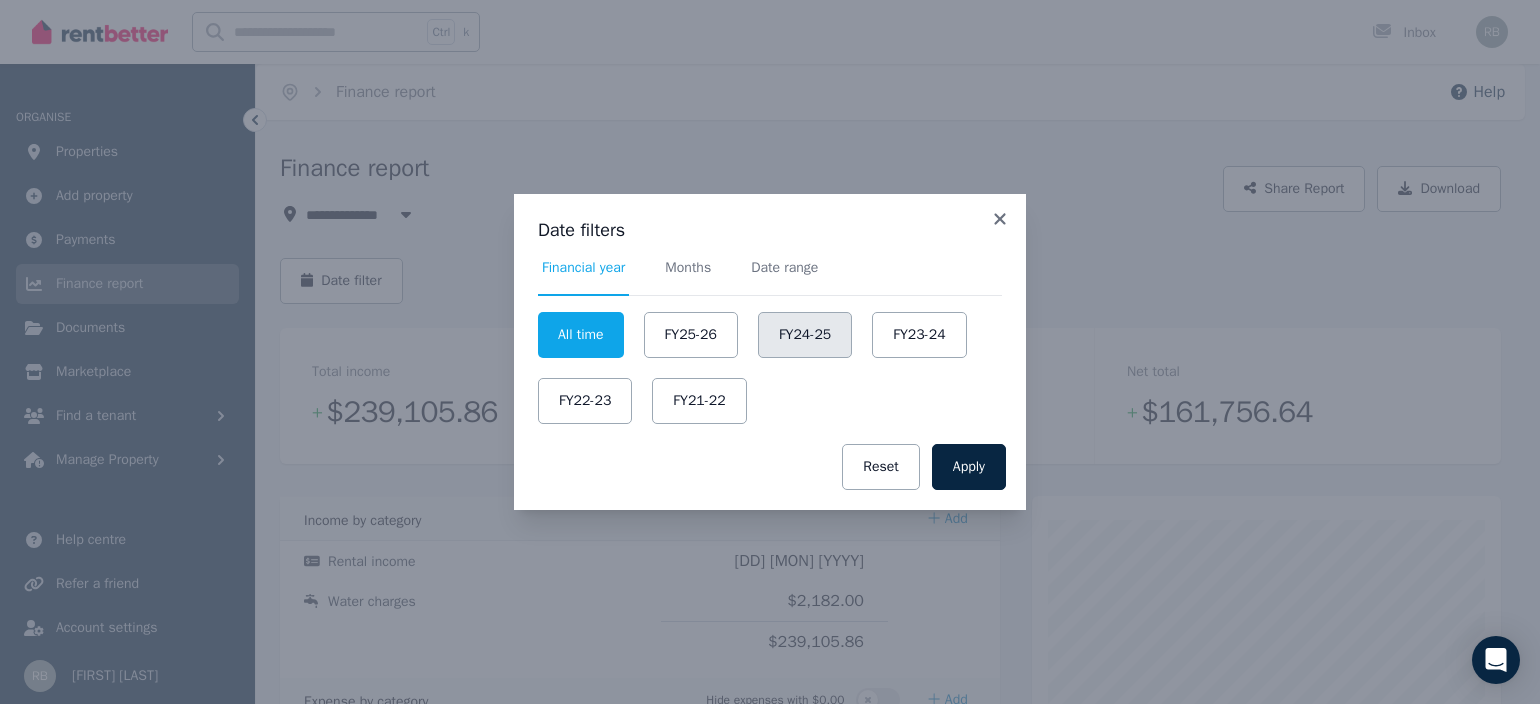 click on "FY24-25" at bounding box center (805, 335) 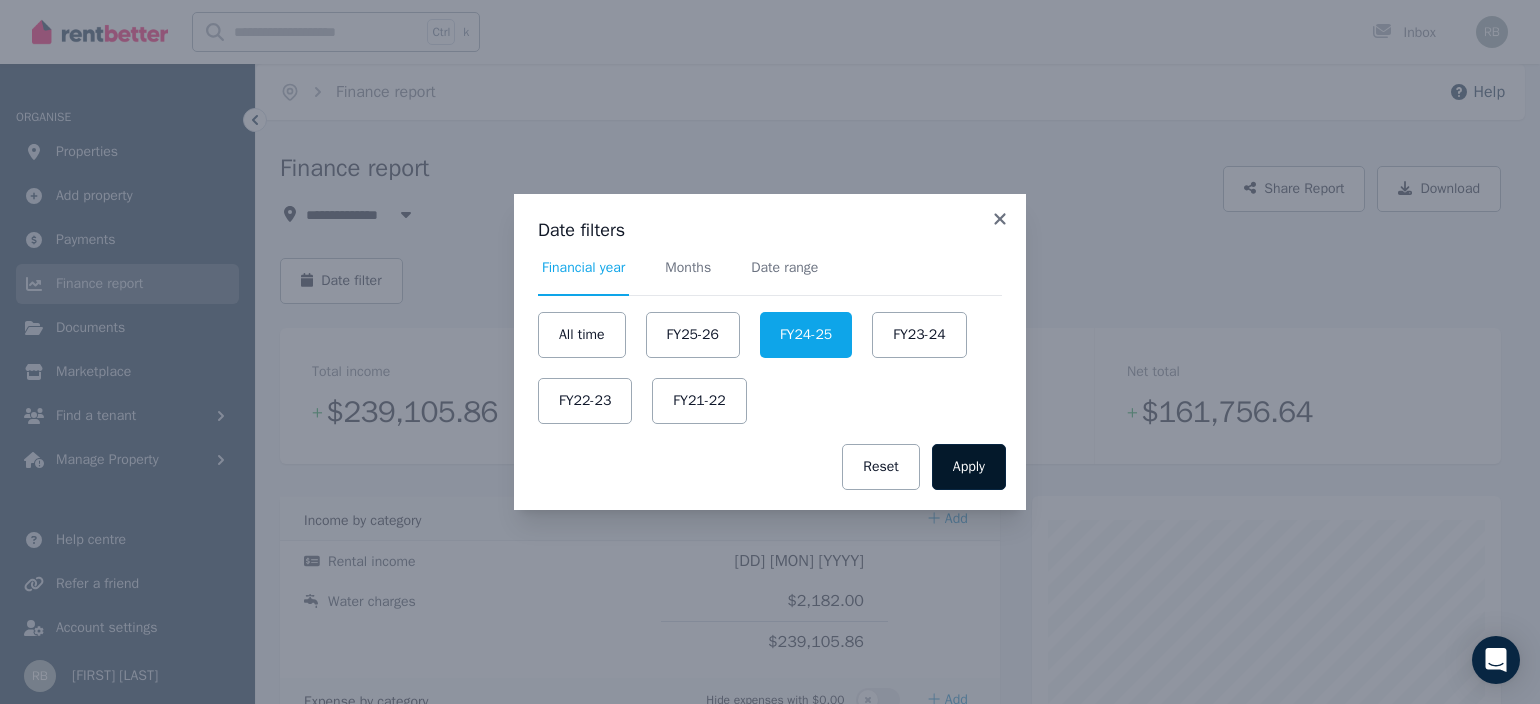 click on "Apply" at bounding box center (969, 467) 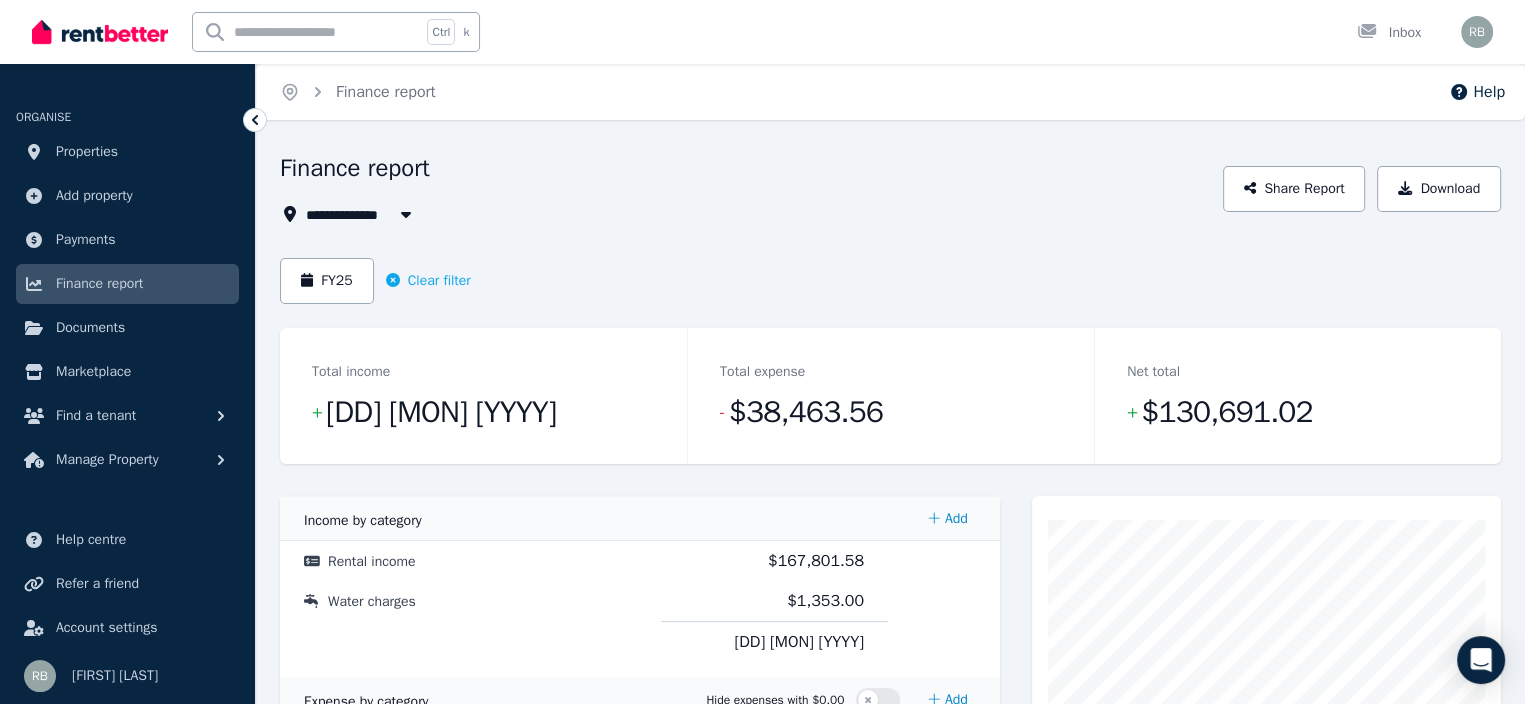 click 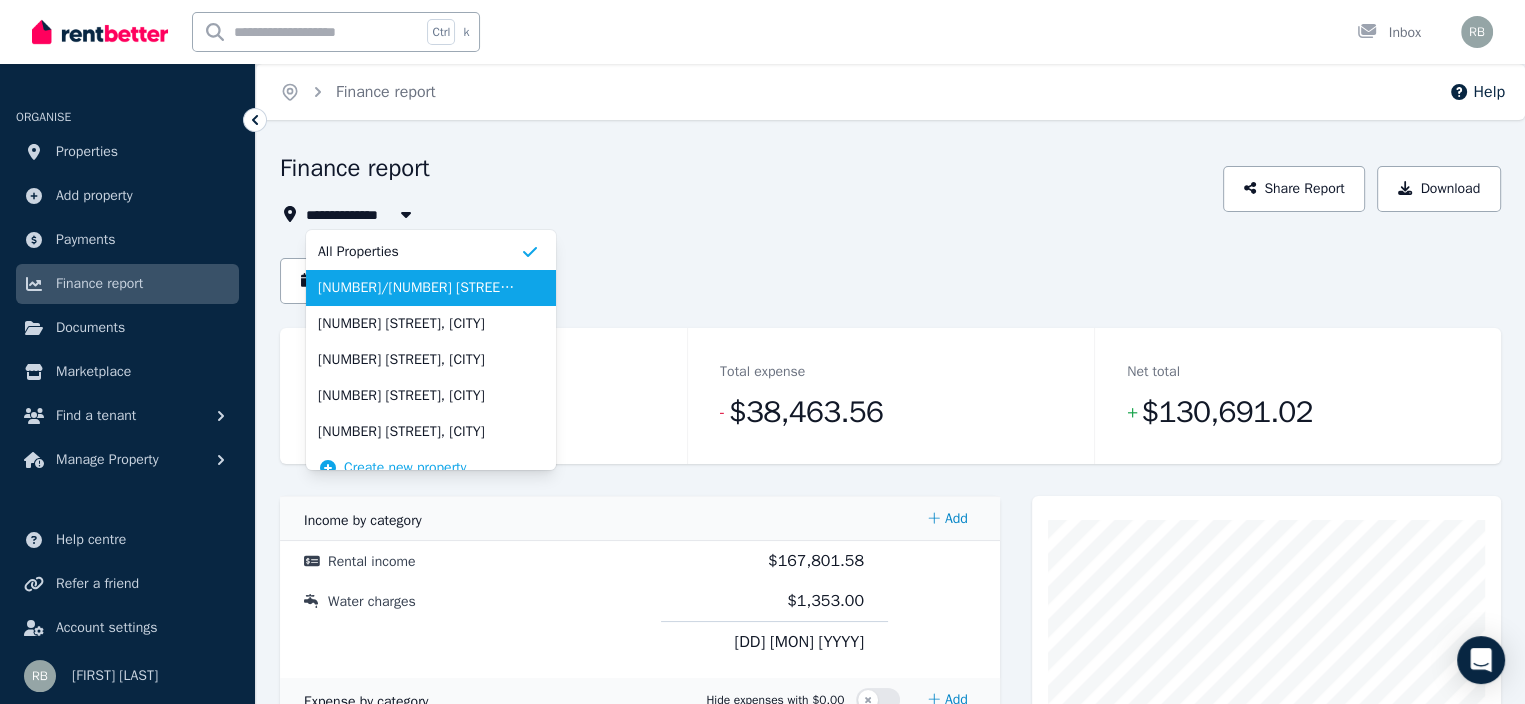 click on "[NUMBER]/[NUMBER] [STREET], [CITY]" at bounding box center (419, 288) 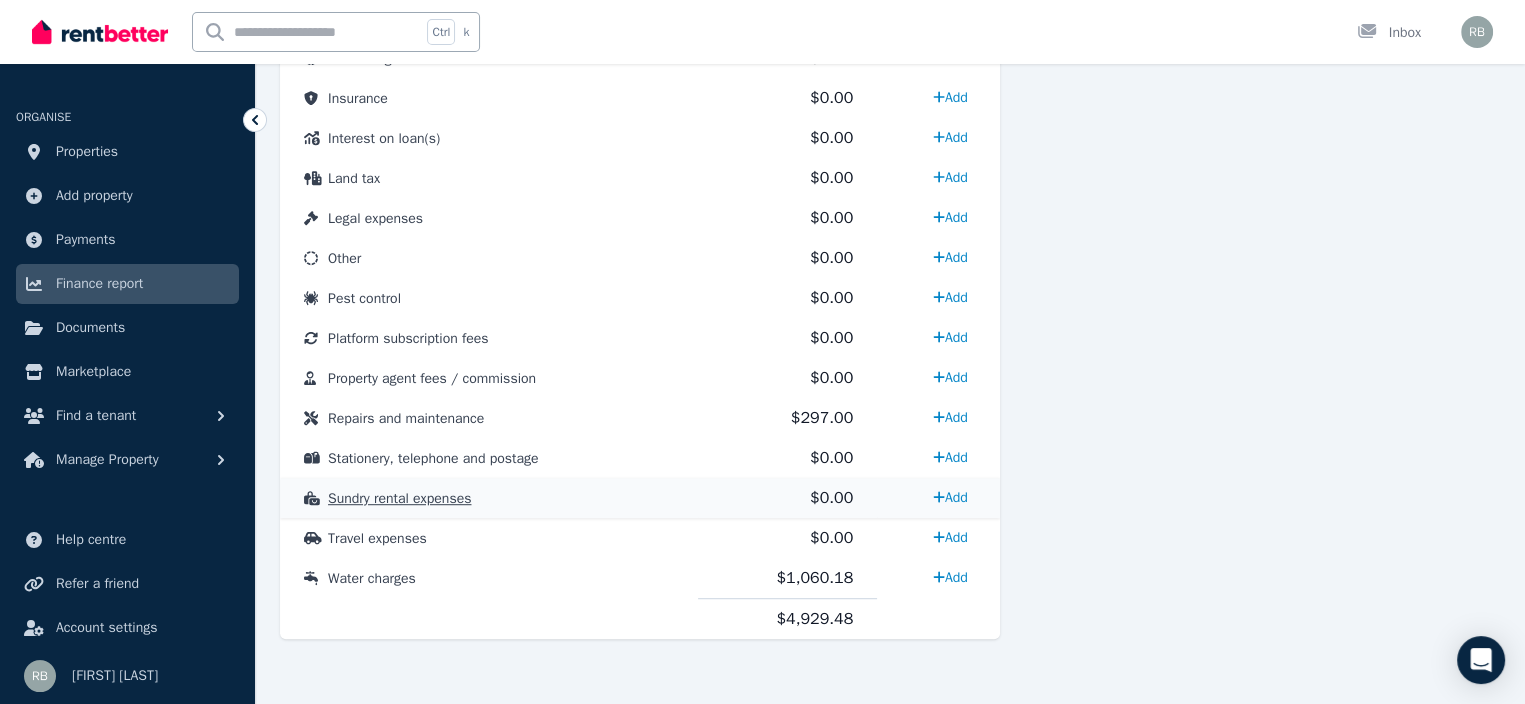 scroll, scrollTop: 1046, scrollLeft: 0, axis: vertical 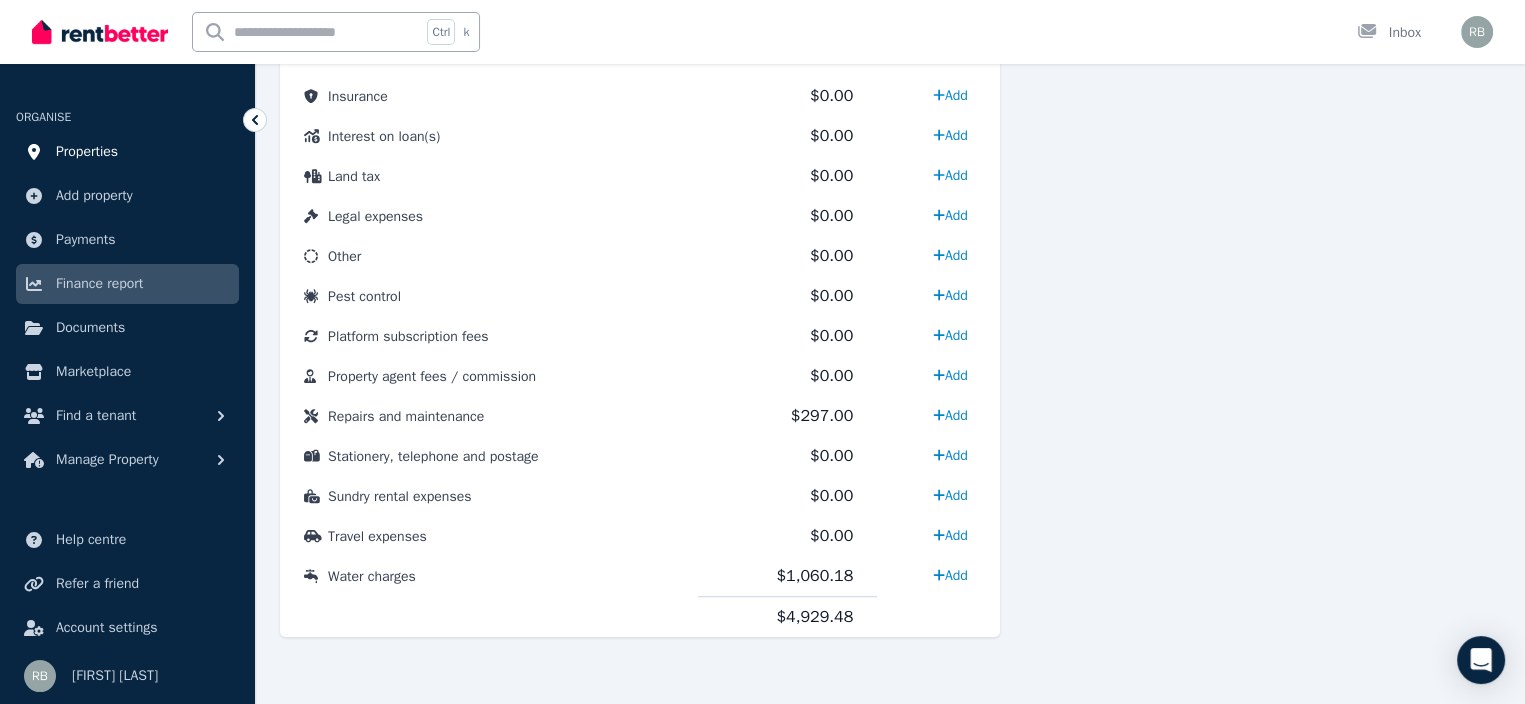 click on "Properties" at bounding box center [87, 152] 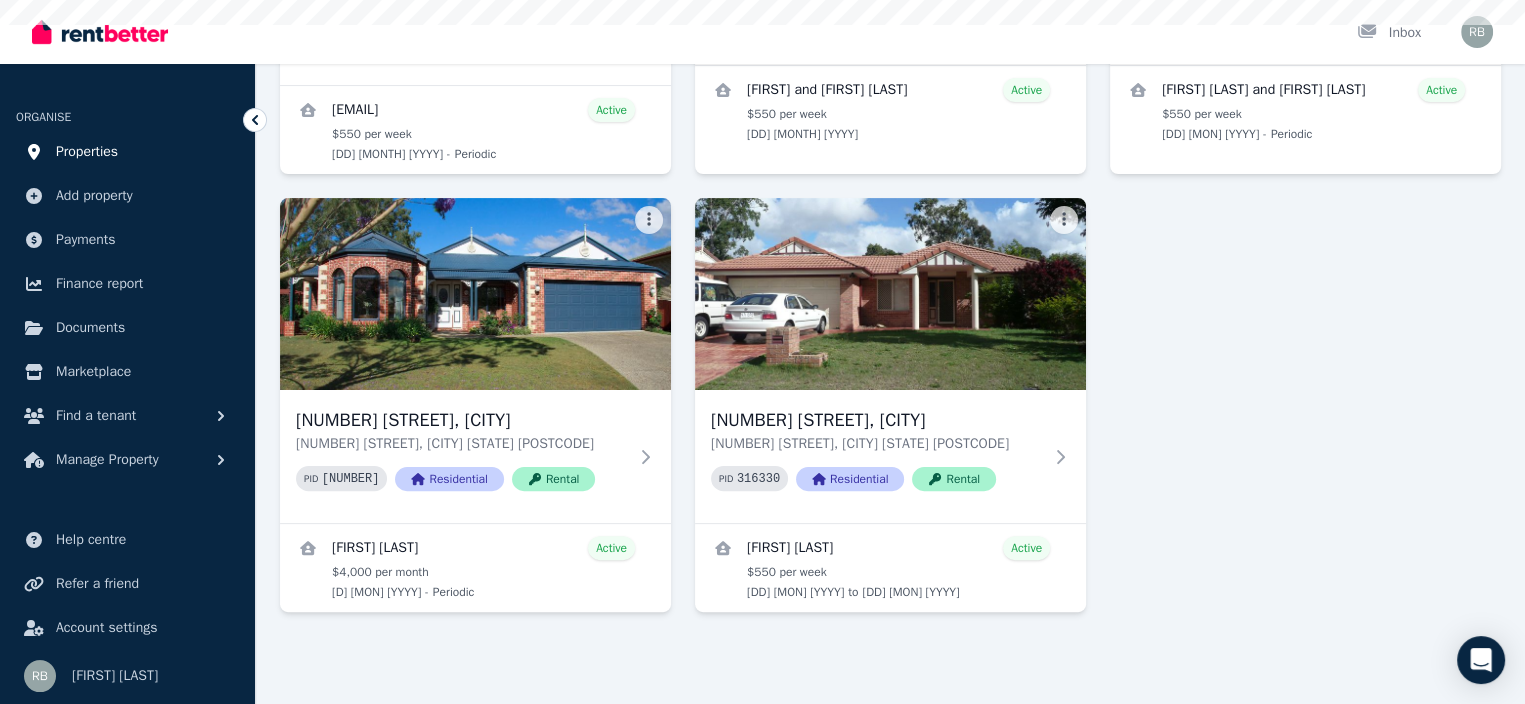 scroll, scrollTop: 0, scrollLeft: 0, axis: both 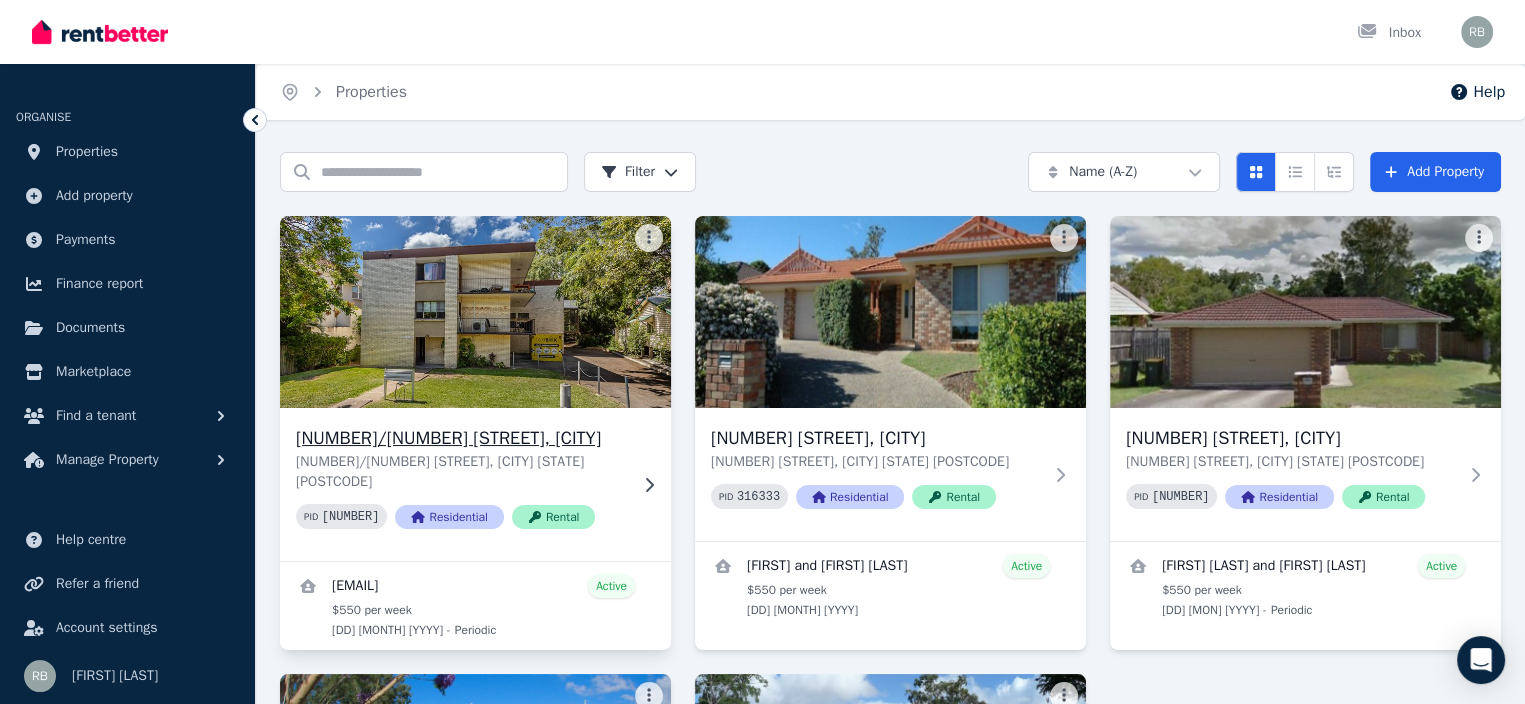 click at bounding box center [475, 312] 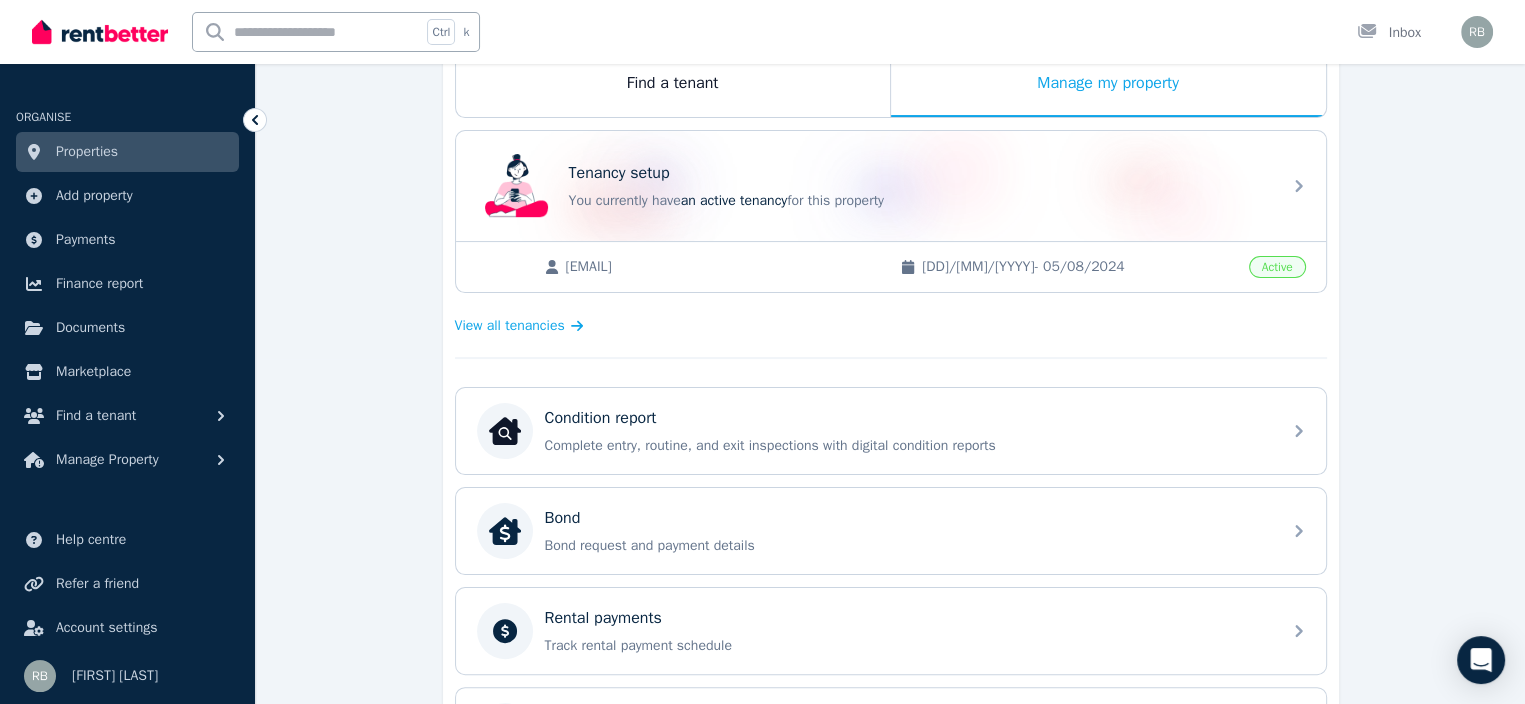 scroll, scrollTop: 500, scrollLeft: 0, axis: vertical 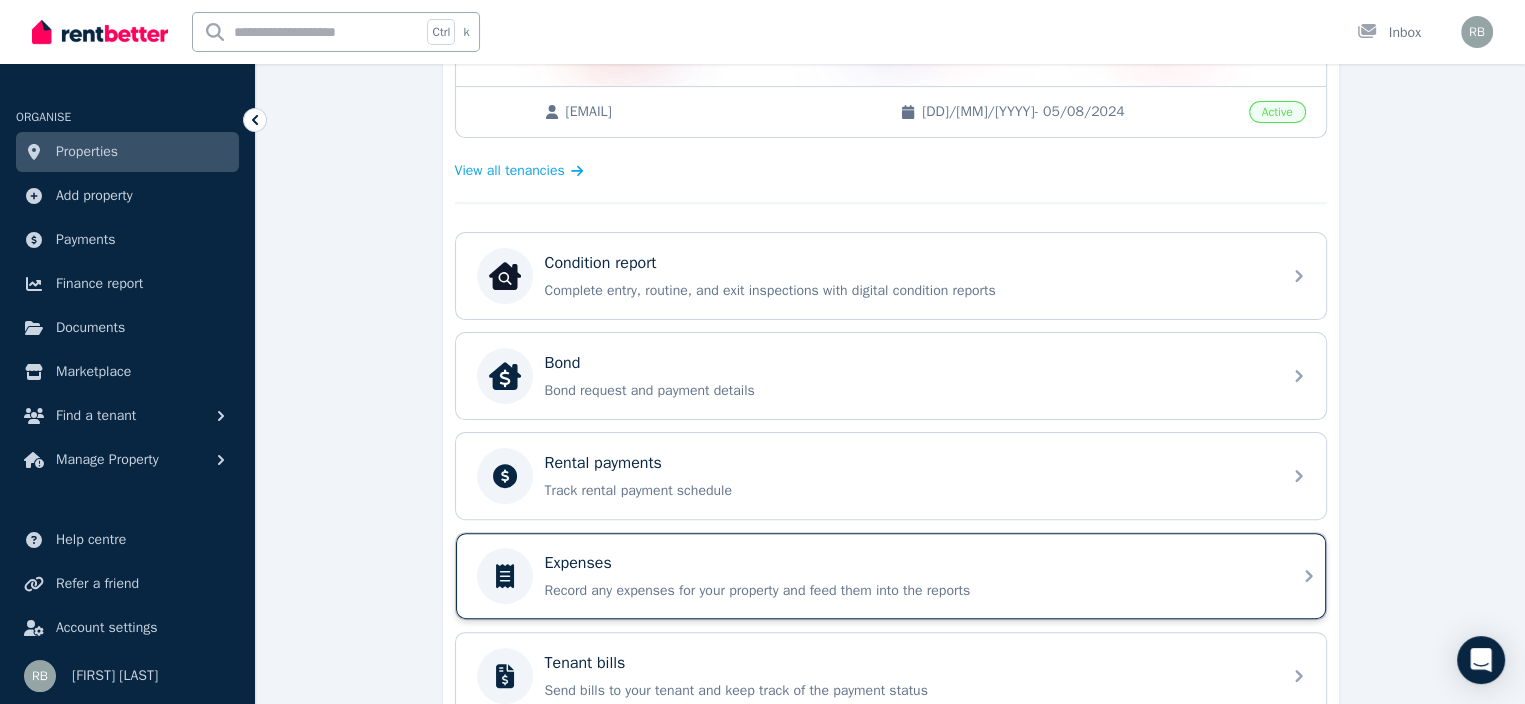 click on "Expenses" at bounding box center [578, 563] 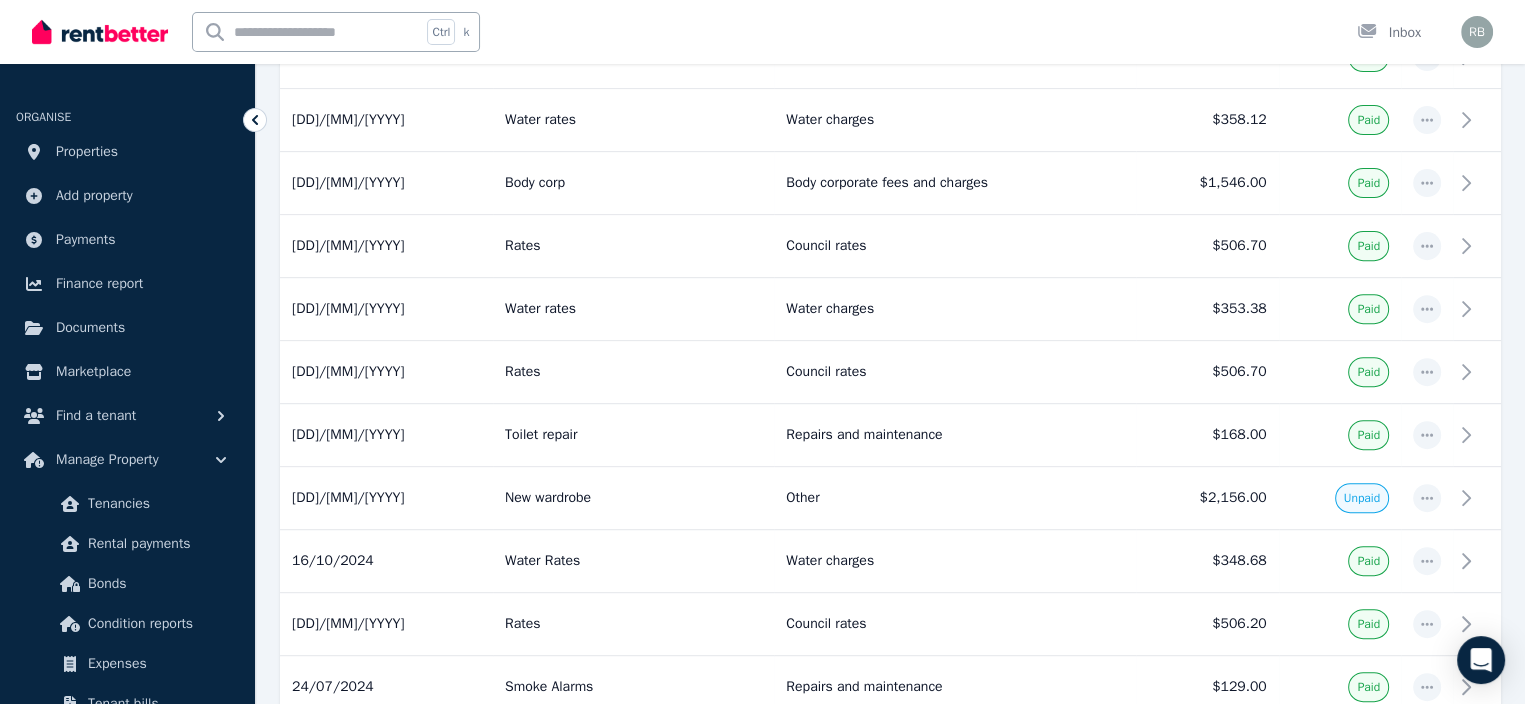 scroll, scrollTop: 800, scrollLeft: 0, axis: vertical 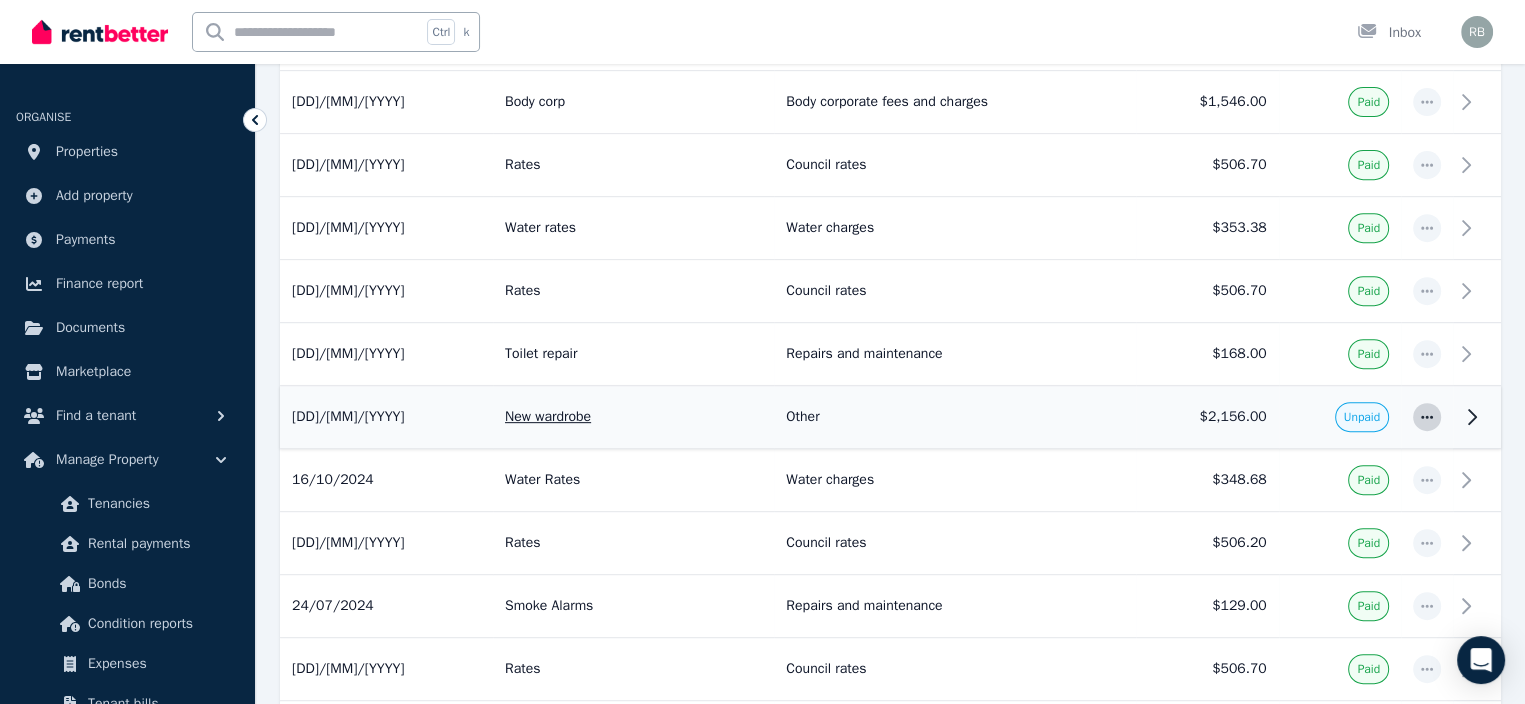 click 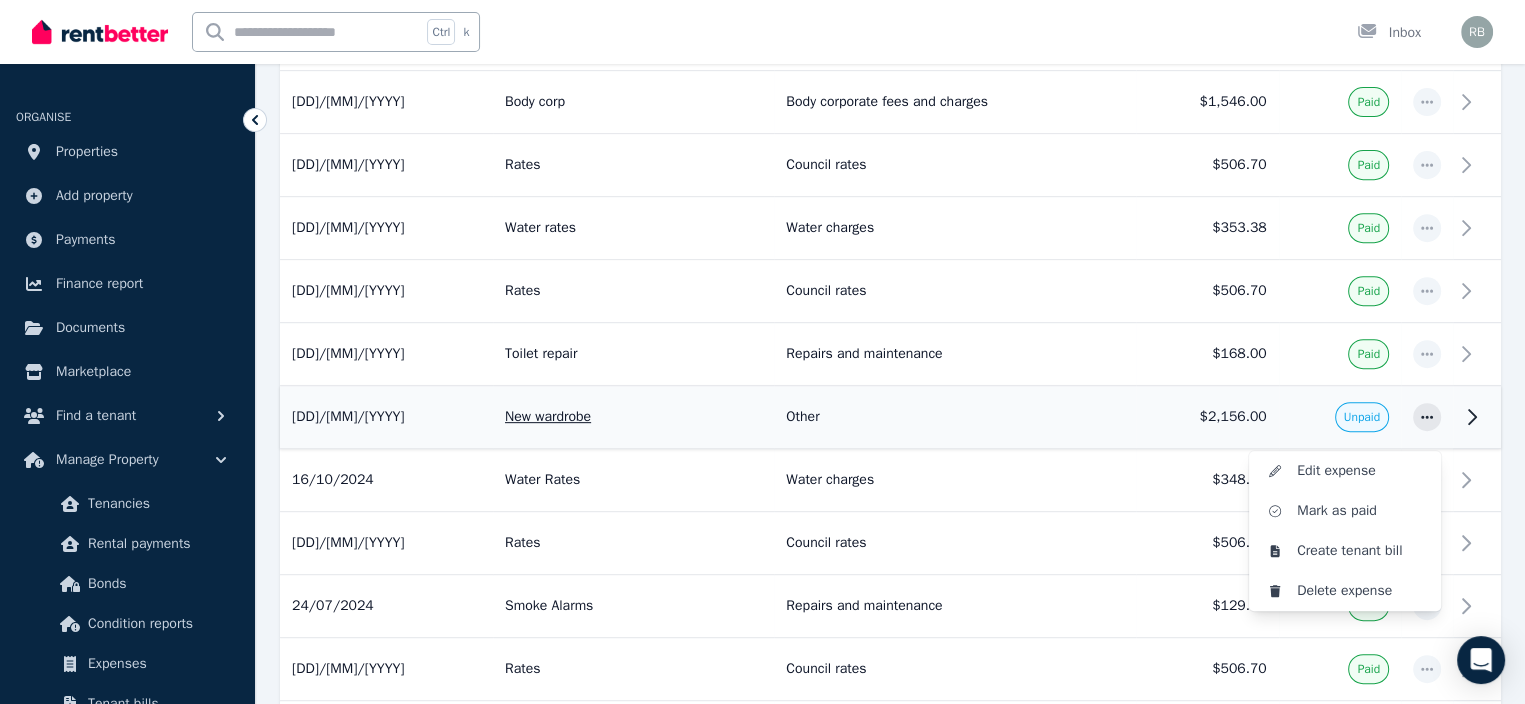 click on "New wardrobe" at bounding box center [633, 417] 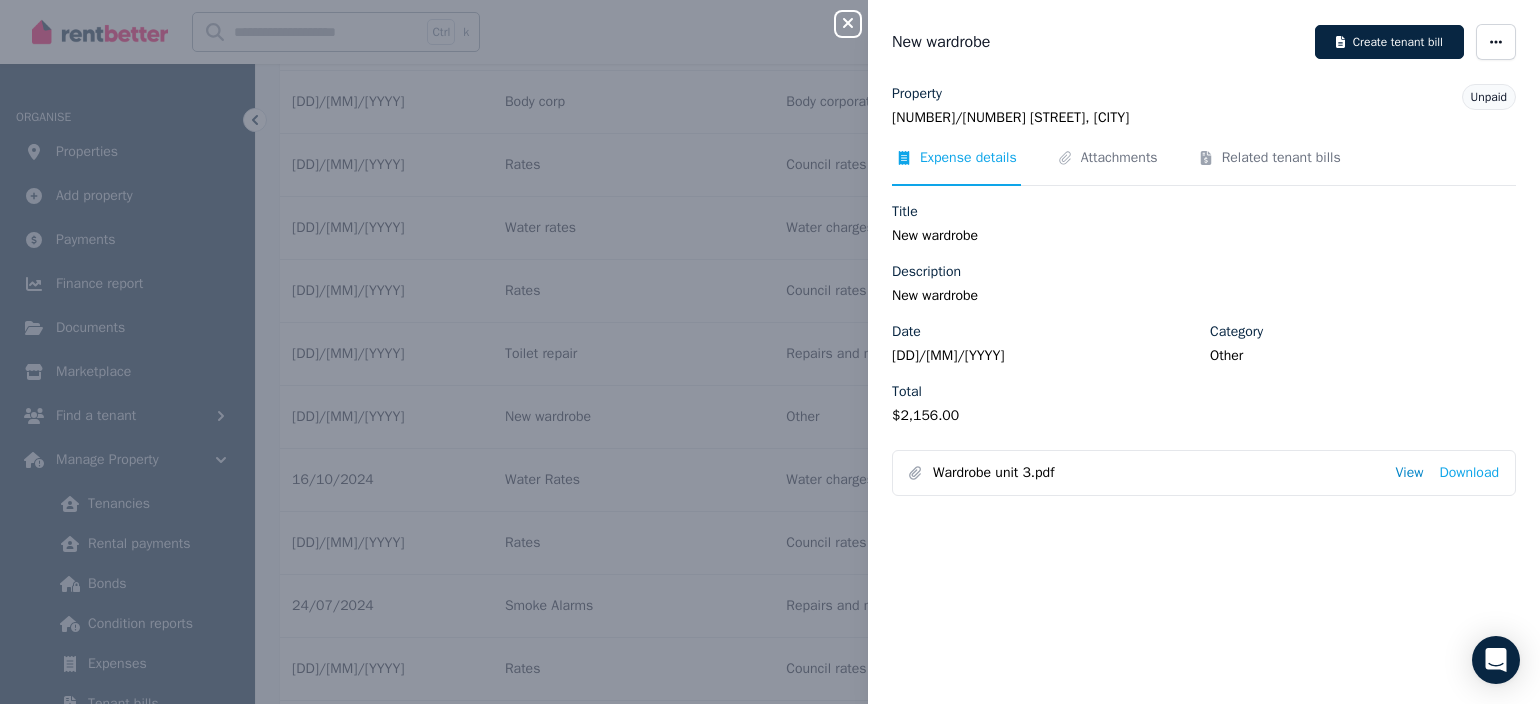 click on "View" at bounding box center (1409, 473) 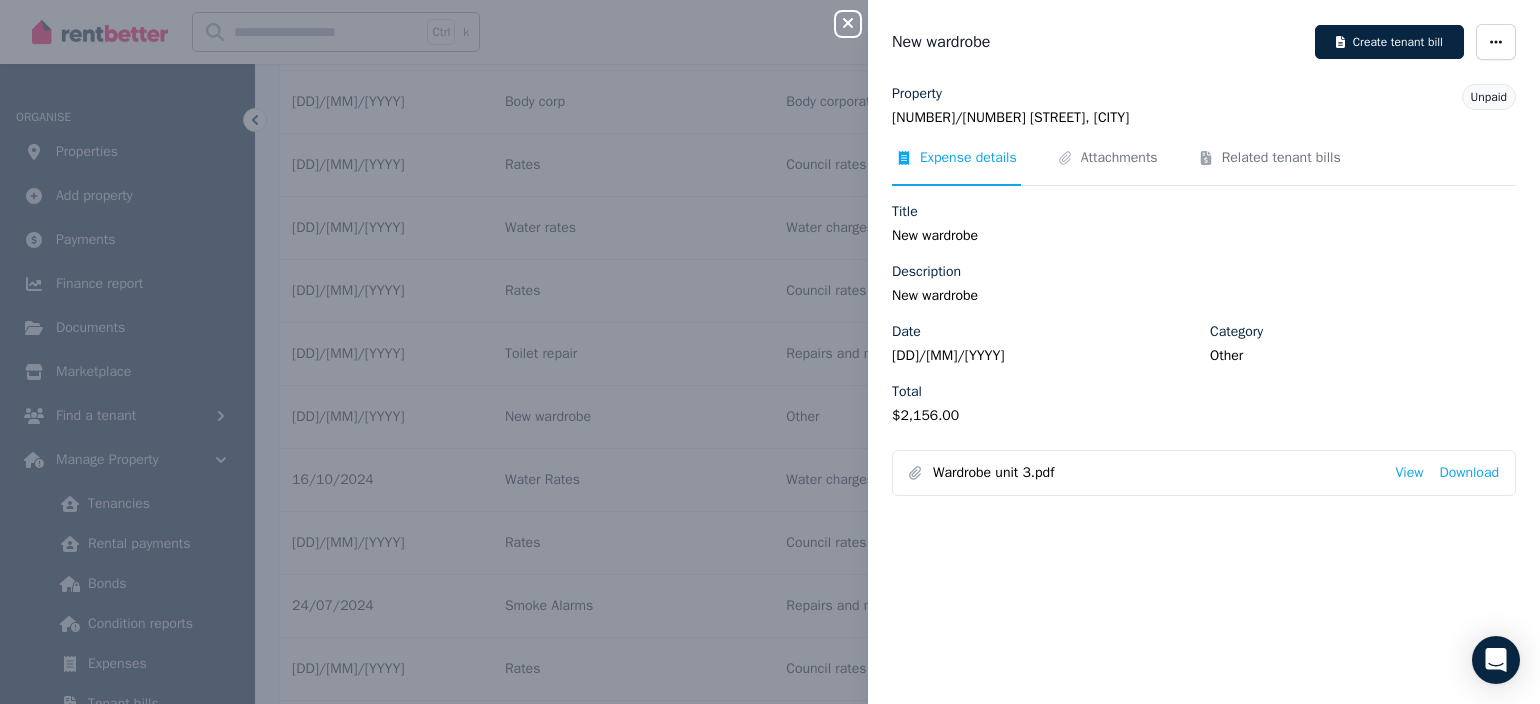 click on "Unpaid" at bounding box center (1489, 97) 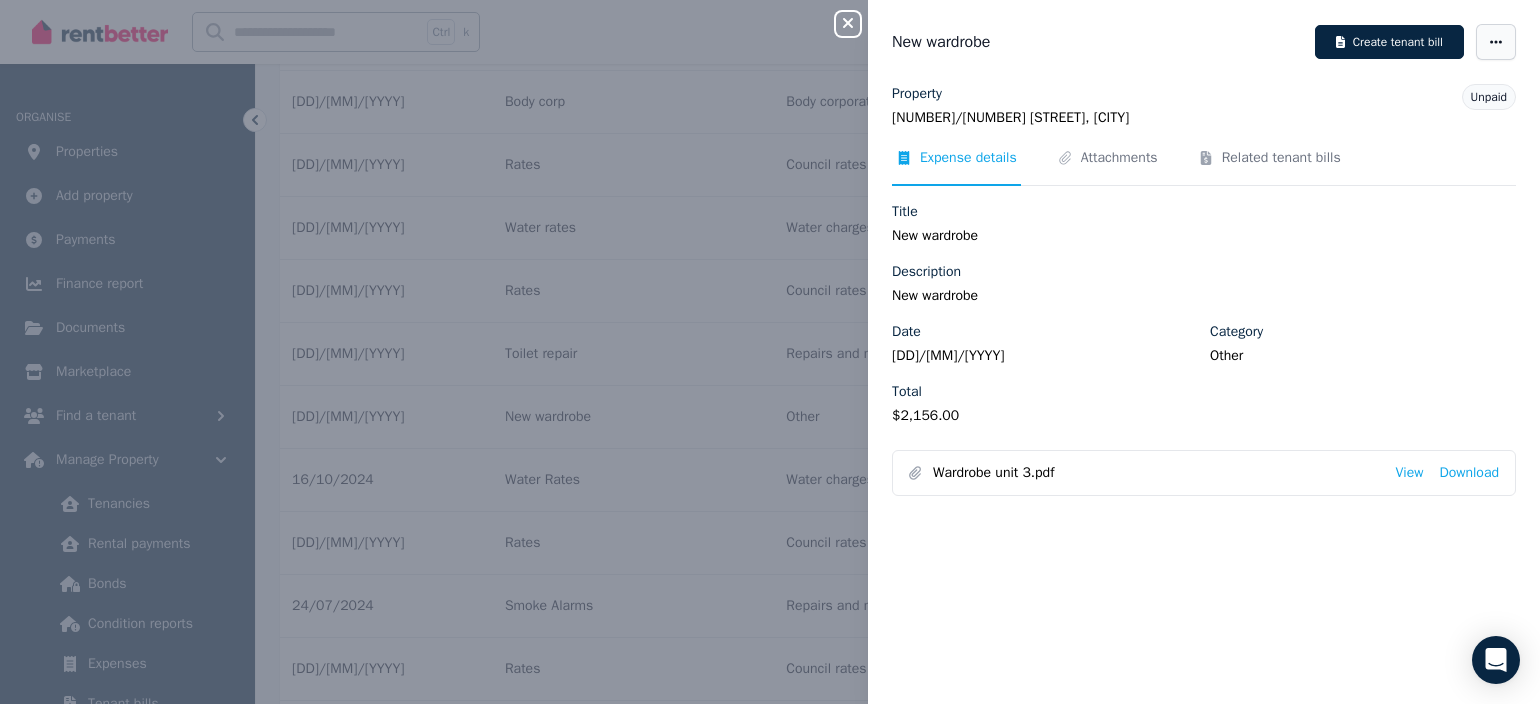 click 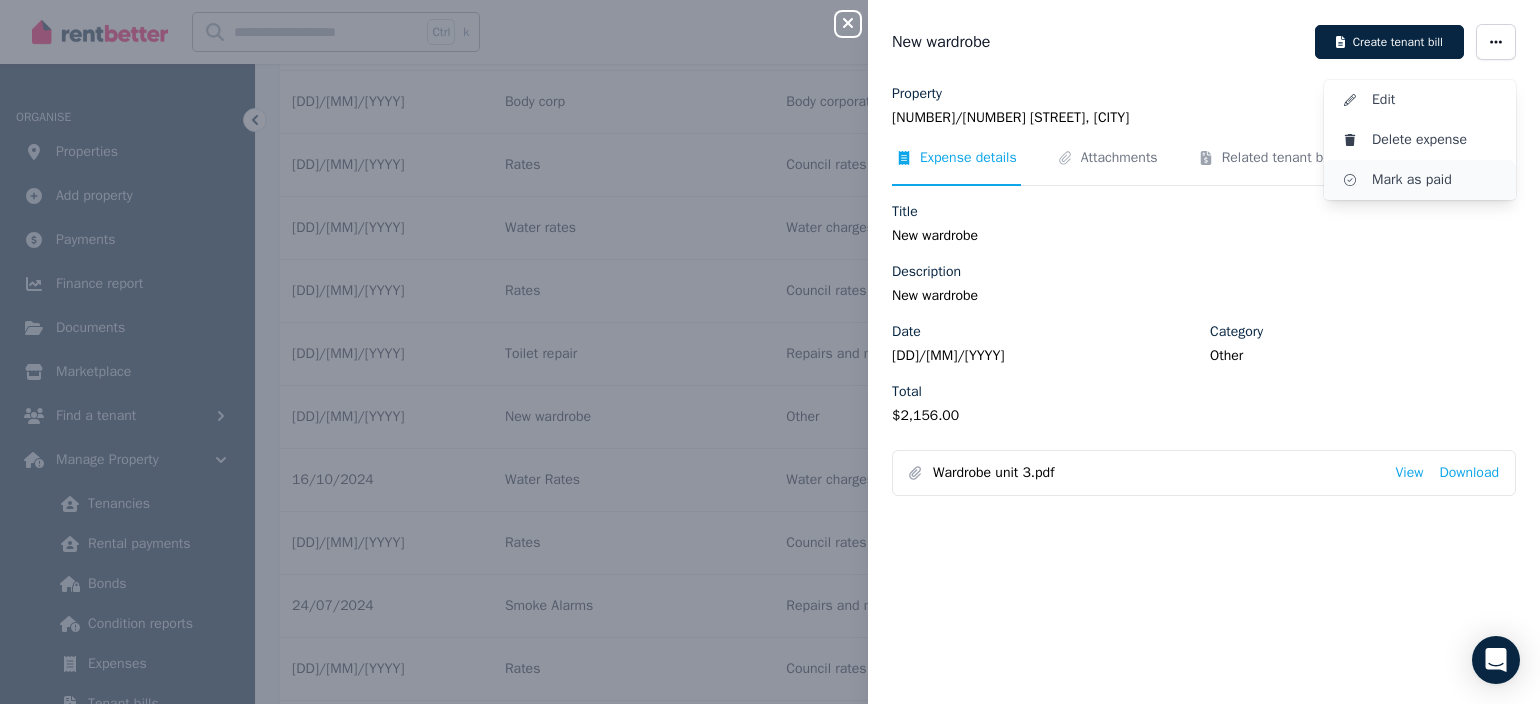 click on "Mark as paid" at bounding box center (1436, 180) 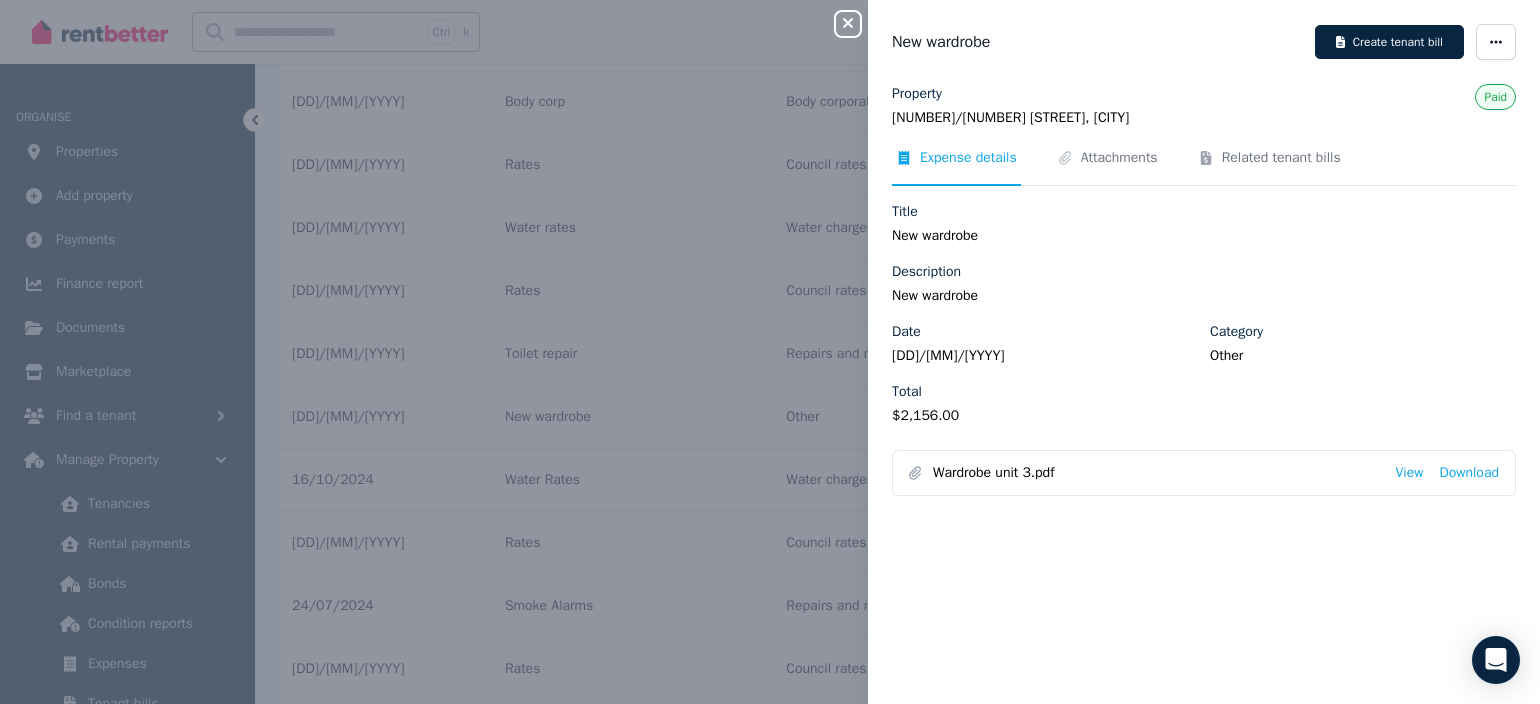 click 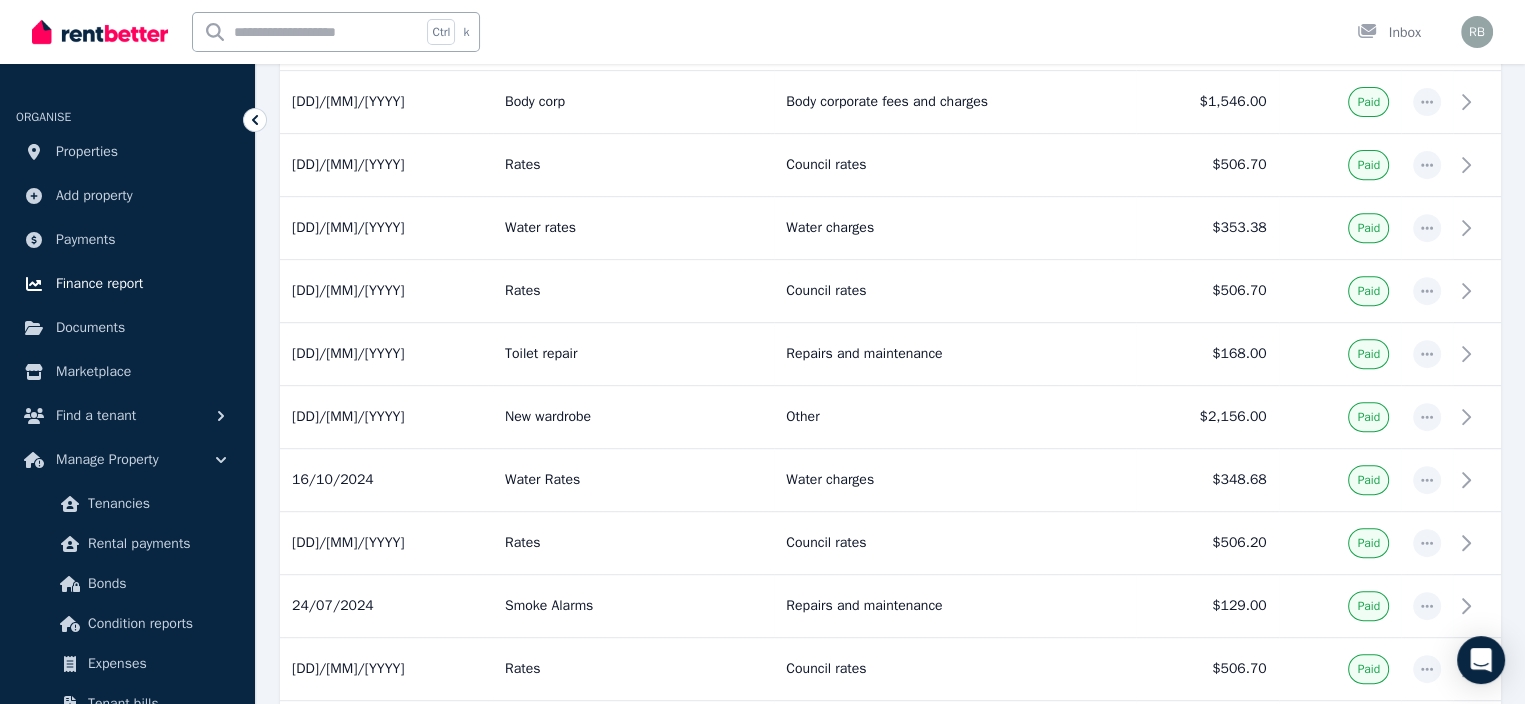 click on "Finance report" at bounding box center (99, 284) 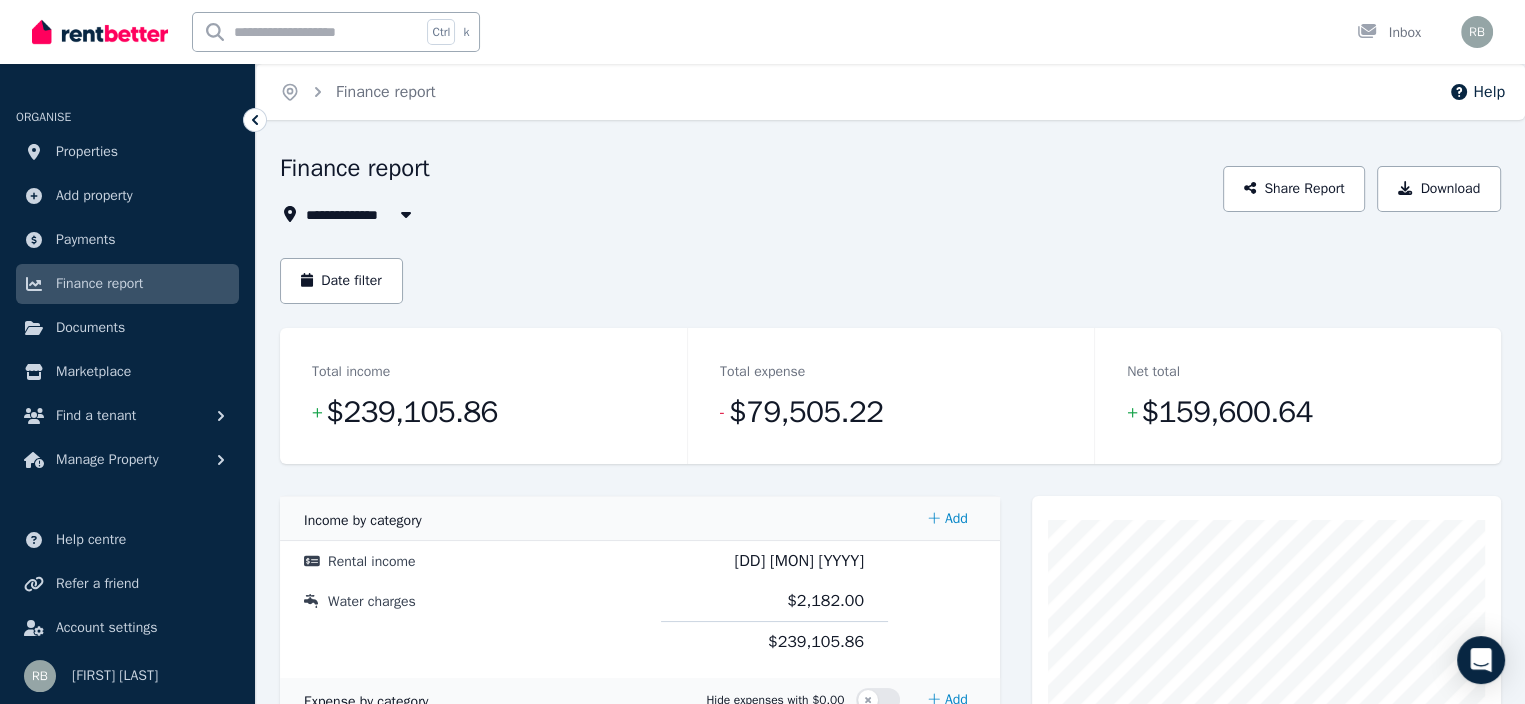 click 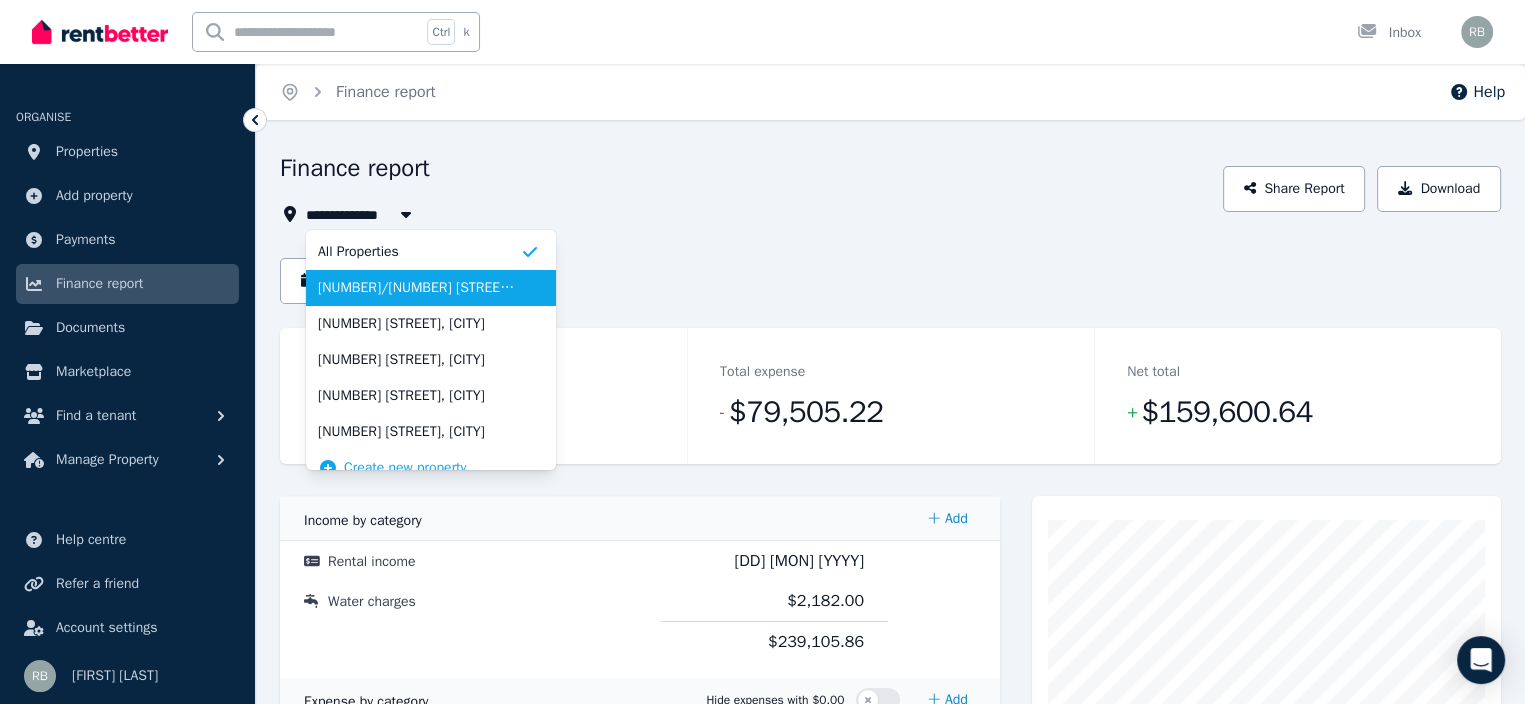 click on "[NUMBER]/[NUMBER] [STREET], [CITY]" at bounding box center (419, 288) 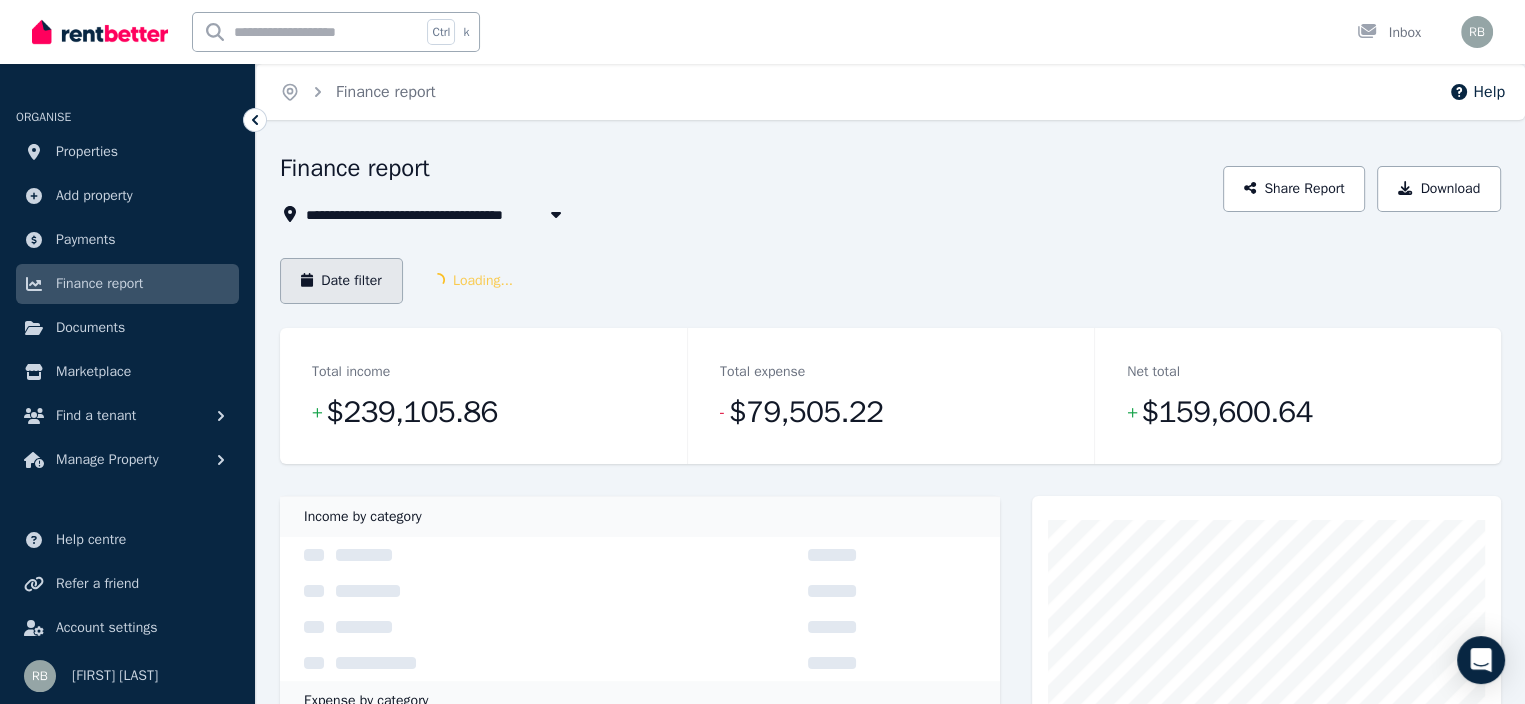 click on "Date filter" at bounding box center (341, 281) 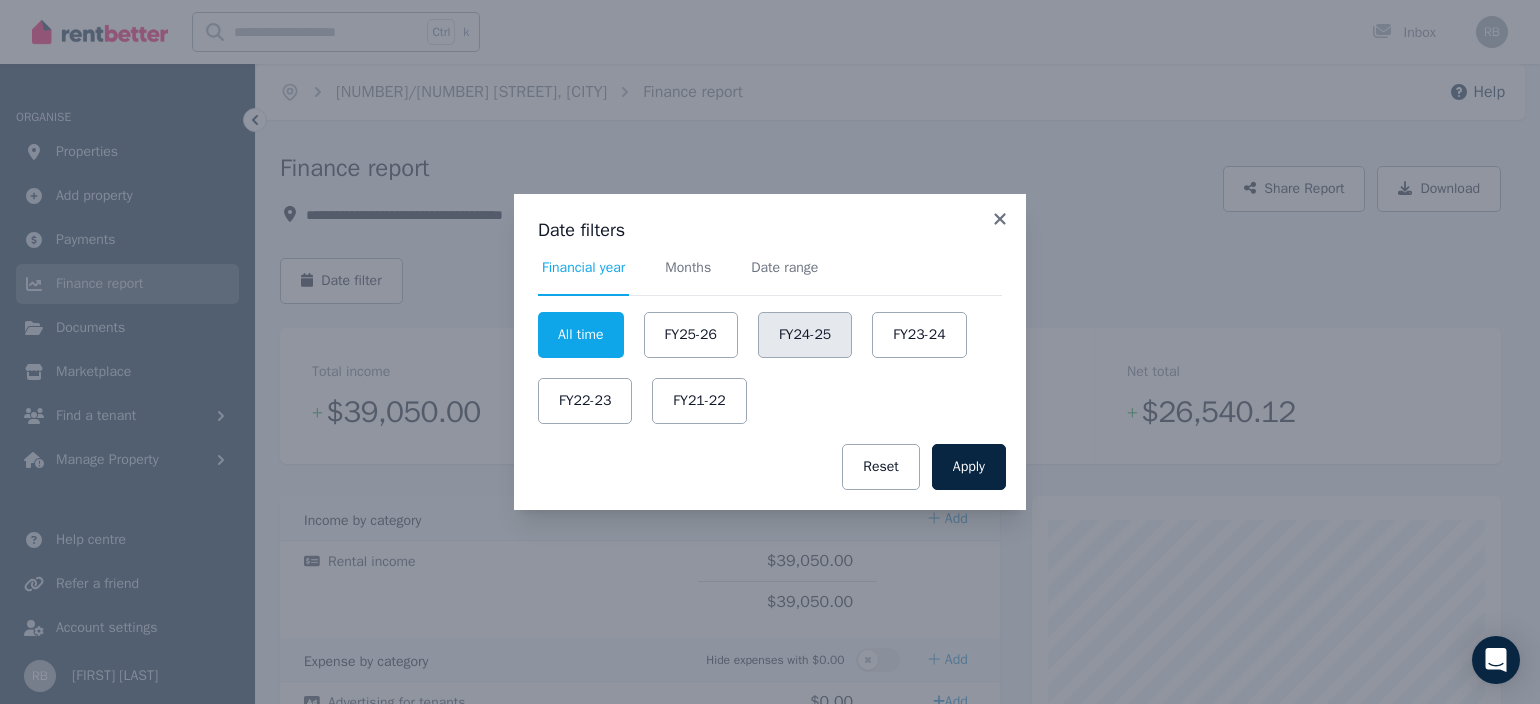 click on "FY24-25" at bounding box center [805, 335] 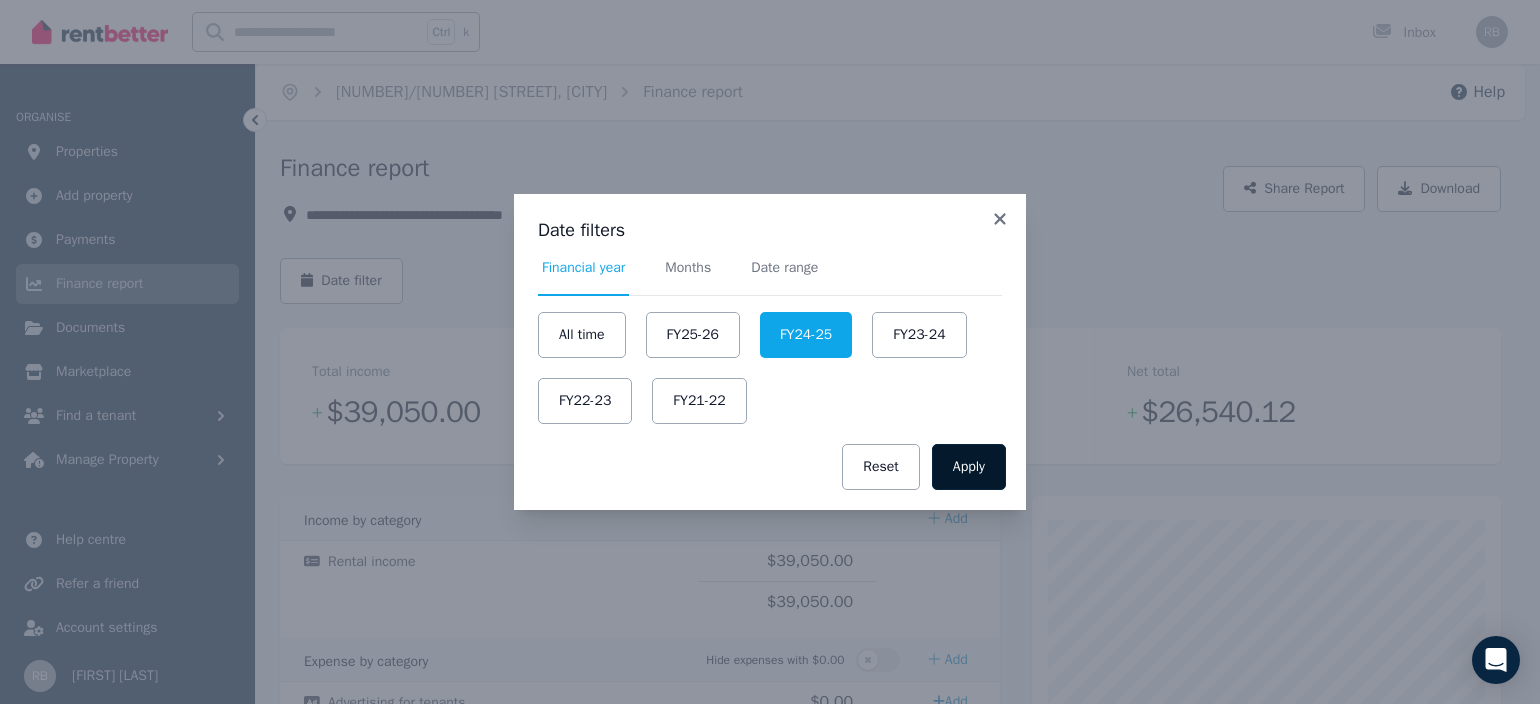 click on "Apply" at bounding box center (969, 467) 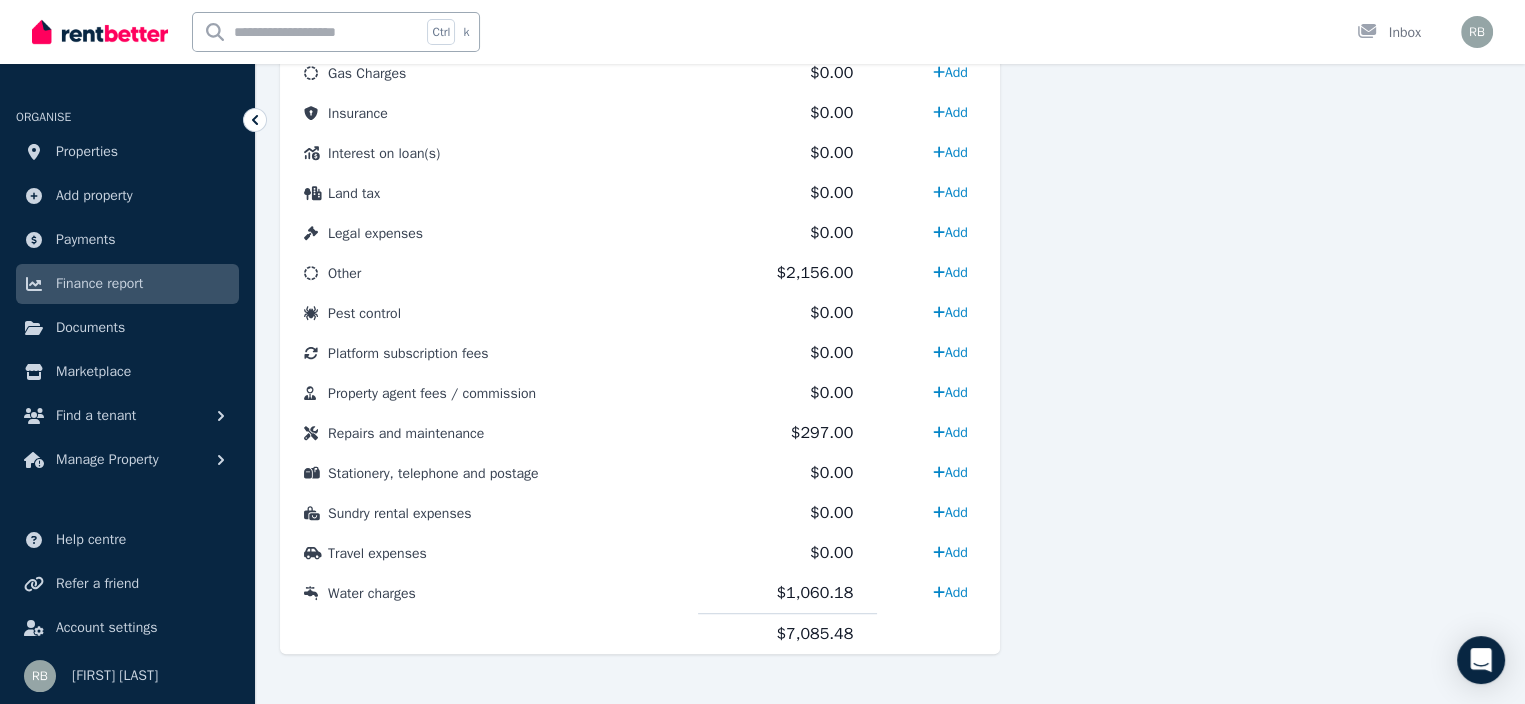 scroll, scrollTop: 1046, scrollLeft: 0, axis: vertical 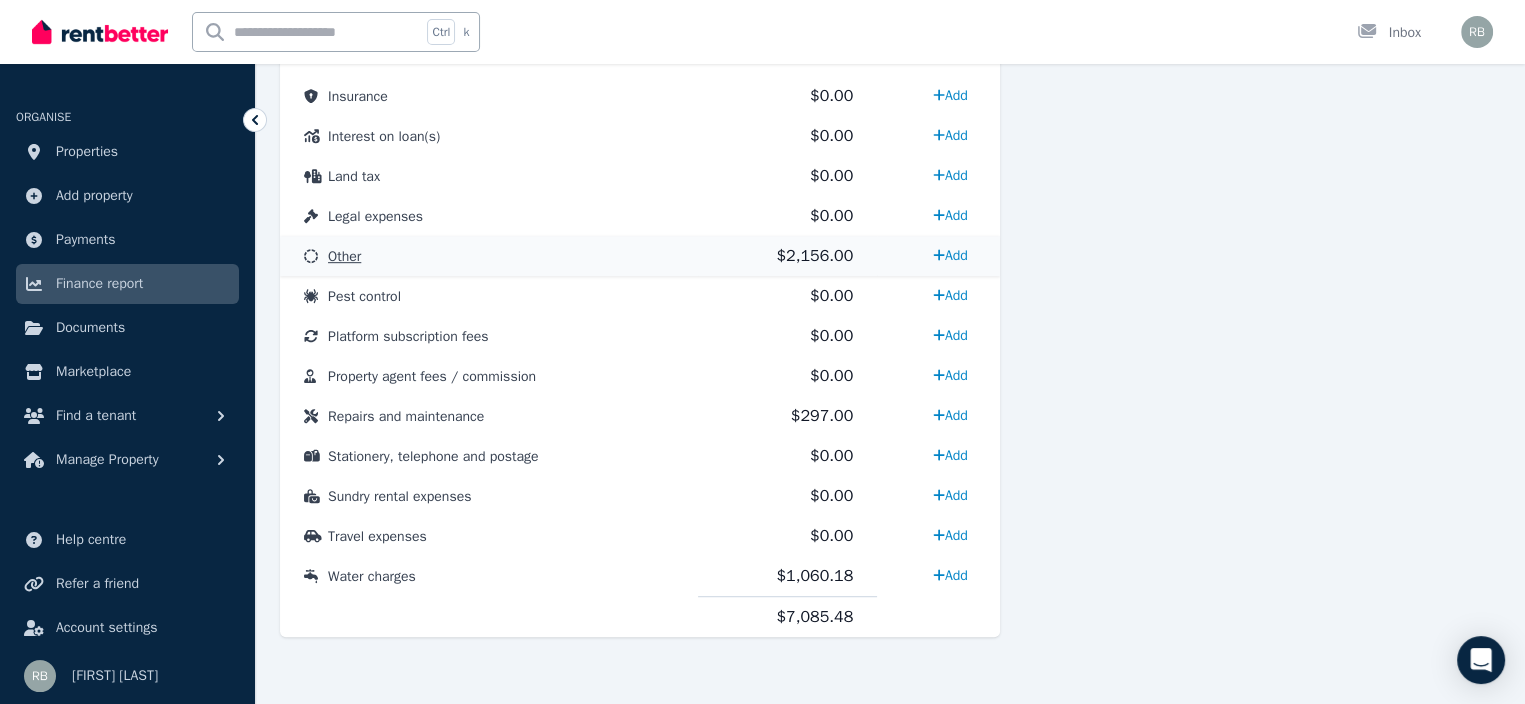 click on "Other" at bounding box center (344, 256) 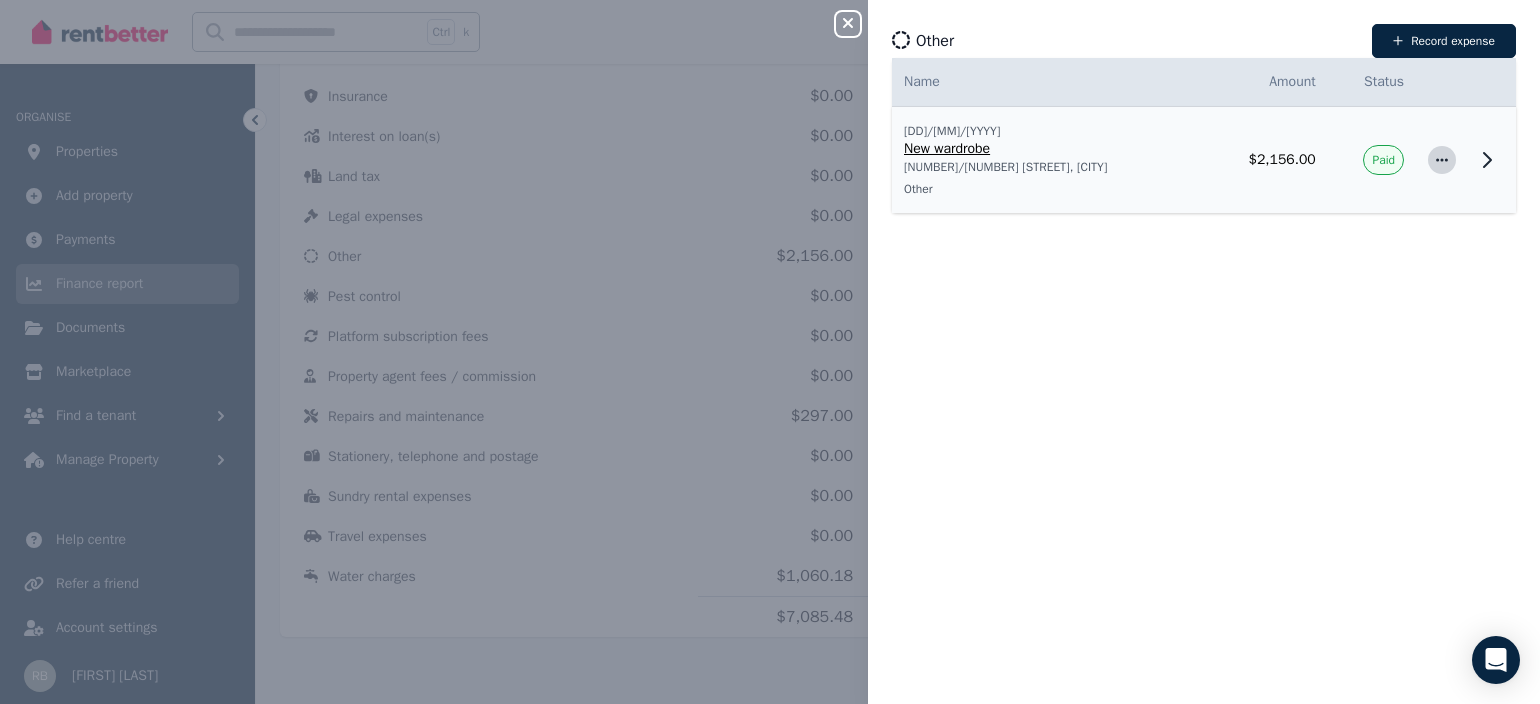 click 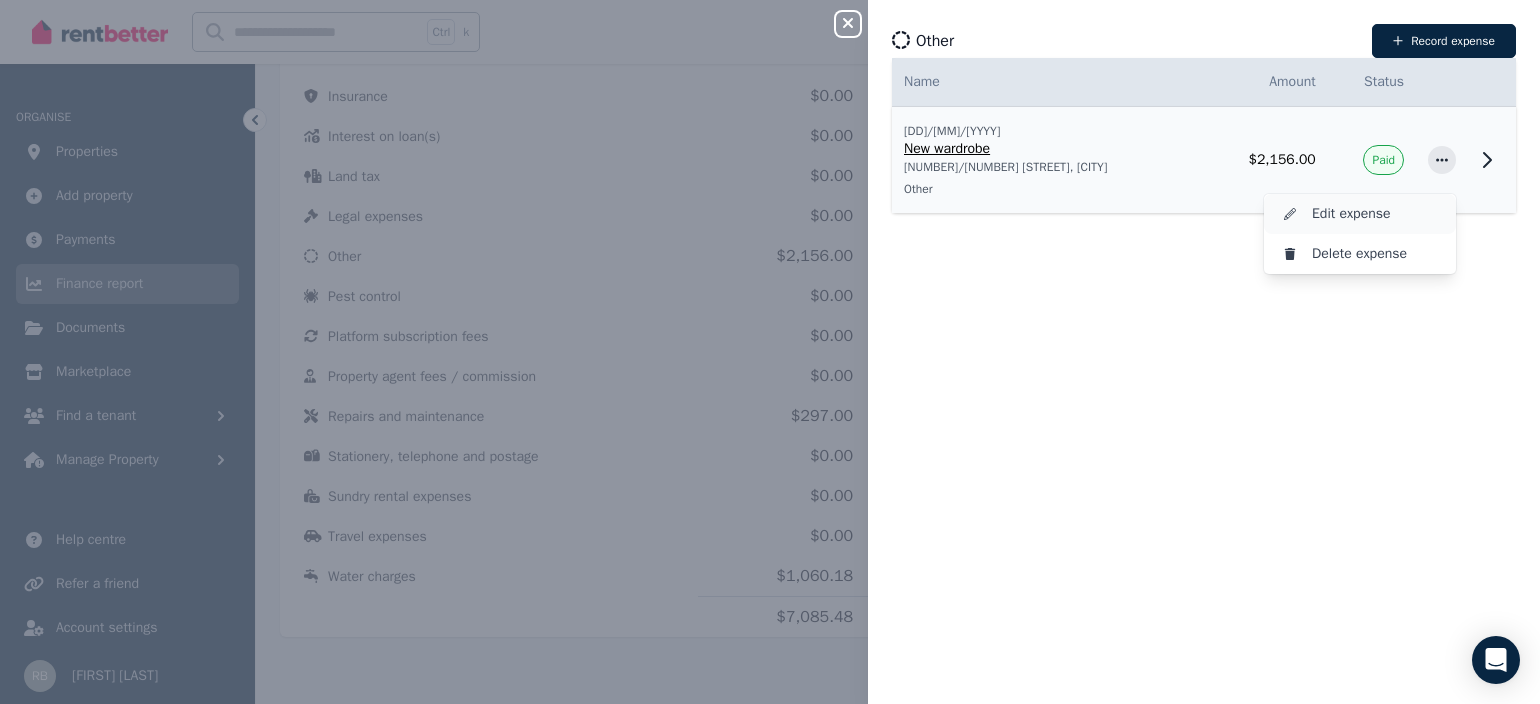 click on "Edit expense" at bounding box center [1376, 214] 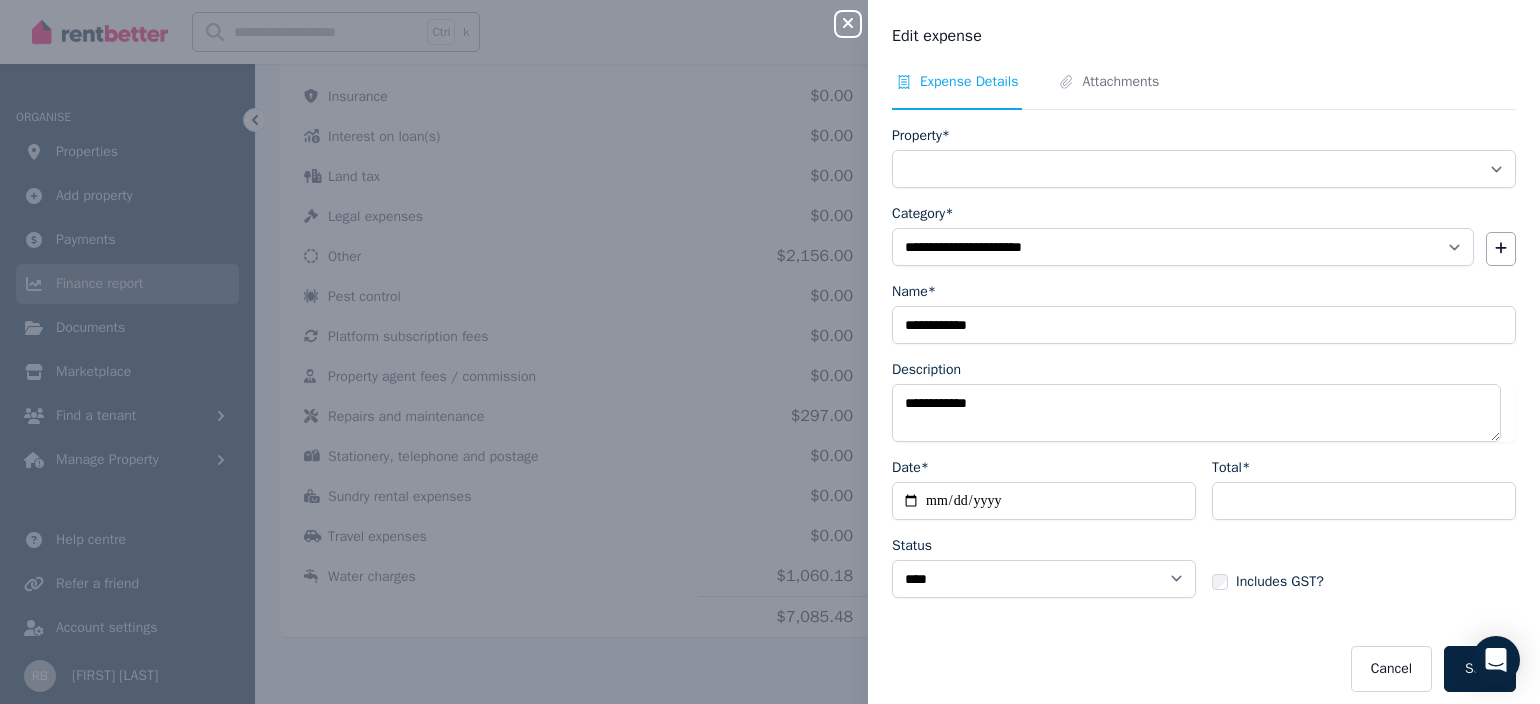 select on "**********" 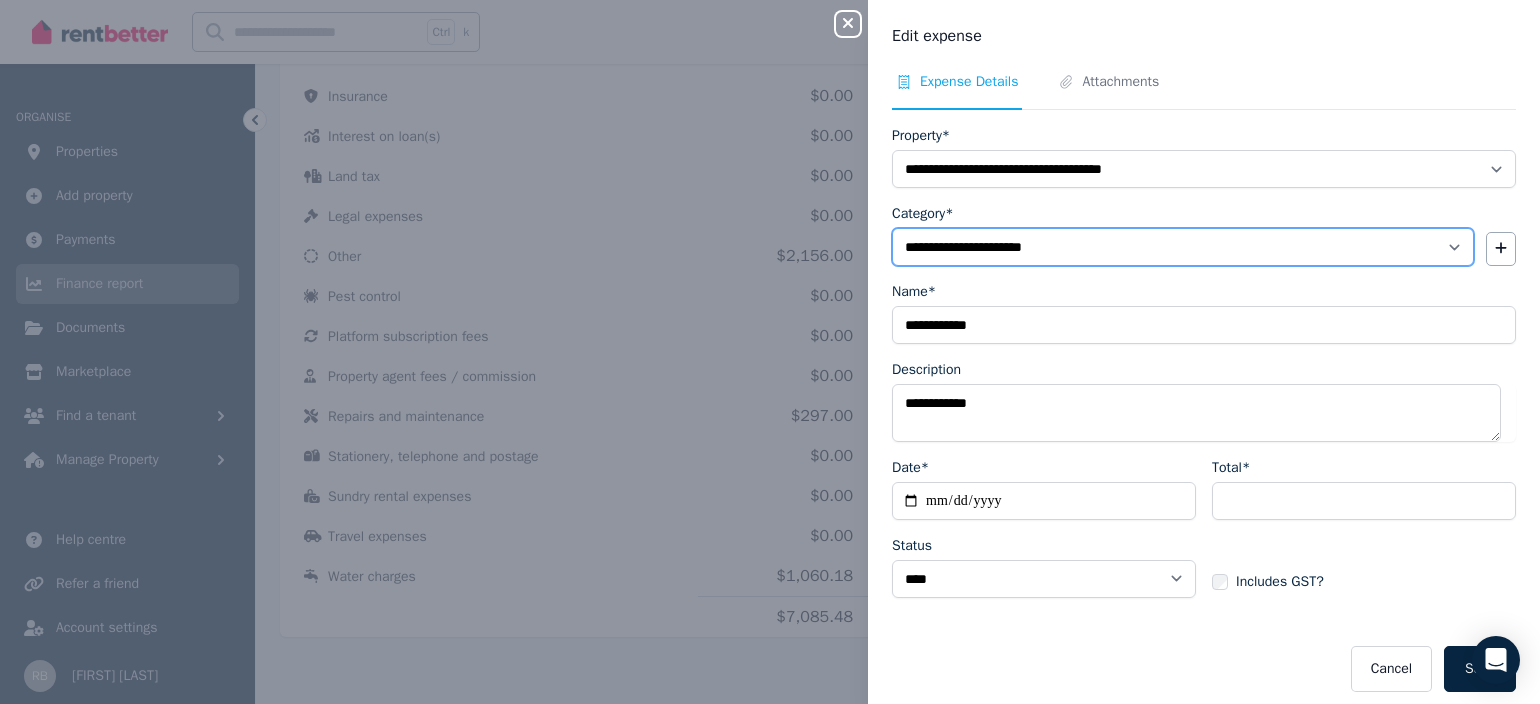 click on "**********" at bounding box center (1183, 247) 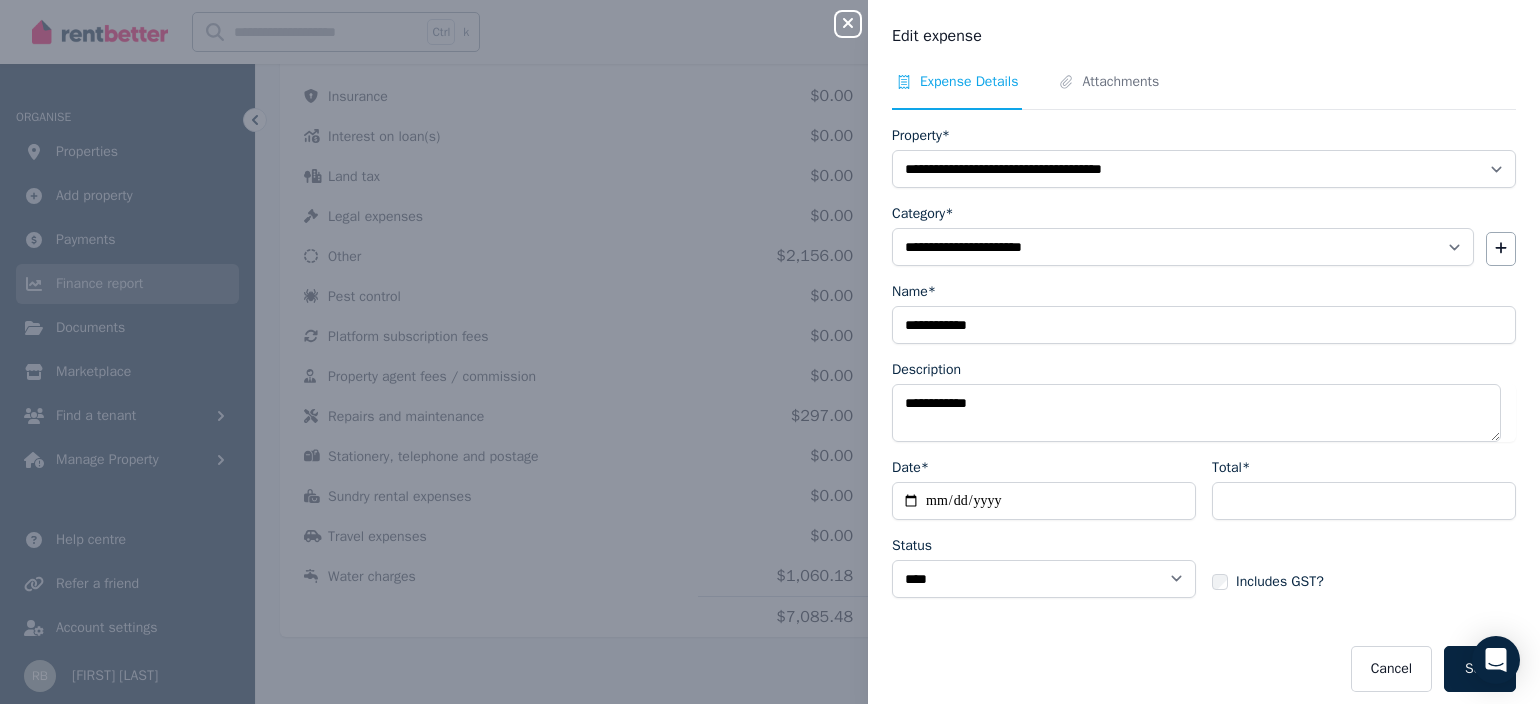 click on "Close panel" at bounding box center [848, 24] 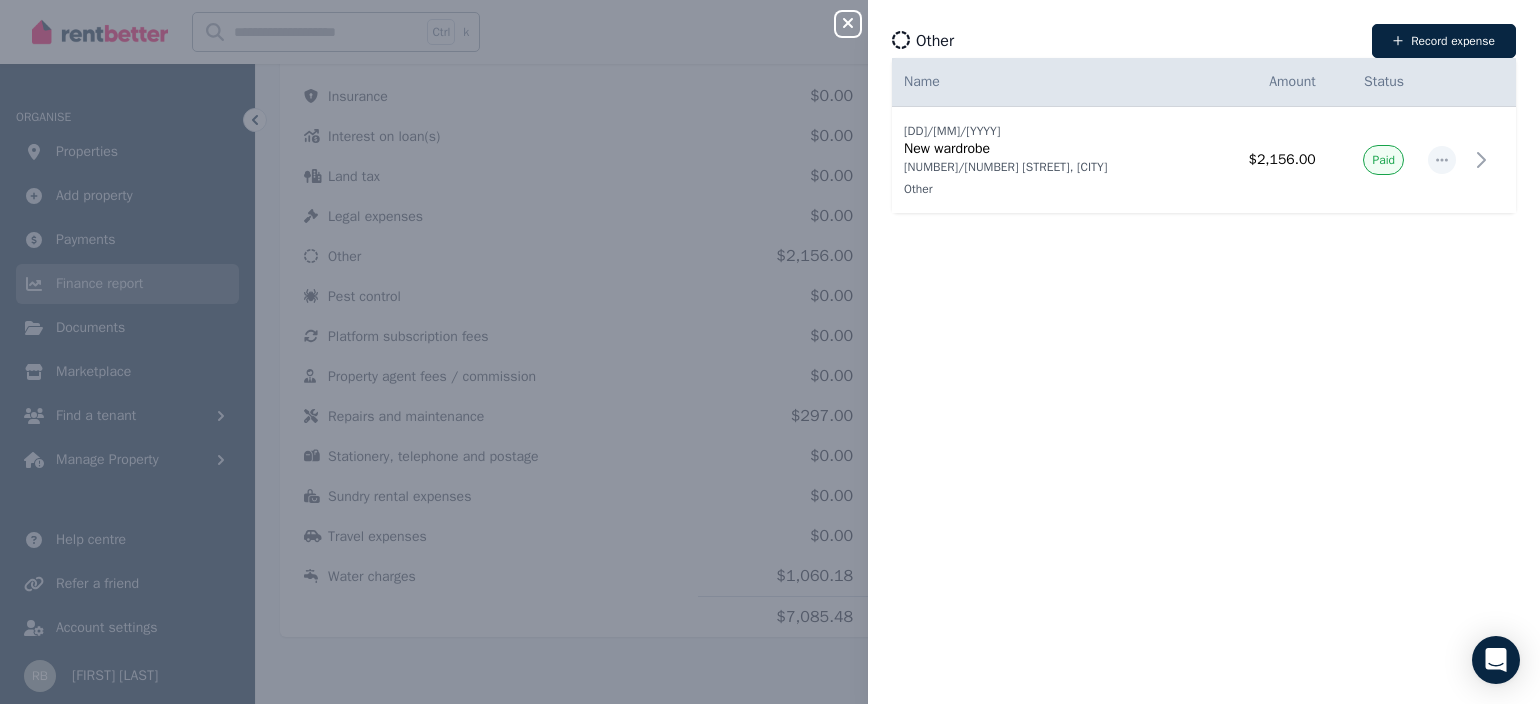 click 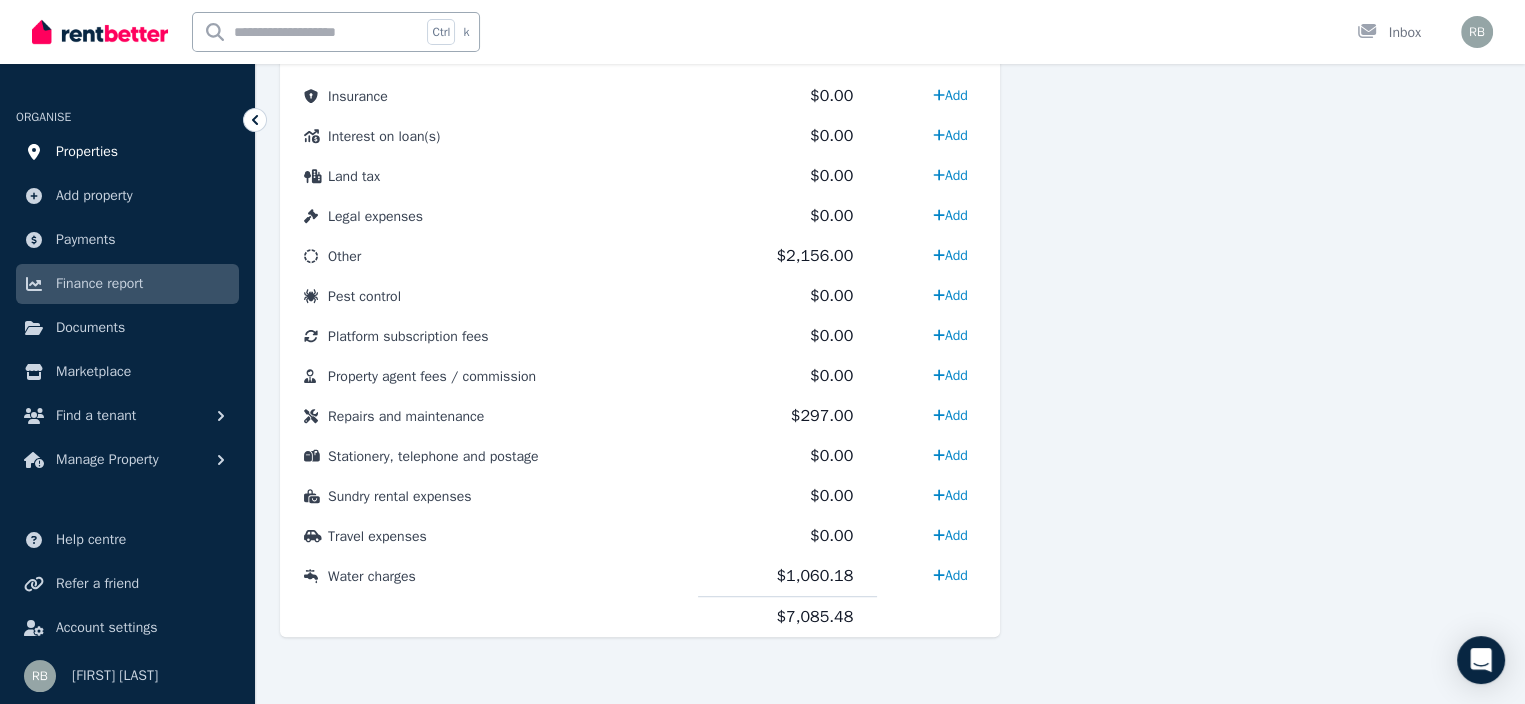 click on "Properties" at bounding box center (127, 152) 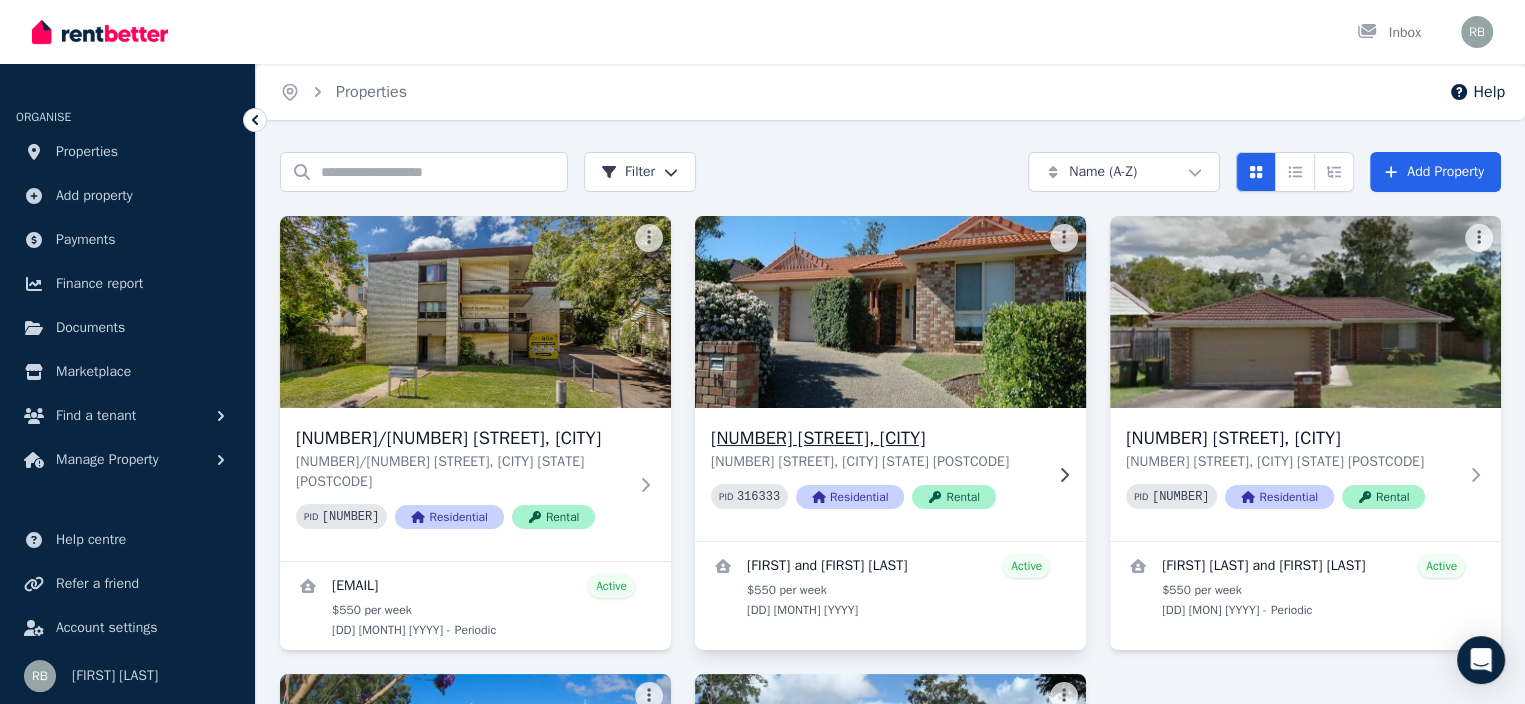 click at bounding box center [890, 312] 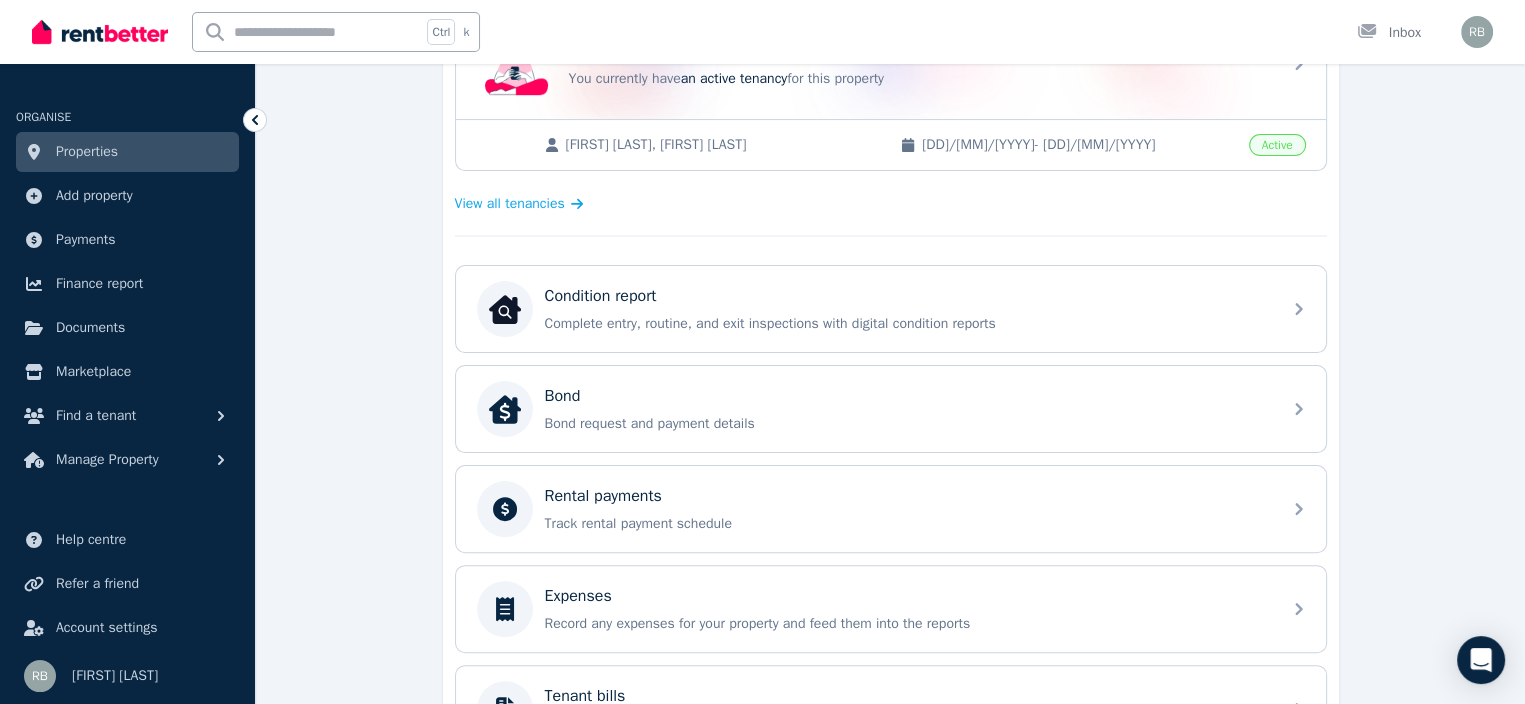 scroll, scrollTop: 500, scrollLeft: 0, axis: vertical 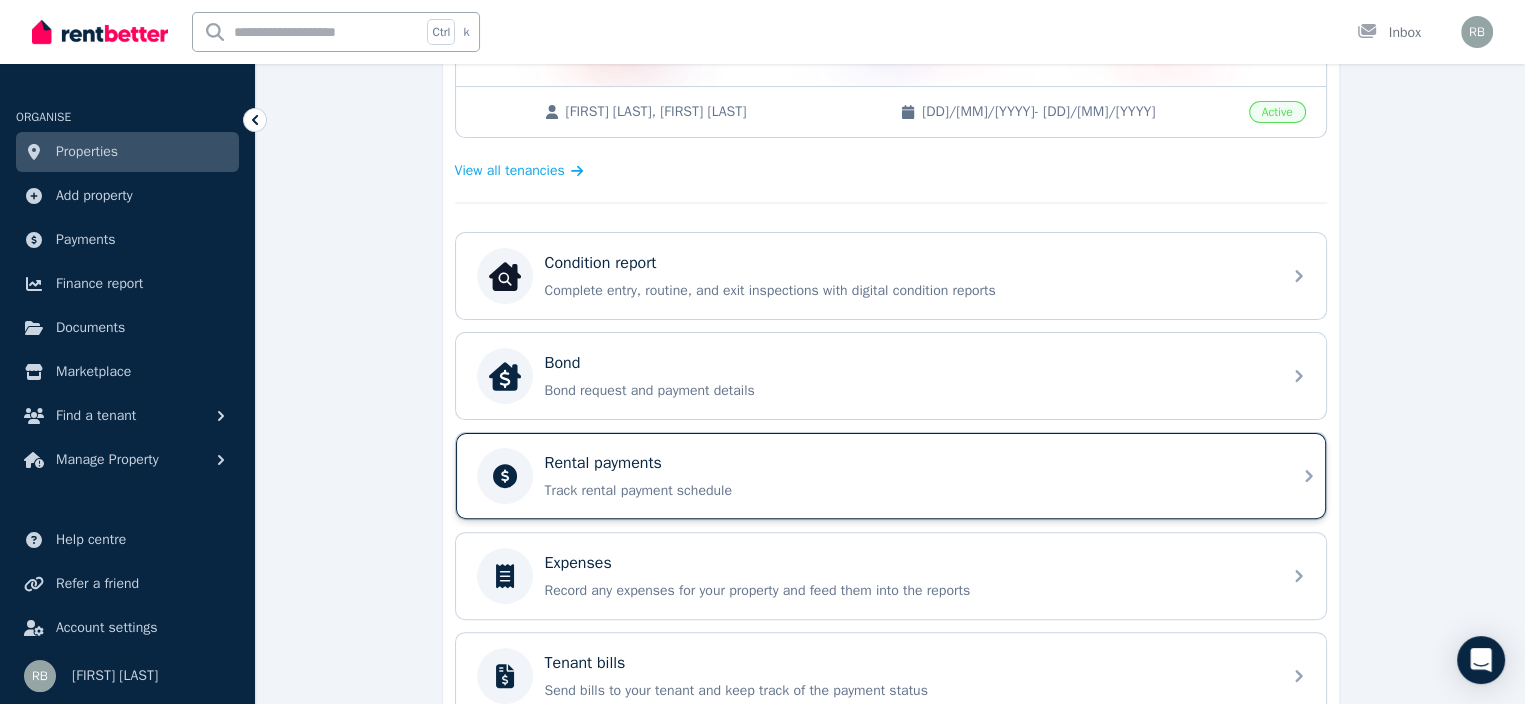 click on "Rental payments" at bounding box center [603, 463] 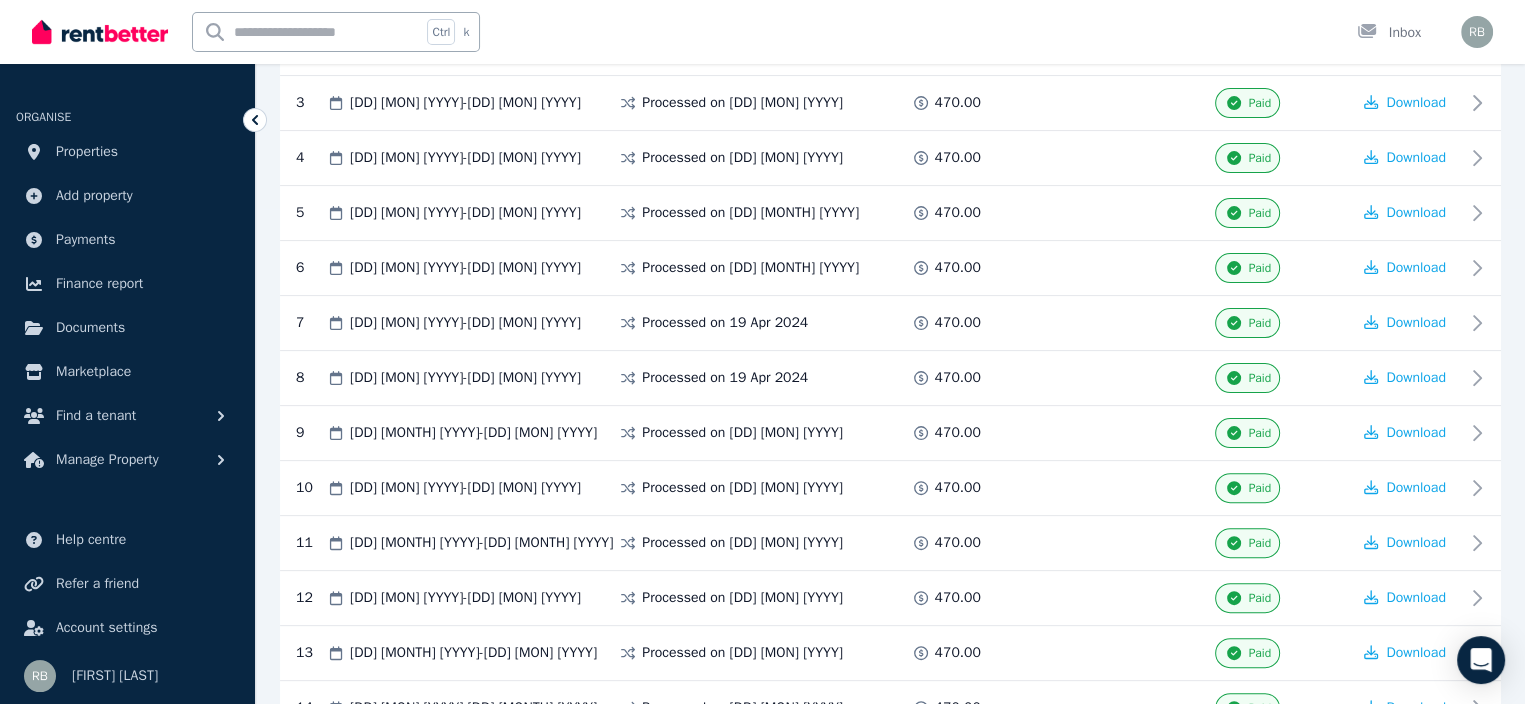 scroll, scrollTop: 500, scrollLeft: 0, axis: vertical 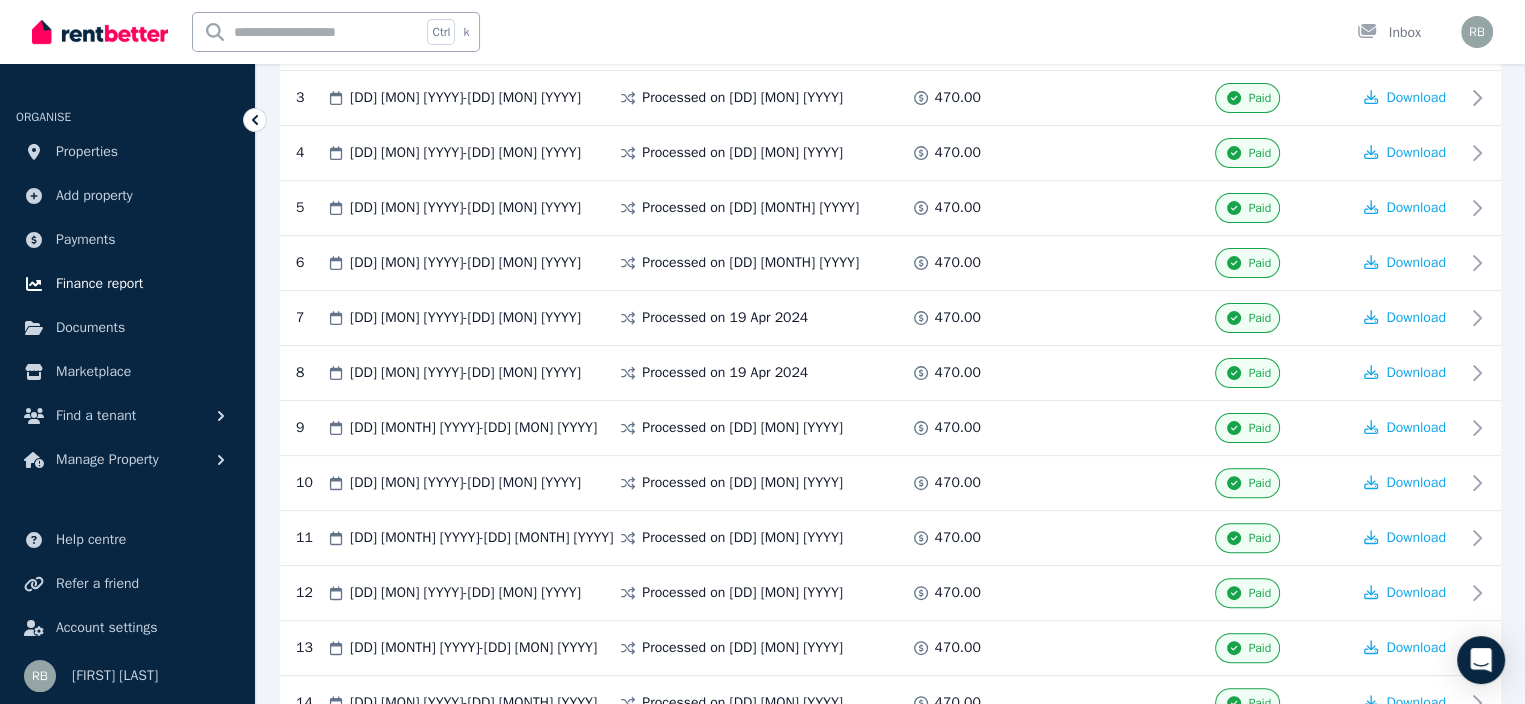 click on "Finance report" at bounding box center [99, 284] 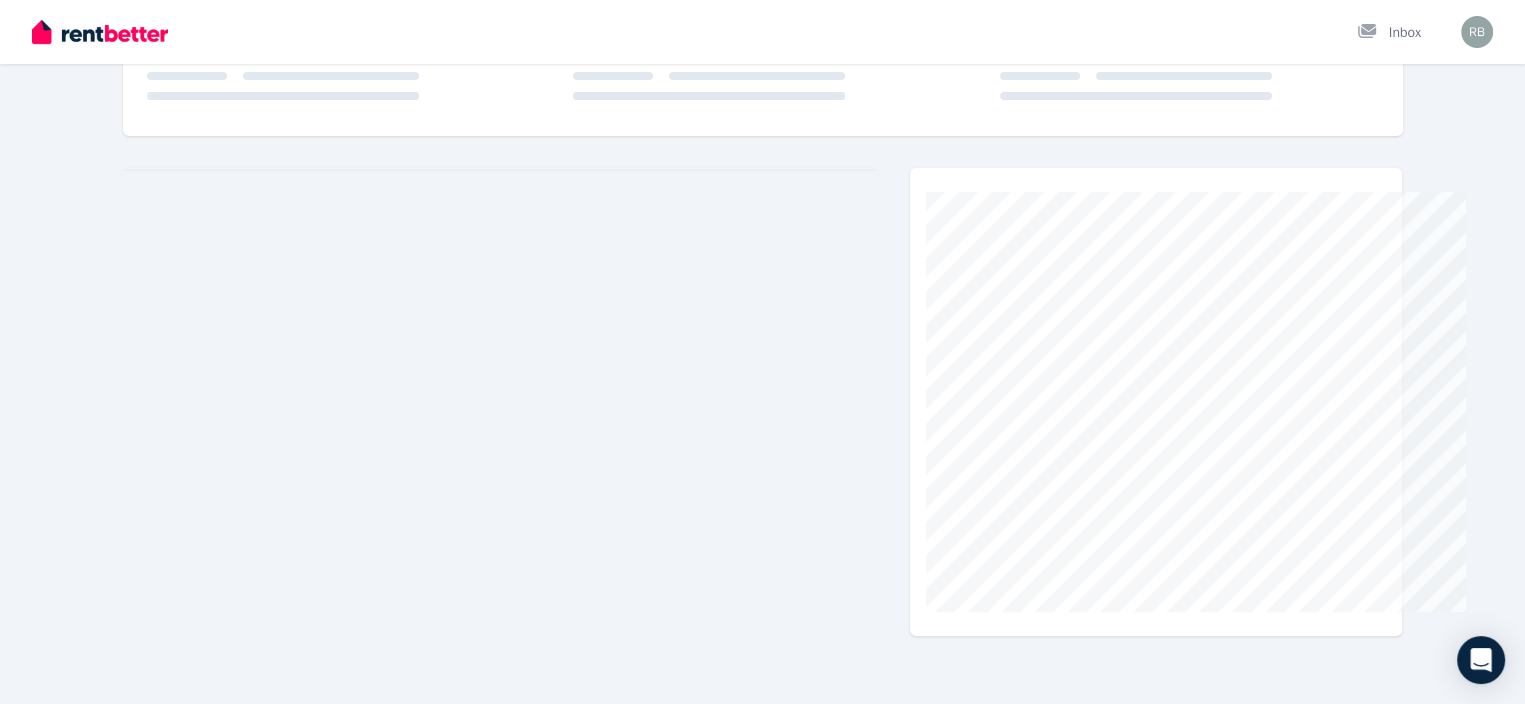 scroll, scrollTop: 0, scrollLeft: 0, axis: both 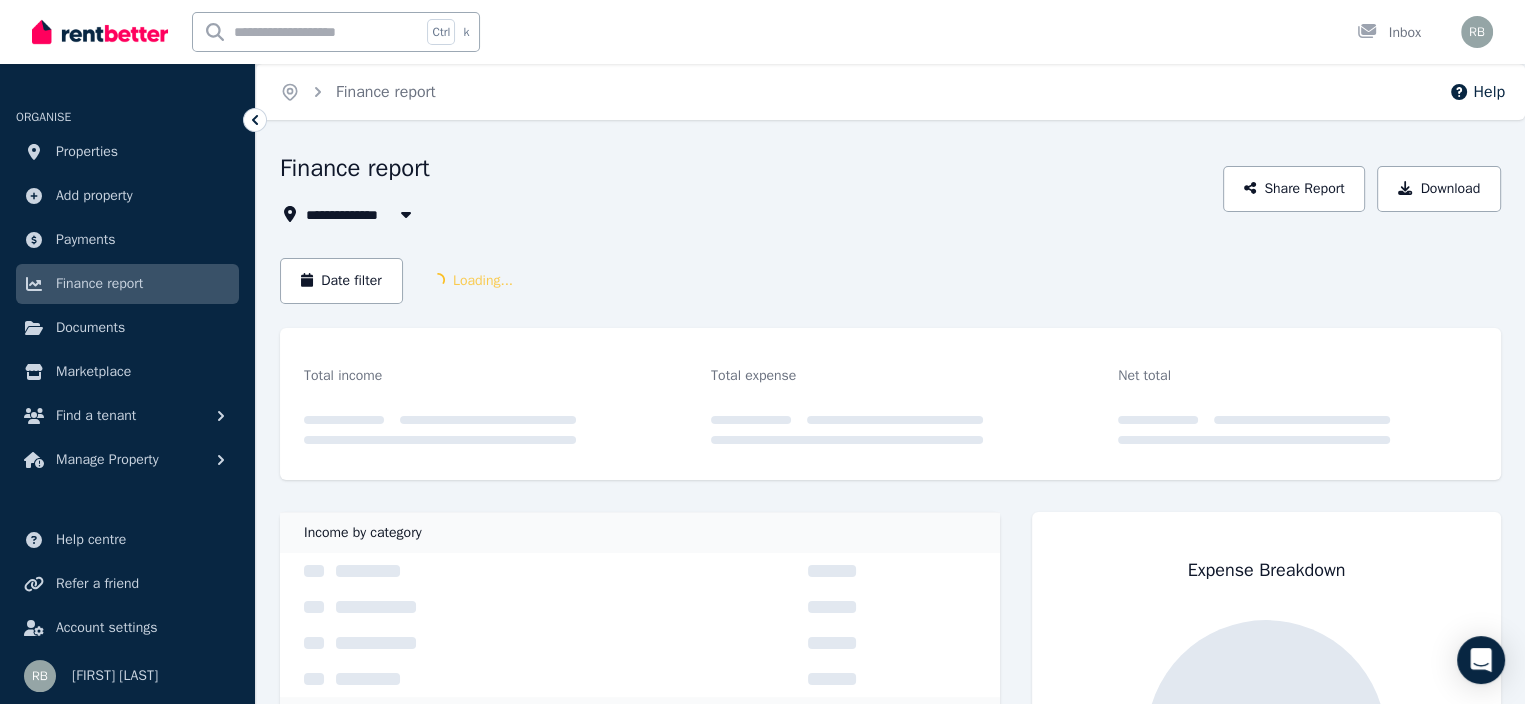 click 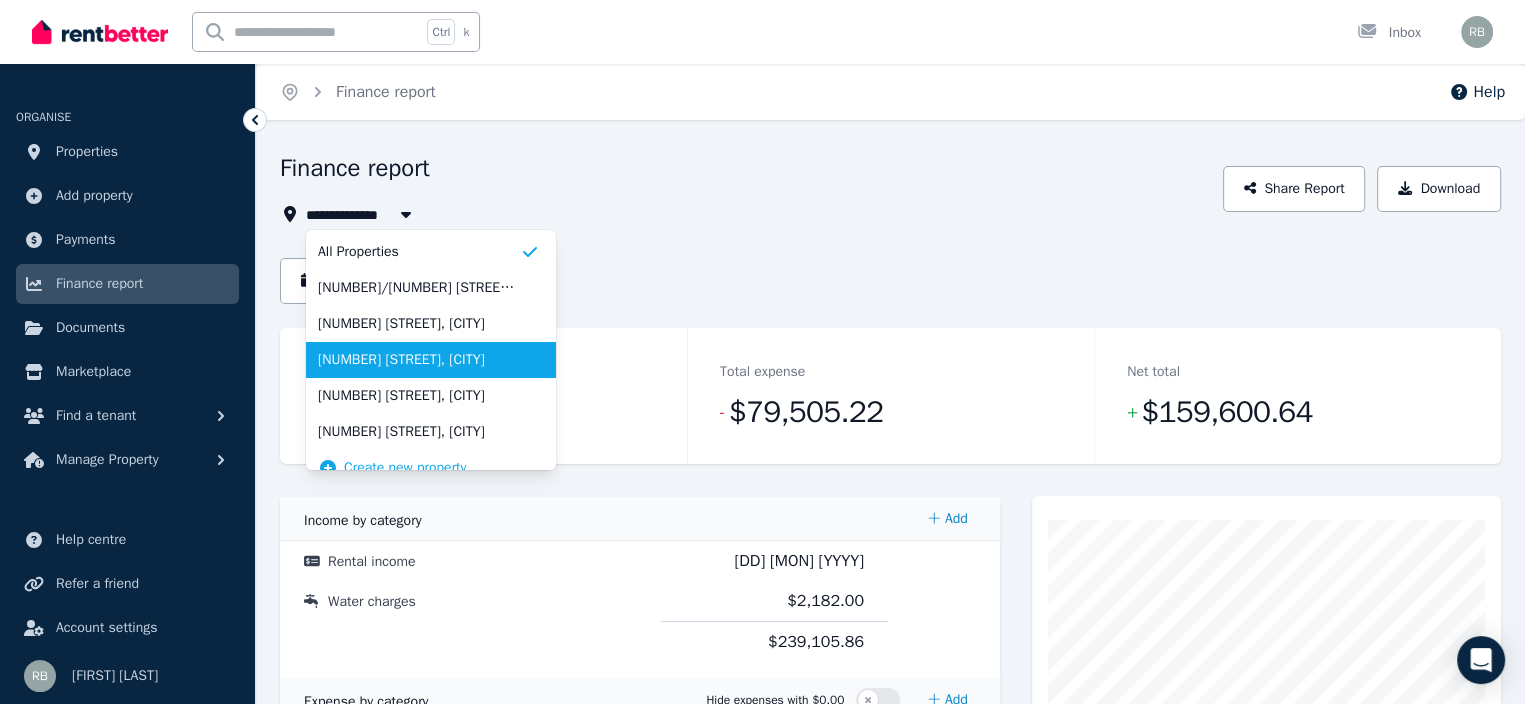 click on "[NUMBER] [STREET], [CITY]" at bounding box center [419, 360] 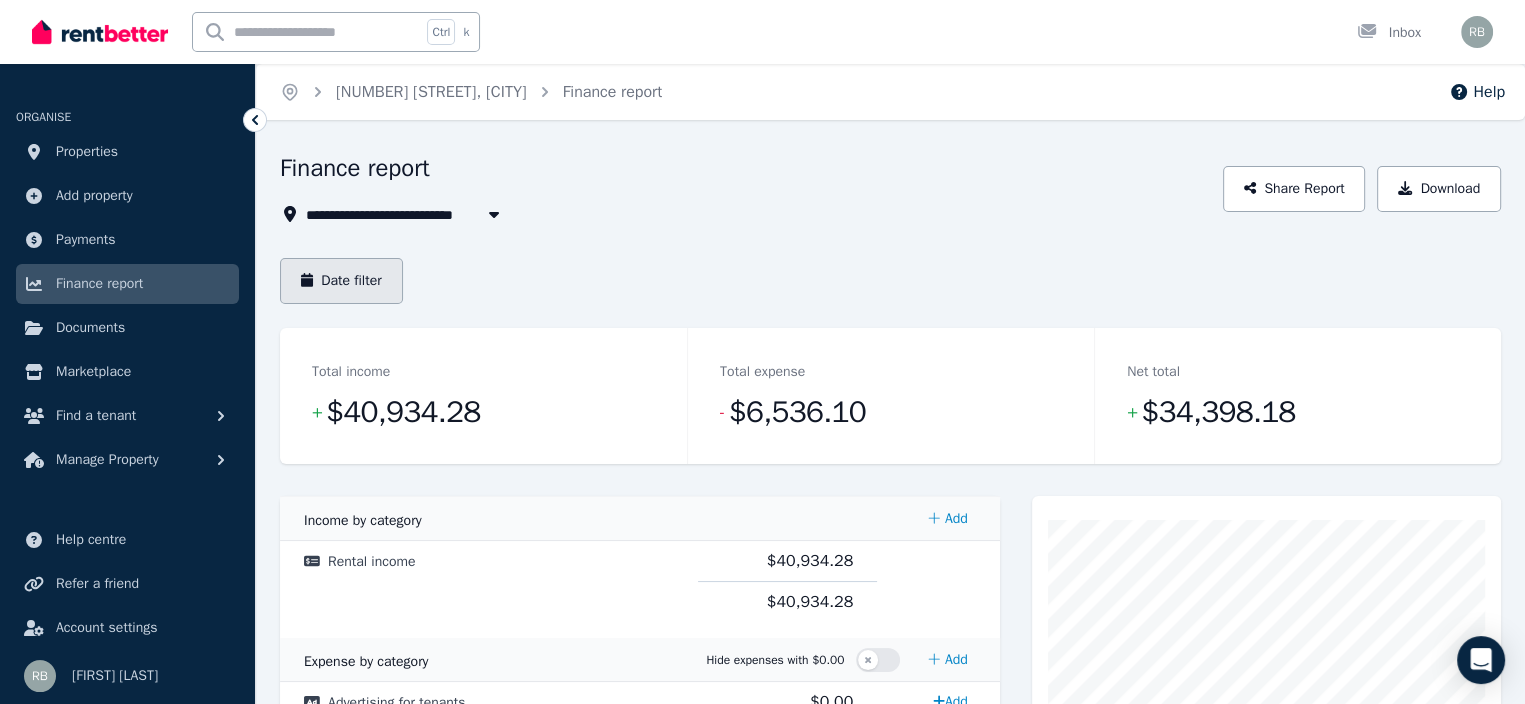 click on "Date filter" at bounding box center [341, 281] 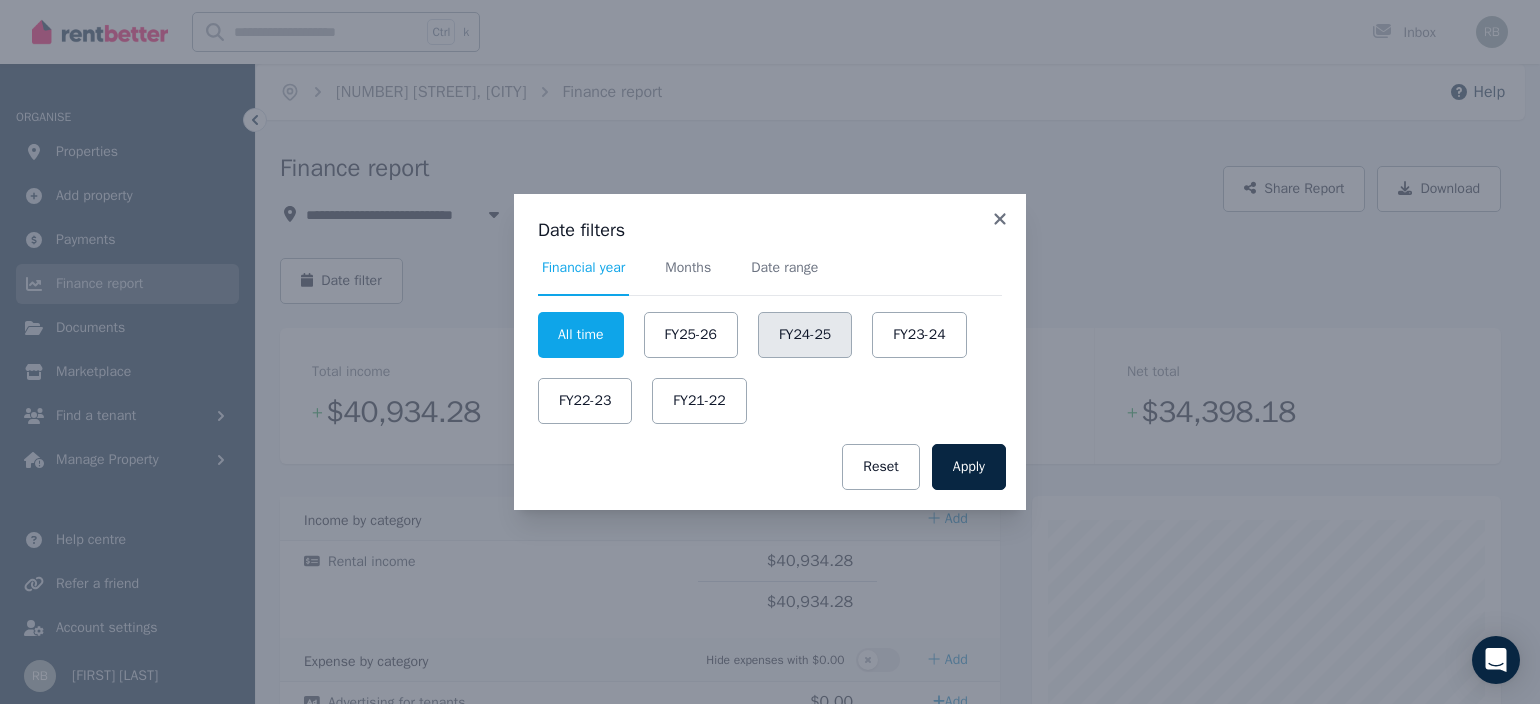 click on "FY24-25" at bounding box center (805, 335) 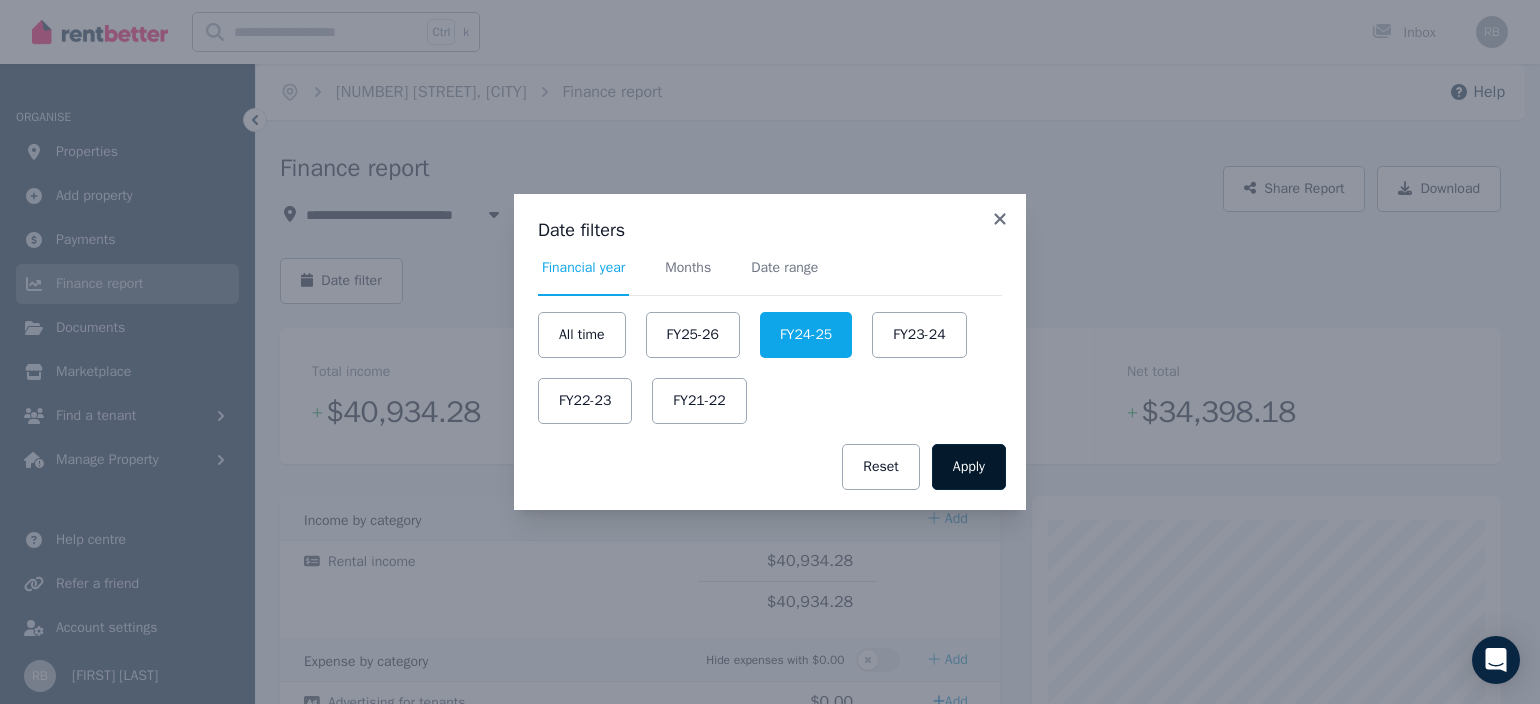 click on "Apply" at bounding box center (969, 467) 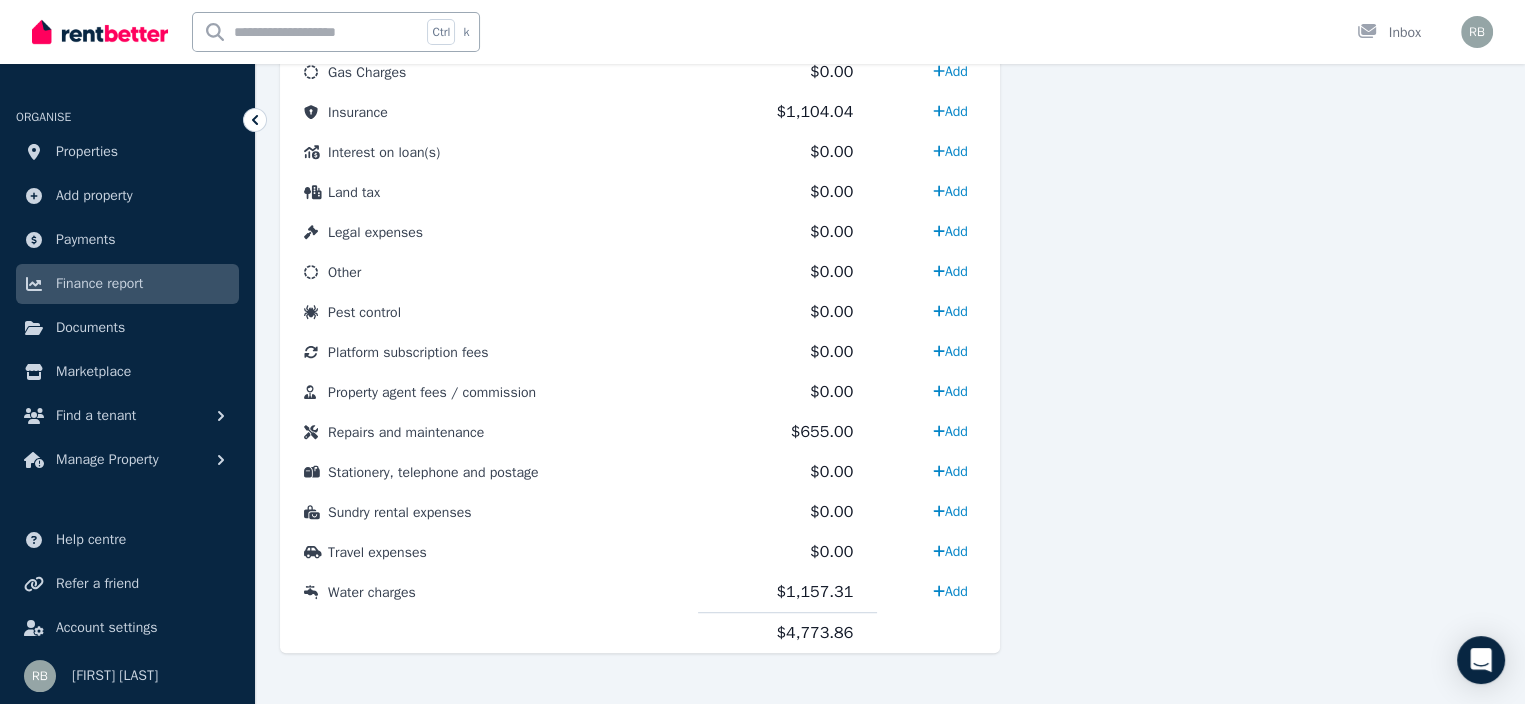 scroll, scrollTop: 1046, scrollLeft: 0, axis: vertical 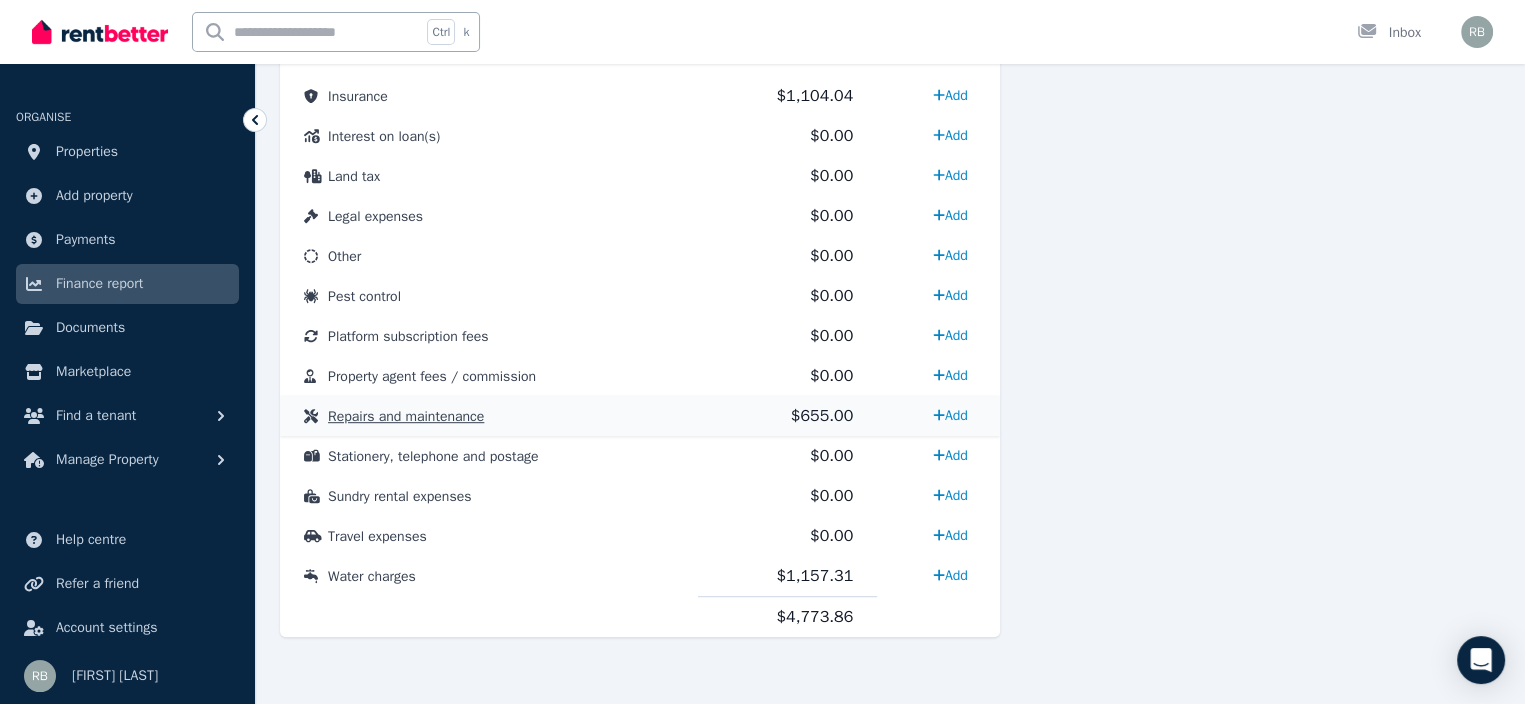 click on "Repairs and maintenance" at bounding box center (406, 416) 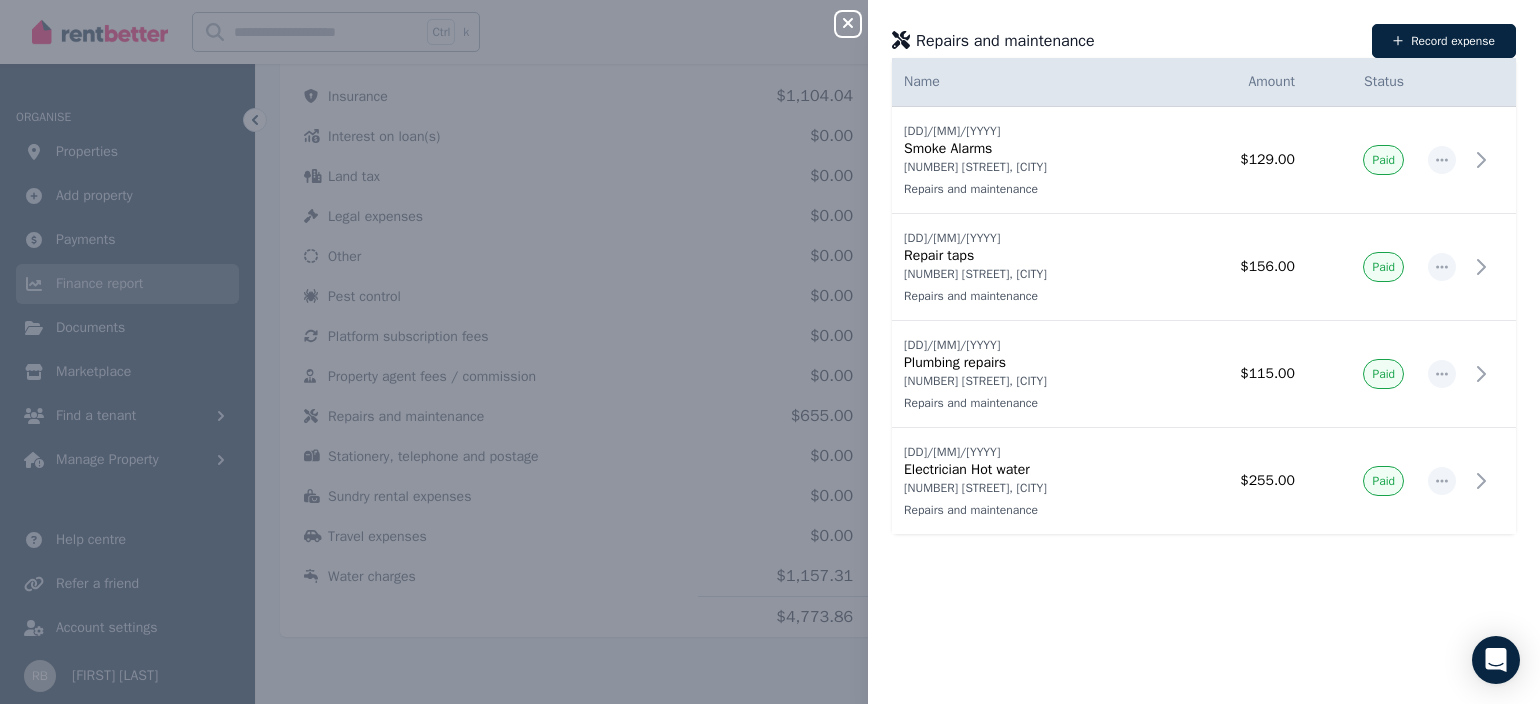click 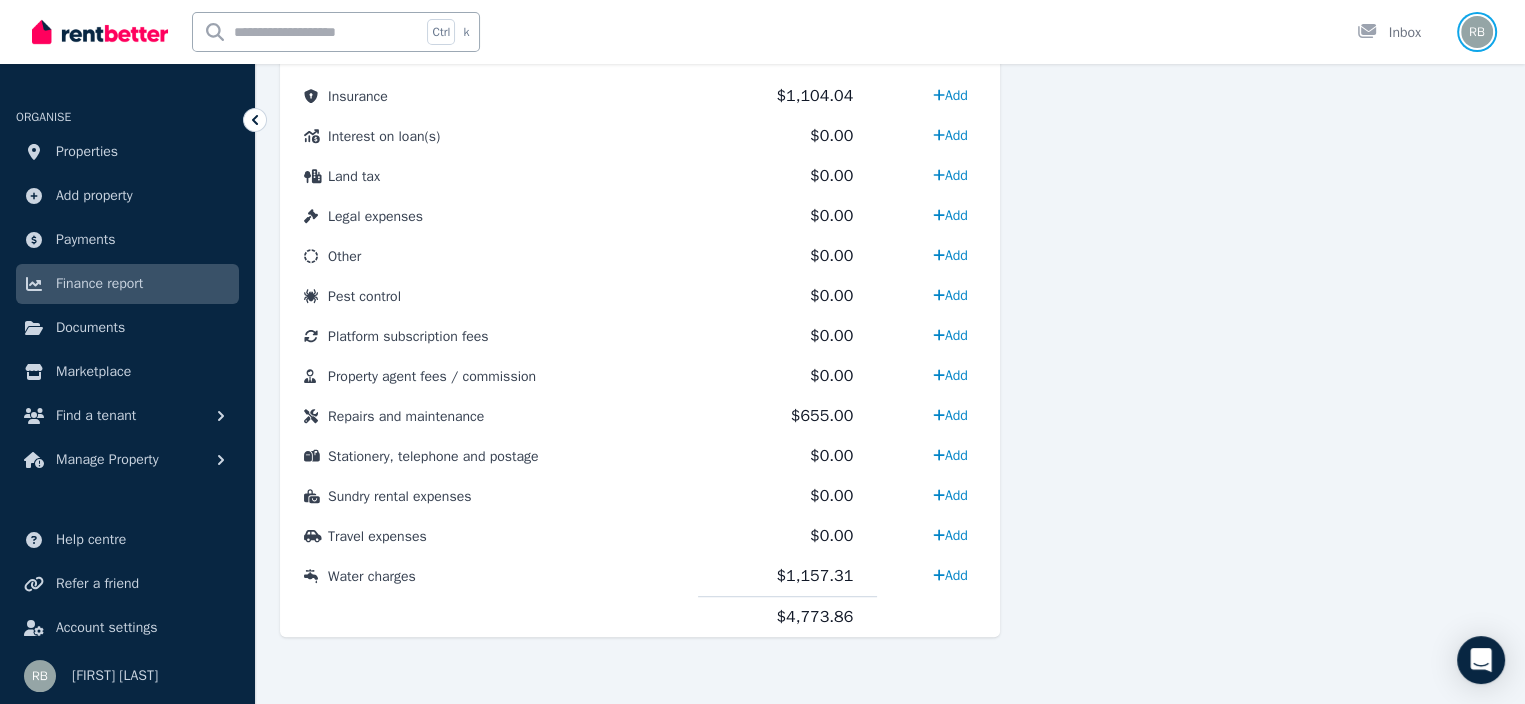 click at bounding box center (1477, 32) 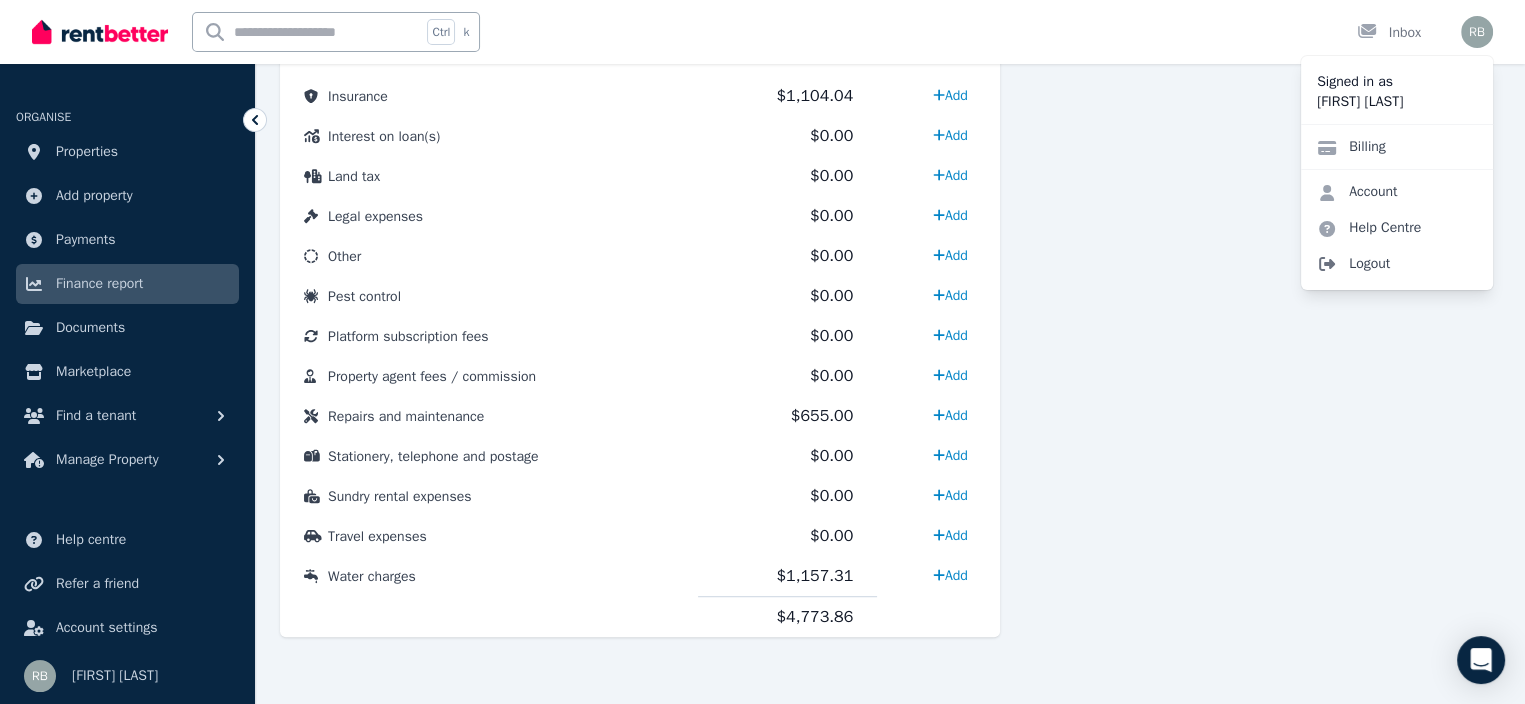 click on "Logout" at bounding box center [1397, 264] 